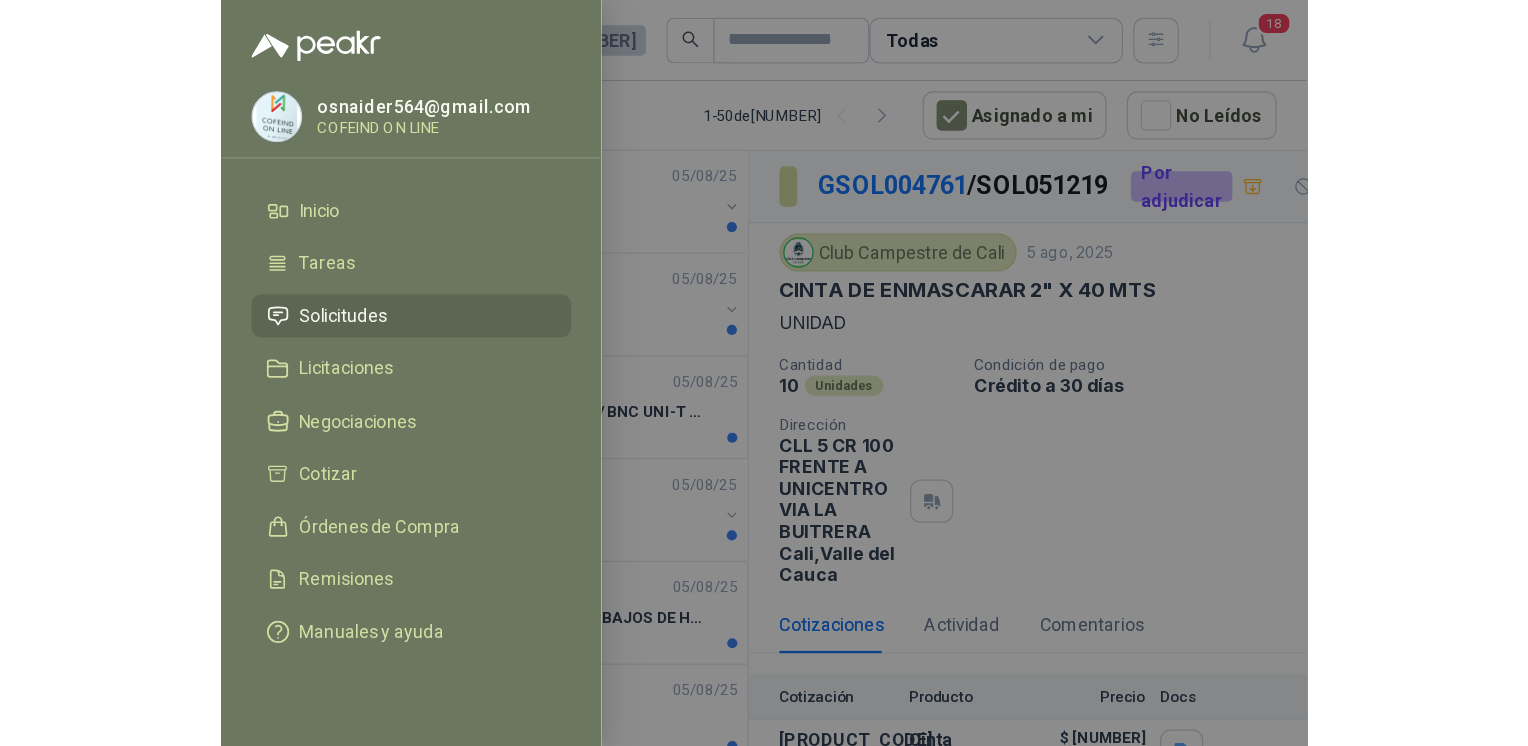 scroll, scrollTop: 0, scrollLeft: 0, axis: both 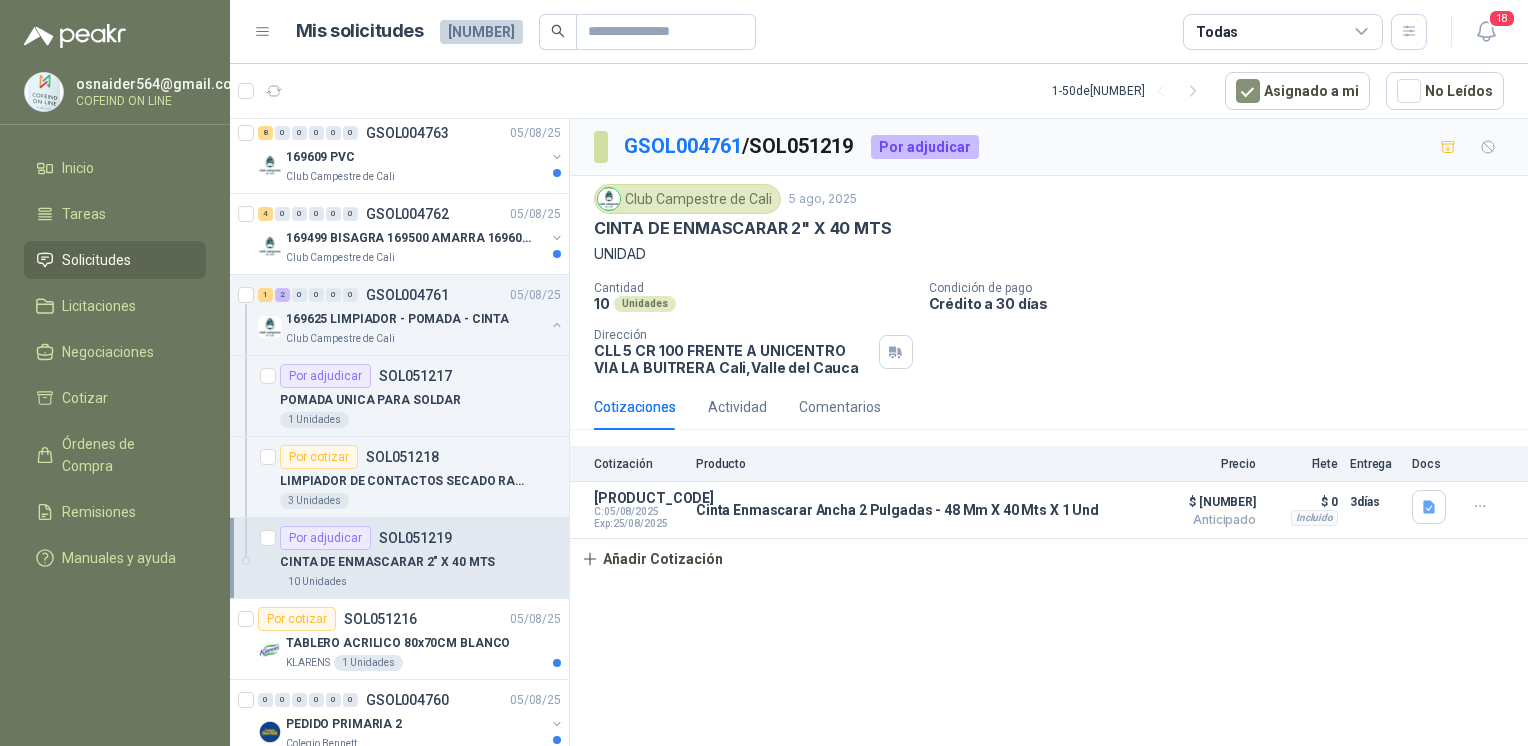 drag, startPoint x: 718, startPoint y: 682, endPoint x: 717, endPoint y: 660, distance: 22.022715 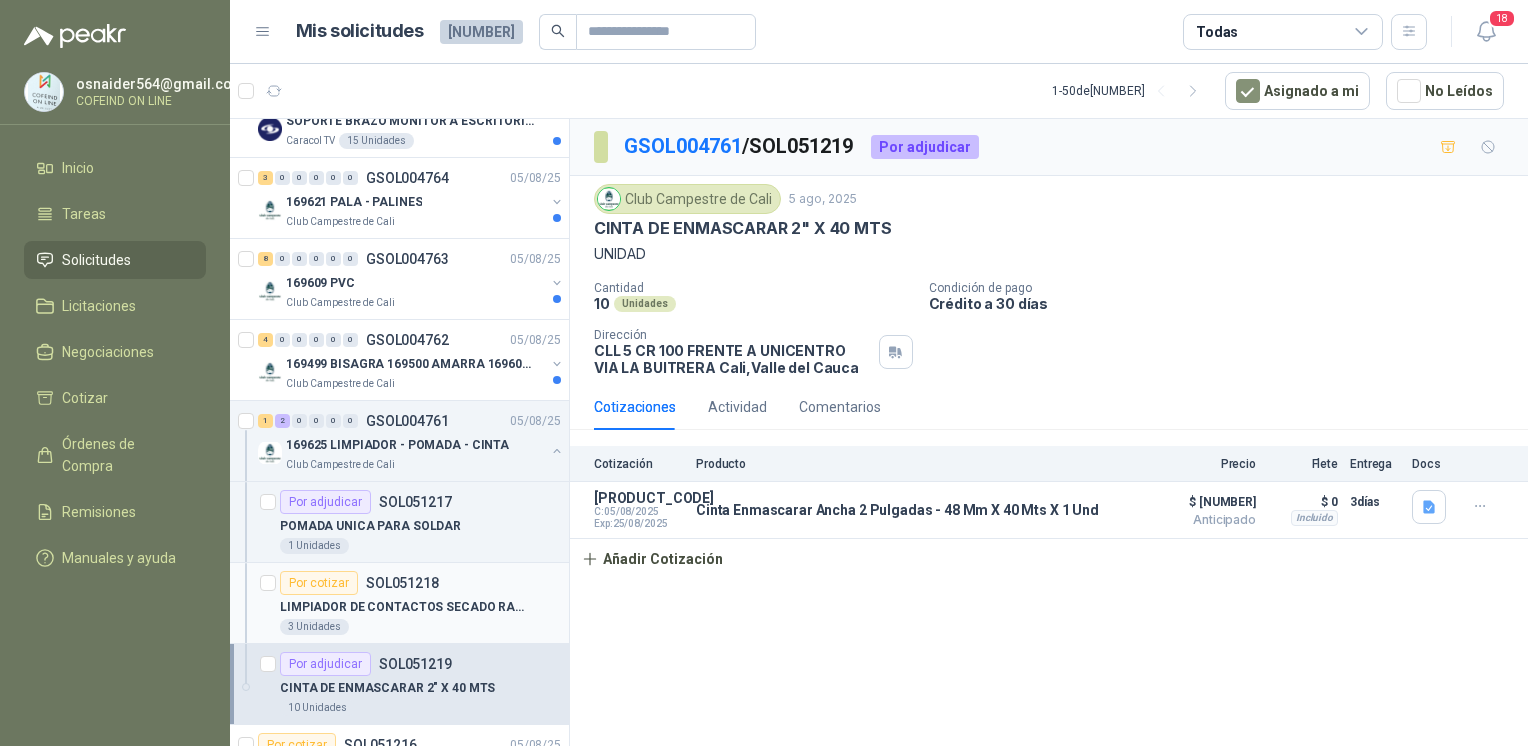scroll, scrollTop: 524, scrollLeft: 0, axis: vertical 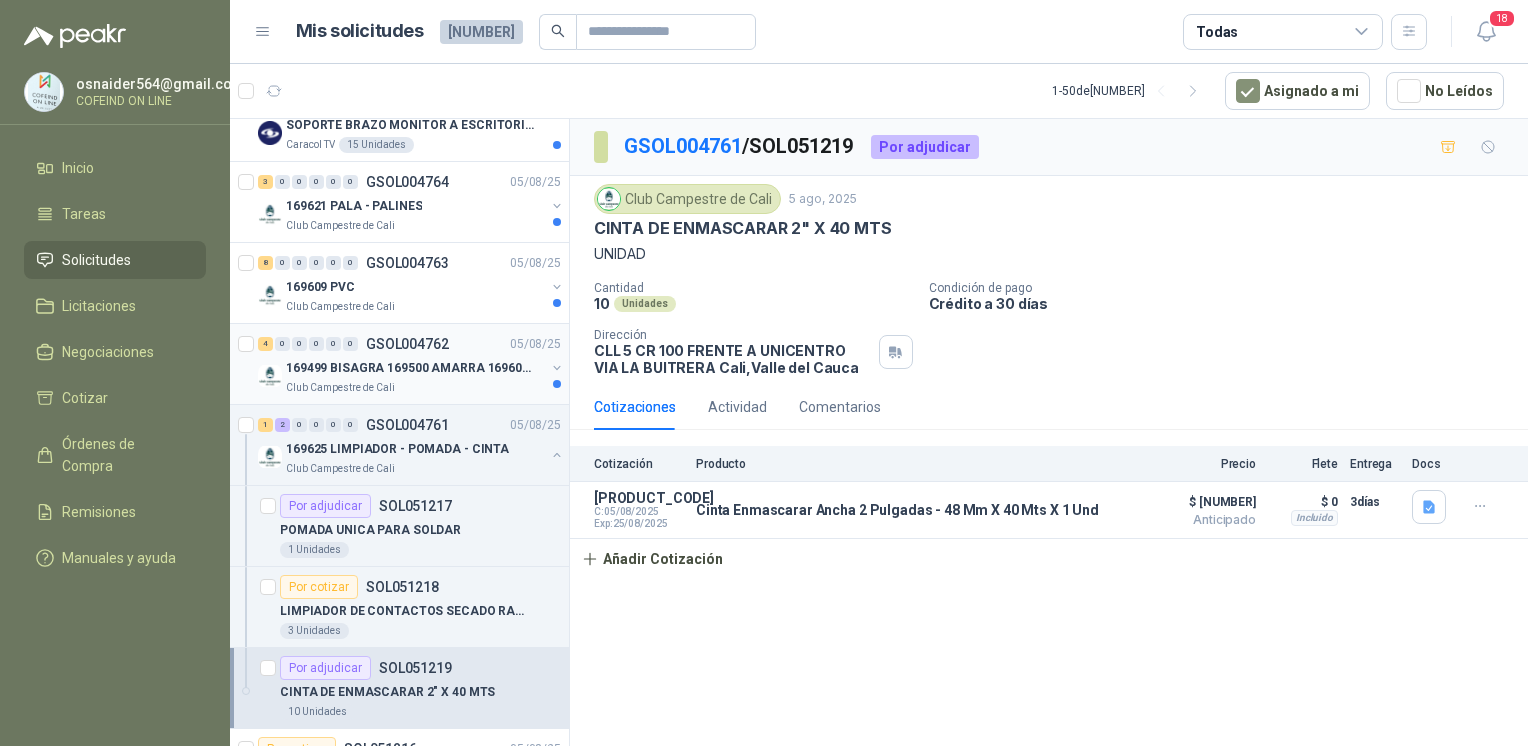 click on "169499 BISAGRA 169500 AMARRA 169601 BUJ 169617 CER" at bounding box center (410, 368) 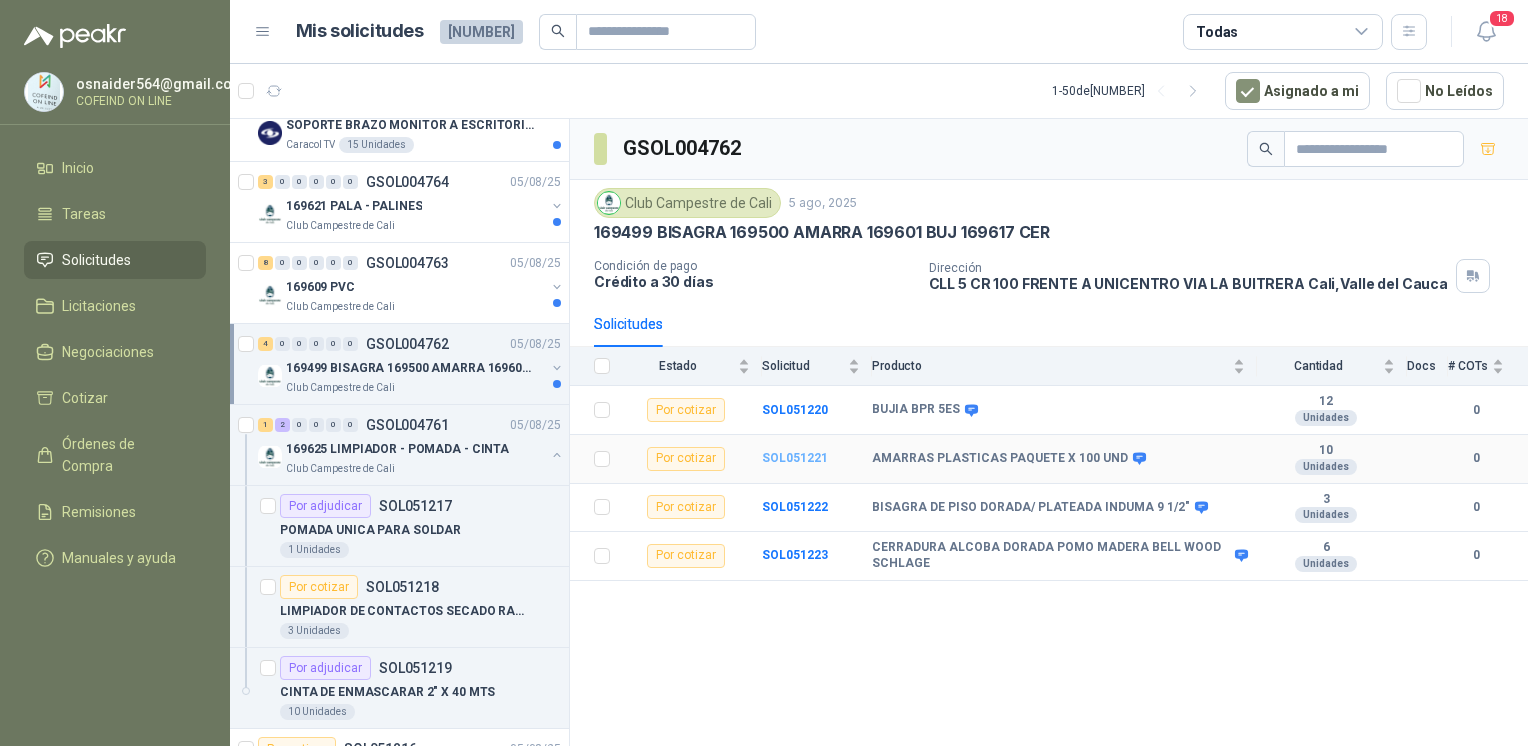 click on "SOL051221" at bounding box center [795, 458] 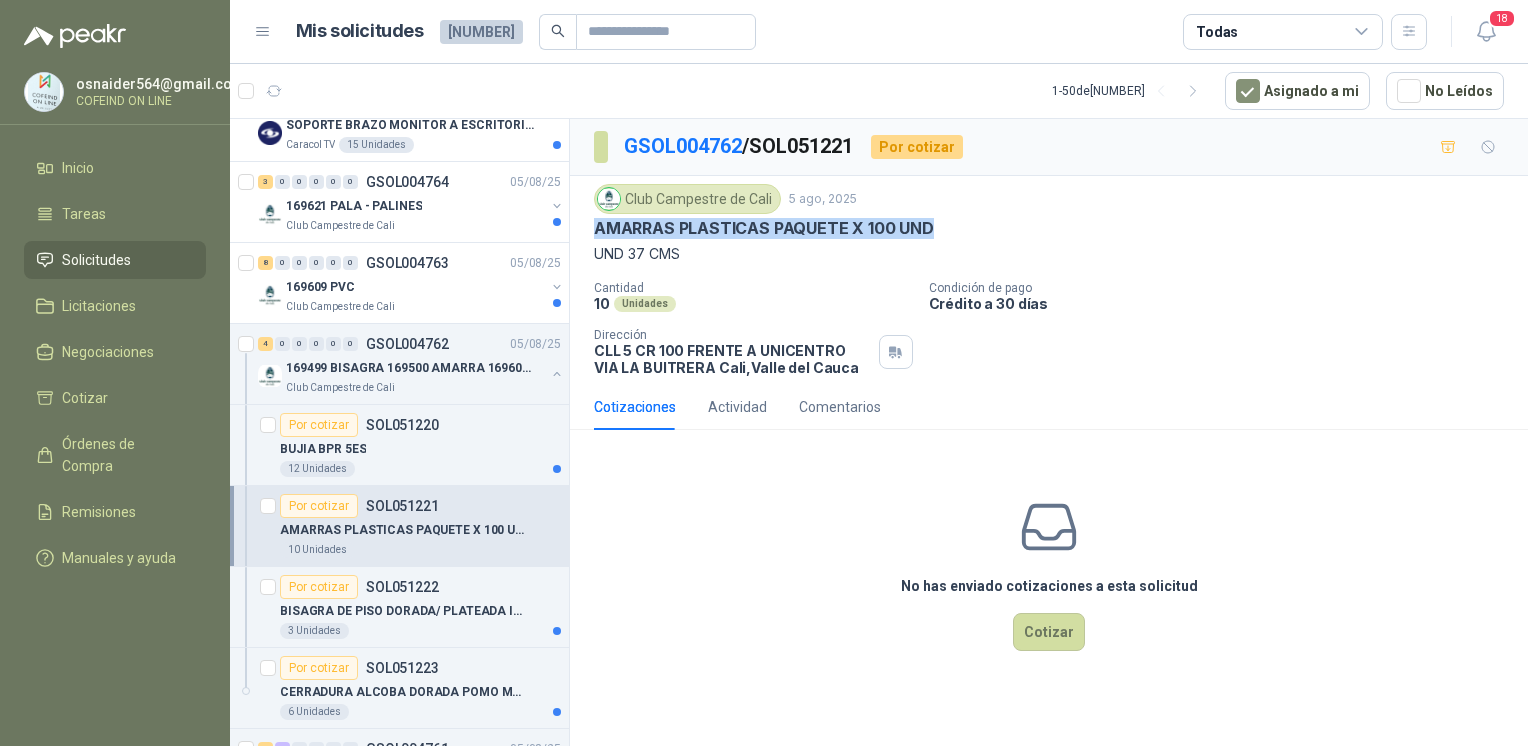 drag, startPoint x: 585, startPoint y: 215, endPoint x: 935, endPoint y: 234, distance: 350.51532 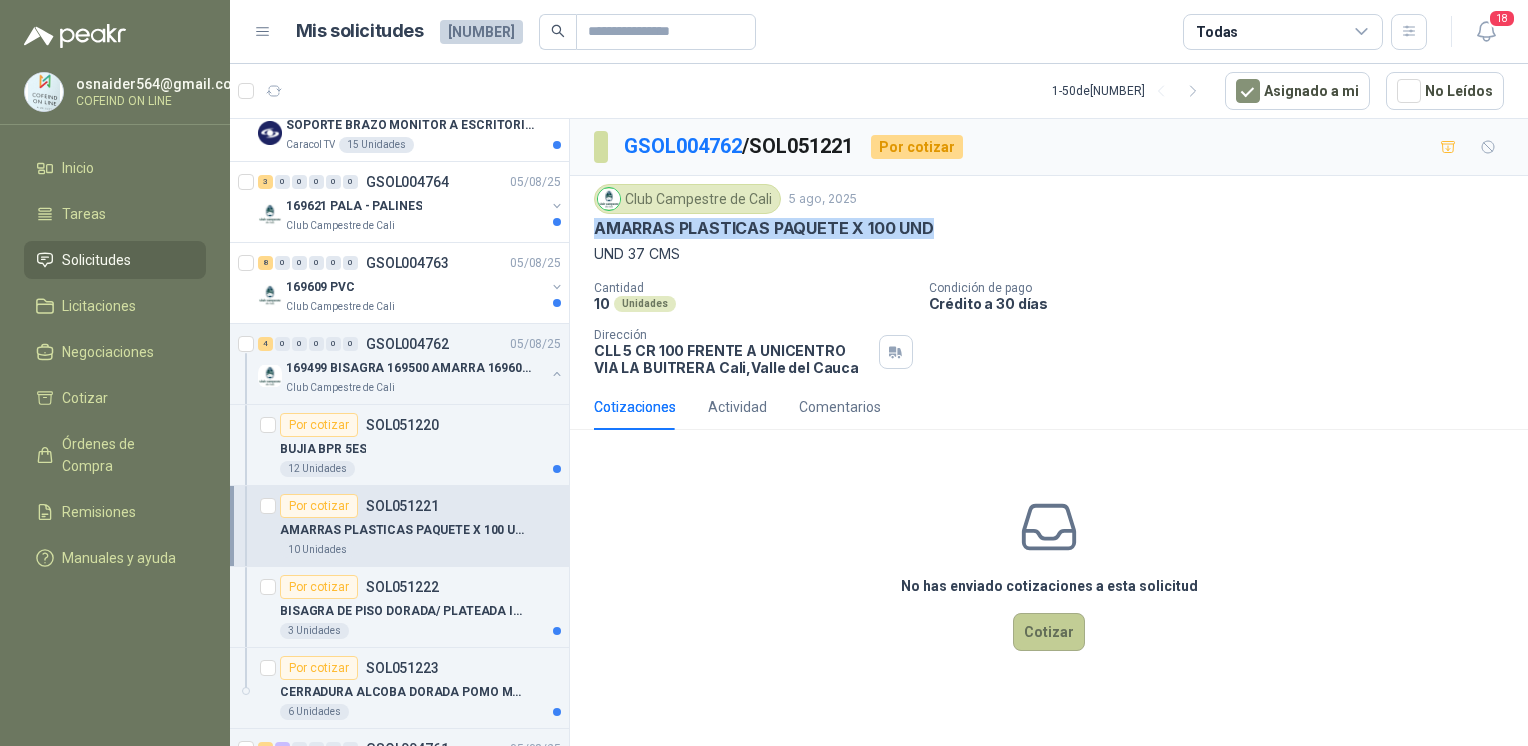 click on "Cotizar" at bounding box center [1049, 632] 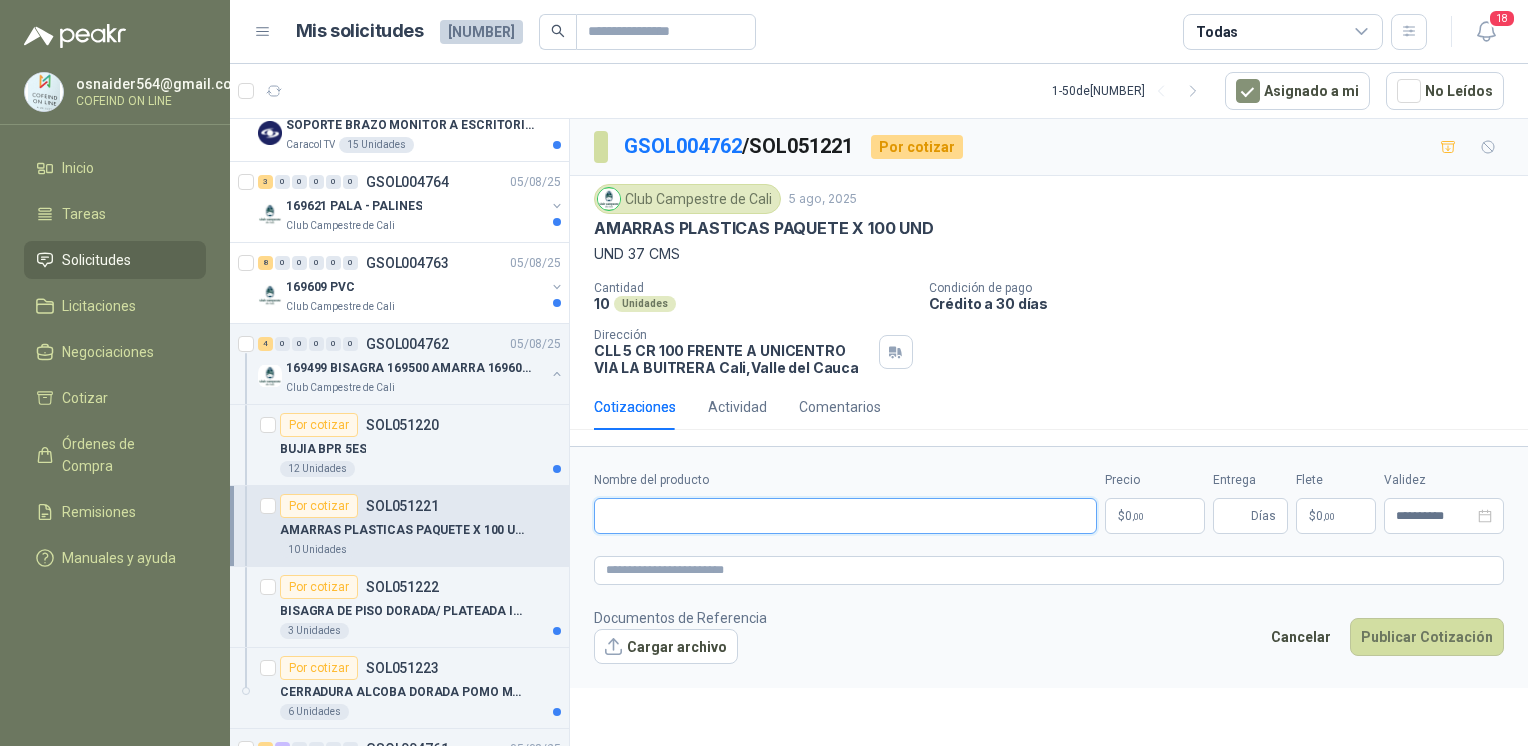 click on "Nombre del producto" at bounding box center [845, 516] 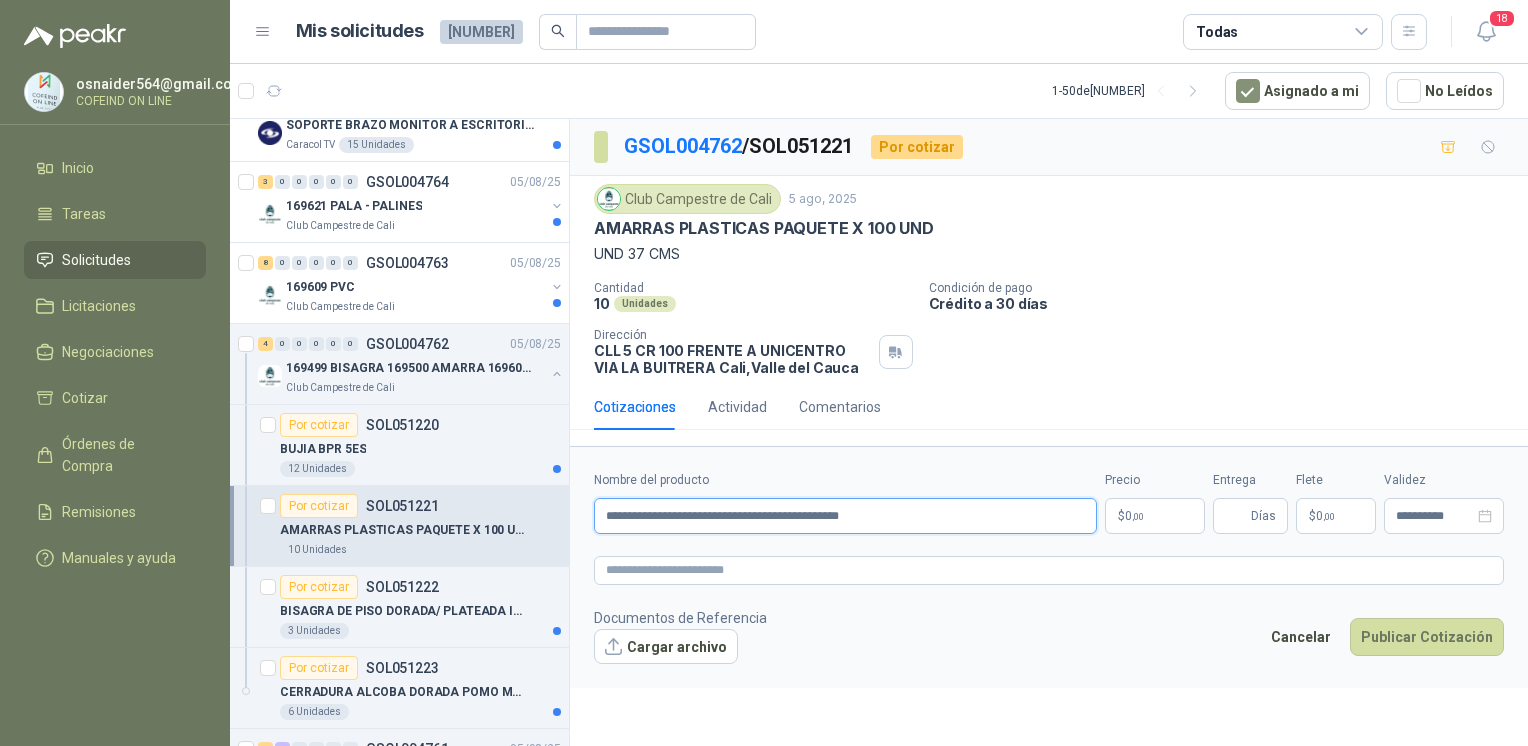type on "**********" 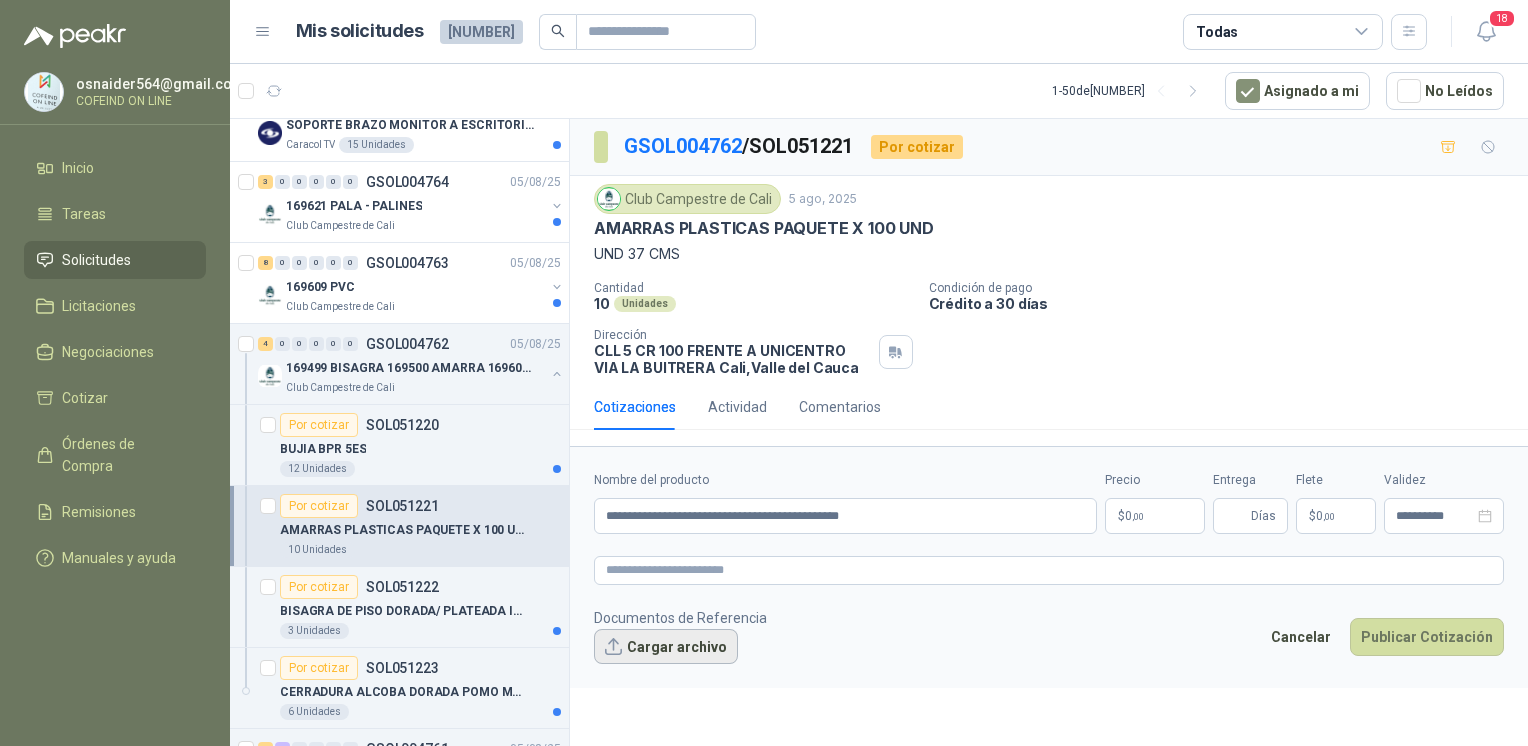 click on "Cargar archivo" at bounding box center [666, 647] 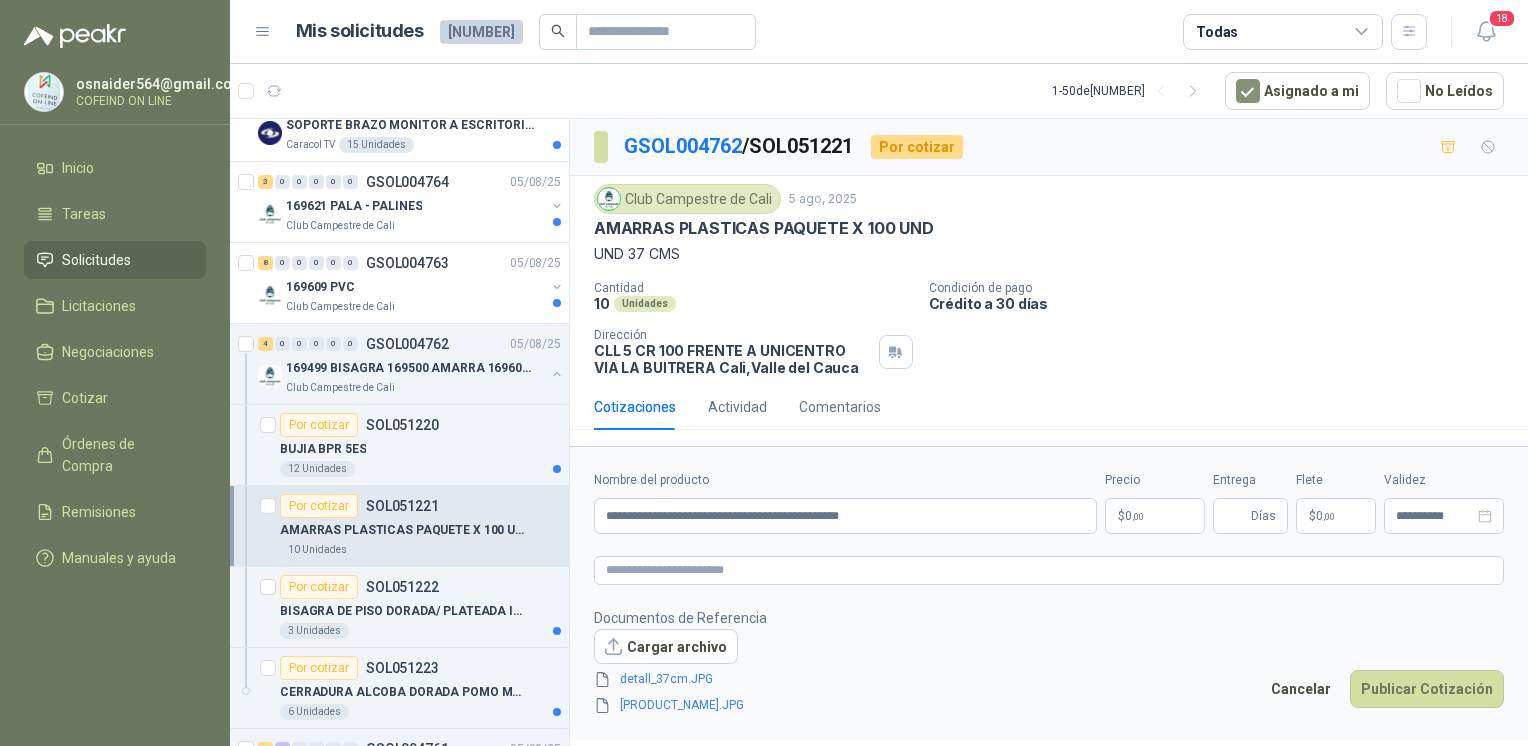 click on "[EMAIL]   COFEIND ON LINE   Inicio   Tareas   Solicitudes   Licitaciones   Negociaciones   Cotizar   Órdenes de Compra   Remisiones   Manuales y ayuda Mis solicitudes [NUMBER] Todas 18 1 - 50  de  [NUMBER] Asignado a mi No Leídos 12   0   0   0   0   0   [PRODUCT_CODE] [DATE]   PEDIDO PARA TRANSPORTE Colegio Bennett   9   0   0   0   0   0   [PRODUCT_CODE] [DATE]   Insumos TI Caracol TV   Por cotizar [PRODUCT_CODE] [DATE]   Probador de red RJ11 / RJ45 / BNC UNI-T (UT681C-UT681L) Lafayette SAS 1   Unidades 1   0   0   0   0   0   [PRODUCT_CODE] [DATE]   [NUMBER] Patojito   Por cotizar [PRODUCT_CODE] [DATE]   TORNO EQUIPADO PARA TRABAJOS DE HASTA 1 METRO DE PRIMER O SEGUNDA MANO Blanquita 1   Unidades Por cotizar [PRODUCT_CODE] [DATE]   TARJETA DECKLINK 8K PRO Caracol TV 4   Unidades Por cotizar [PRODUCT_CODE] [DATE]   SOPORTE BRAZO MONITOR A ESCRITORIO NBF80 Caracol TV 15   Unidades 3   0   0   0   0   0   [PRODUCT_CODE] [DATE]   [NUMBER] PALA - PALINES   Club Campestre de Cali   Por cotizar [PRODUCT_CODE] CABOS PARA PALA MADERA FINA 4   Unidades Por cotizar [PRODUCT_CODE] PALINES 1   Unidades Por cotizar [PRODUCT_CODE] PALA CUADRADA N°2 - FORTE 1   Unidades 8   0   0   0   0   0   [PRODUCT_CODE] [DATE]   [NUMBER]   PVC Club Campestre de Cali   2   2   0   0   0   0   [DATE]" at bounding box center [764, 373] 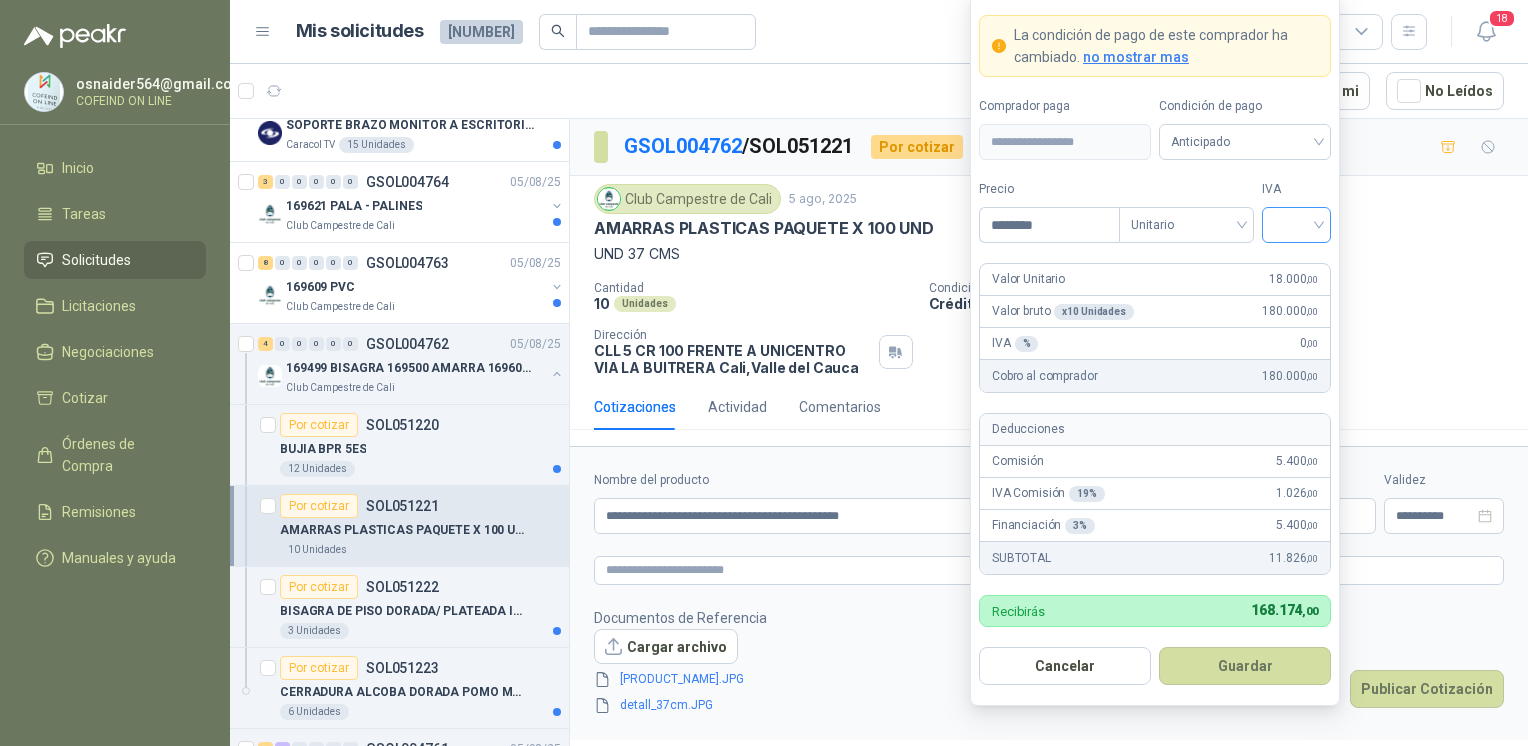 type on "********" 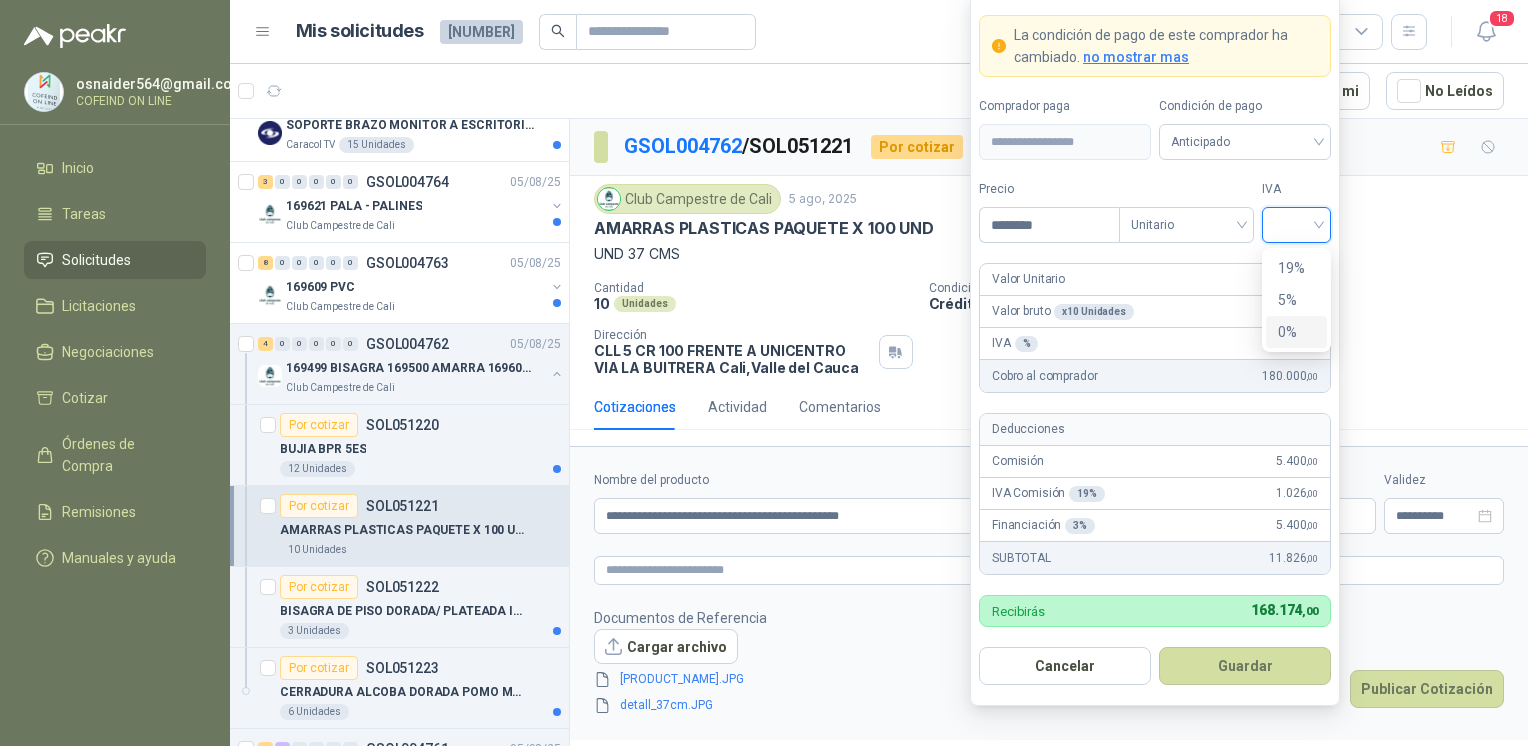 click on "0%" at bounding box center (1296, 332) 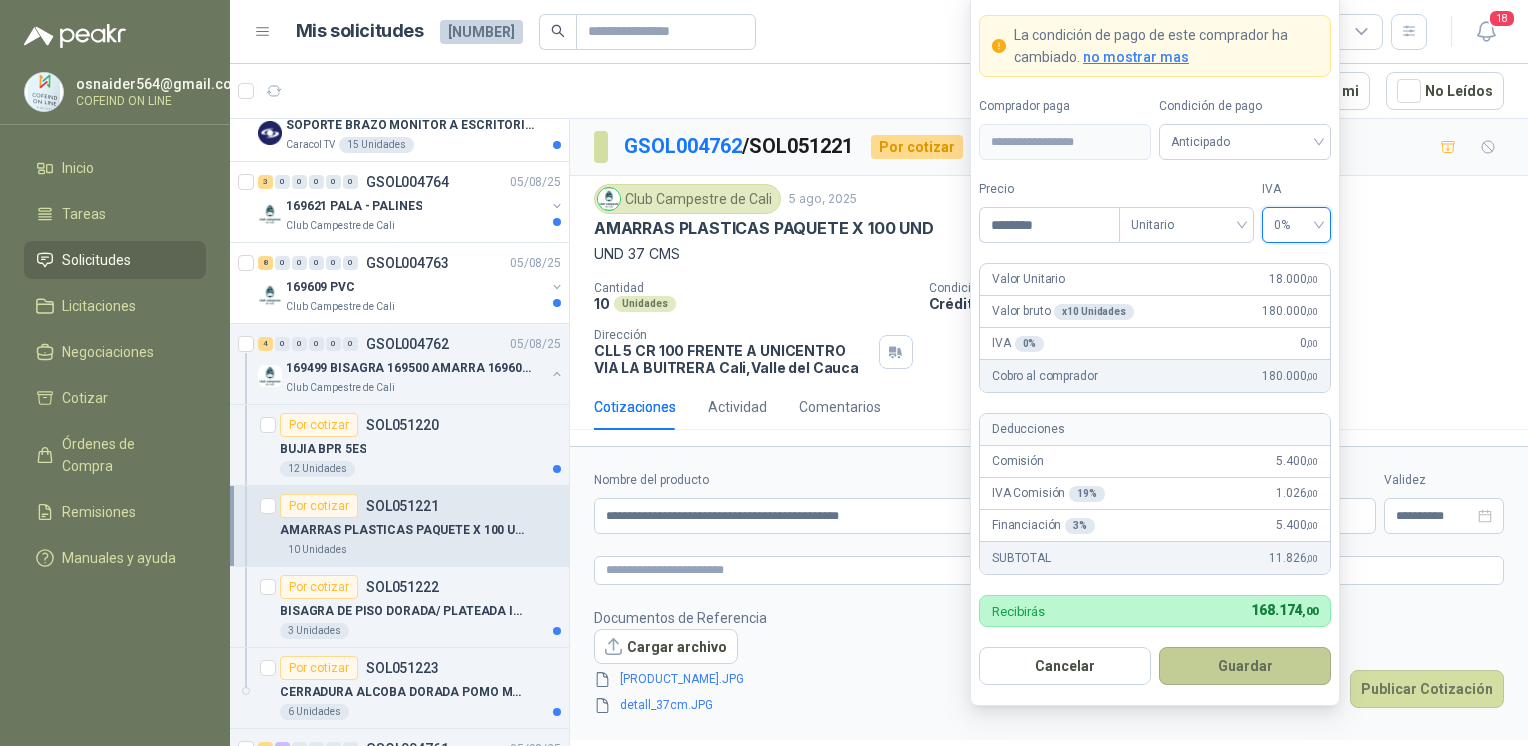 click on "Guardar" at bounding box center [1245, 666] 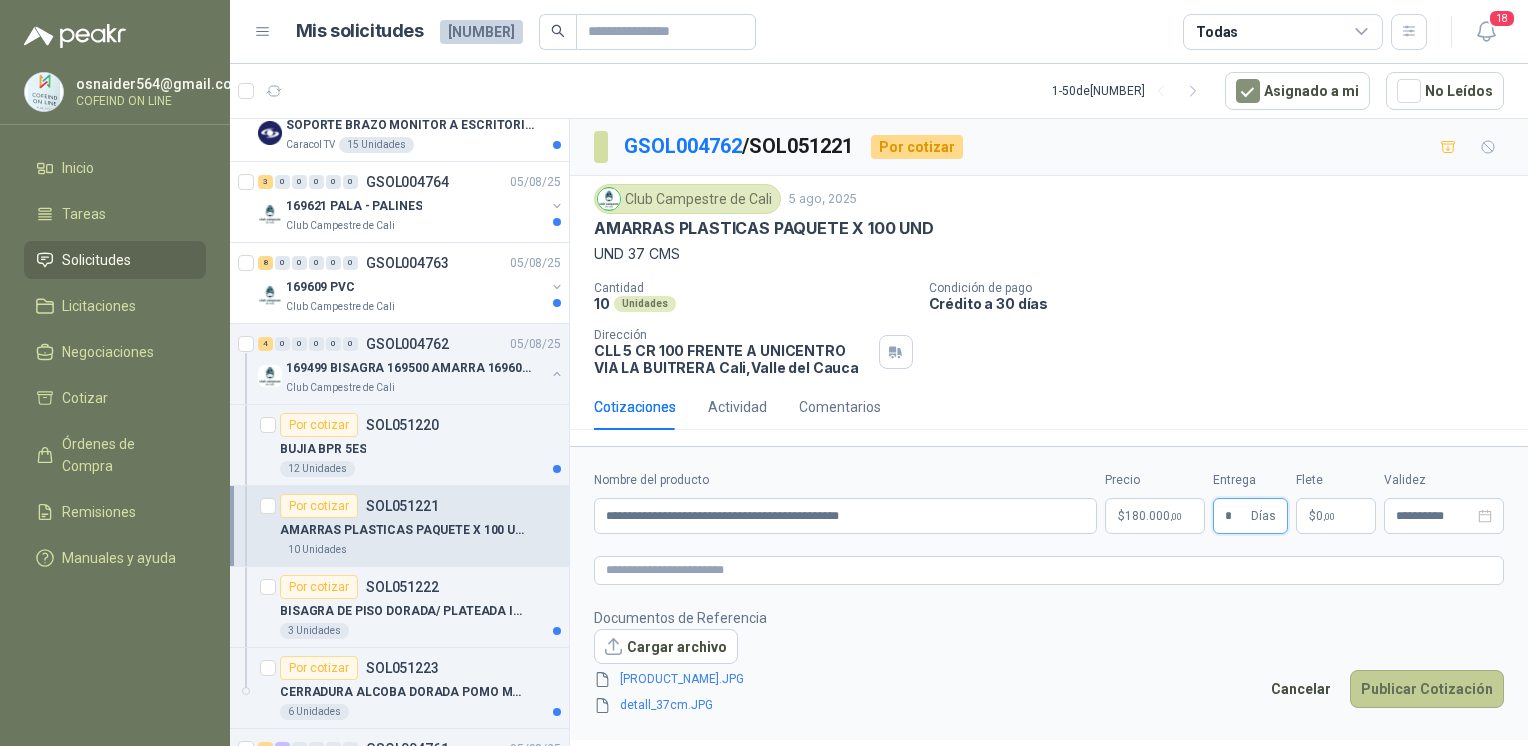 type on "*" 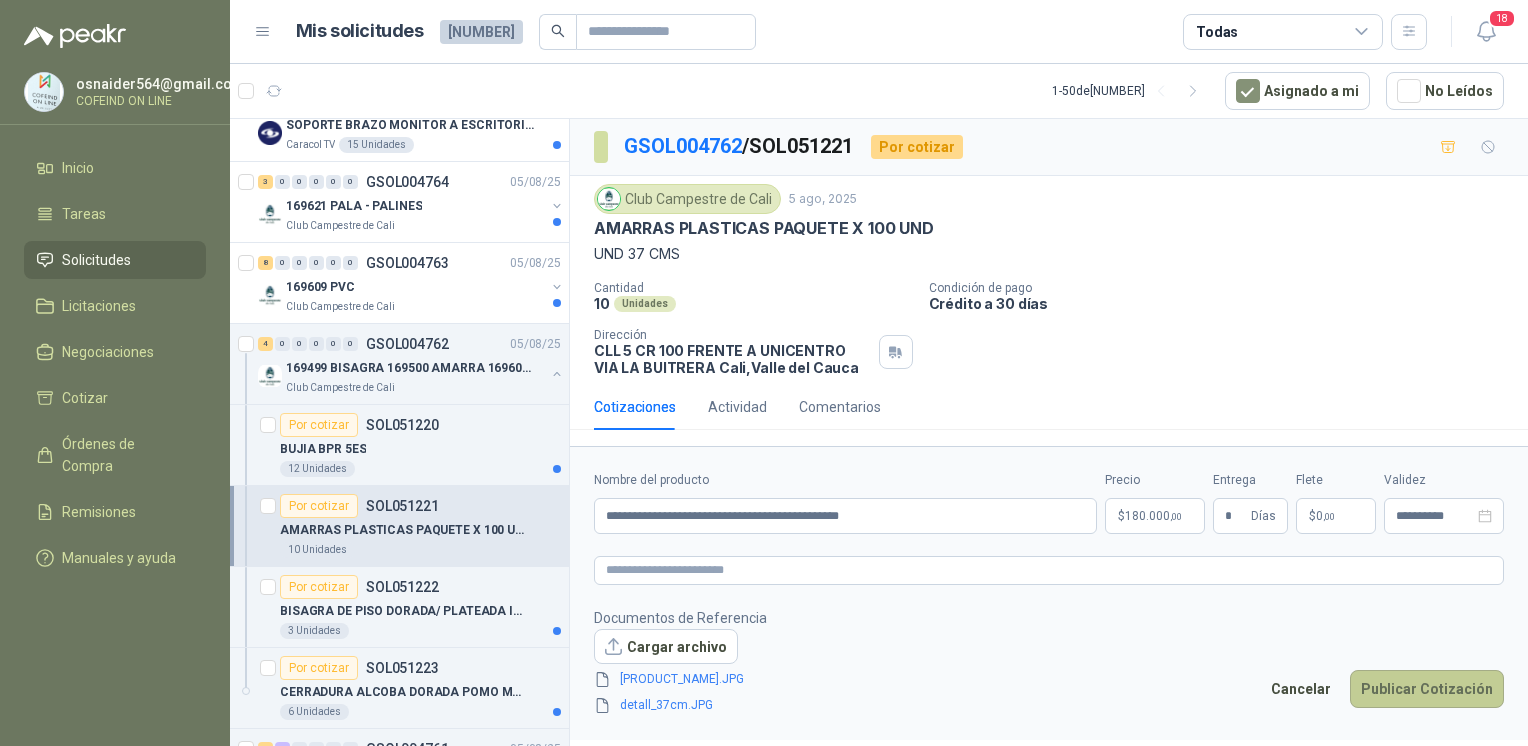 click on "Publicar Cotización" at bounding box center (1427, 689) 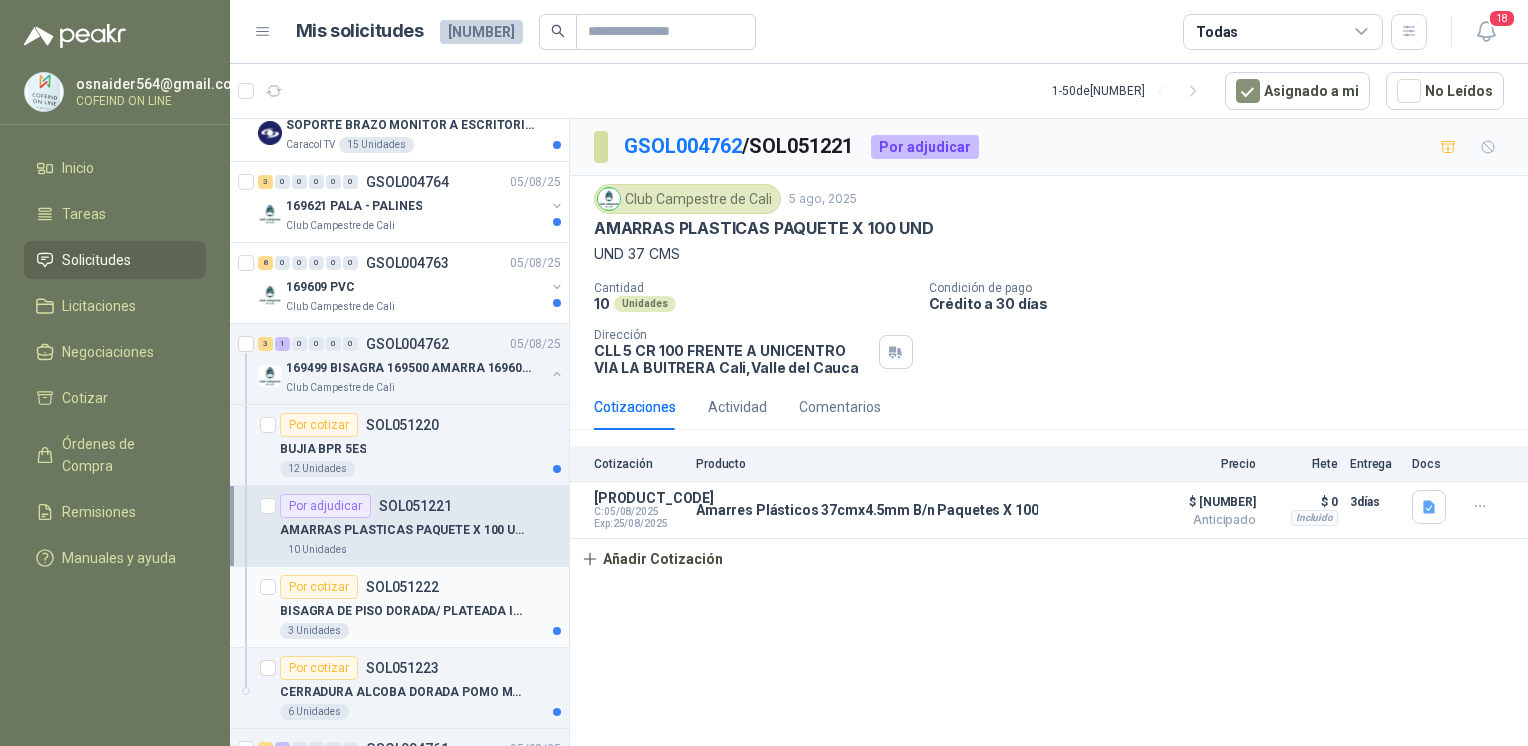 click on "3   Unidades" at bounding box center [420, 631] 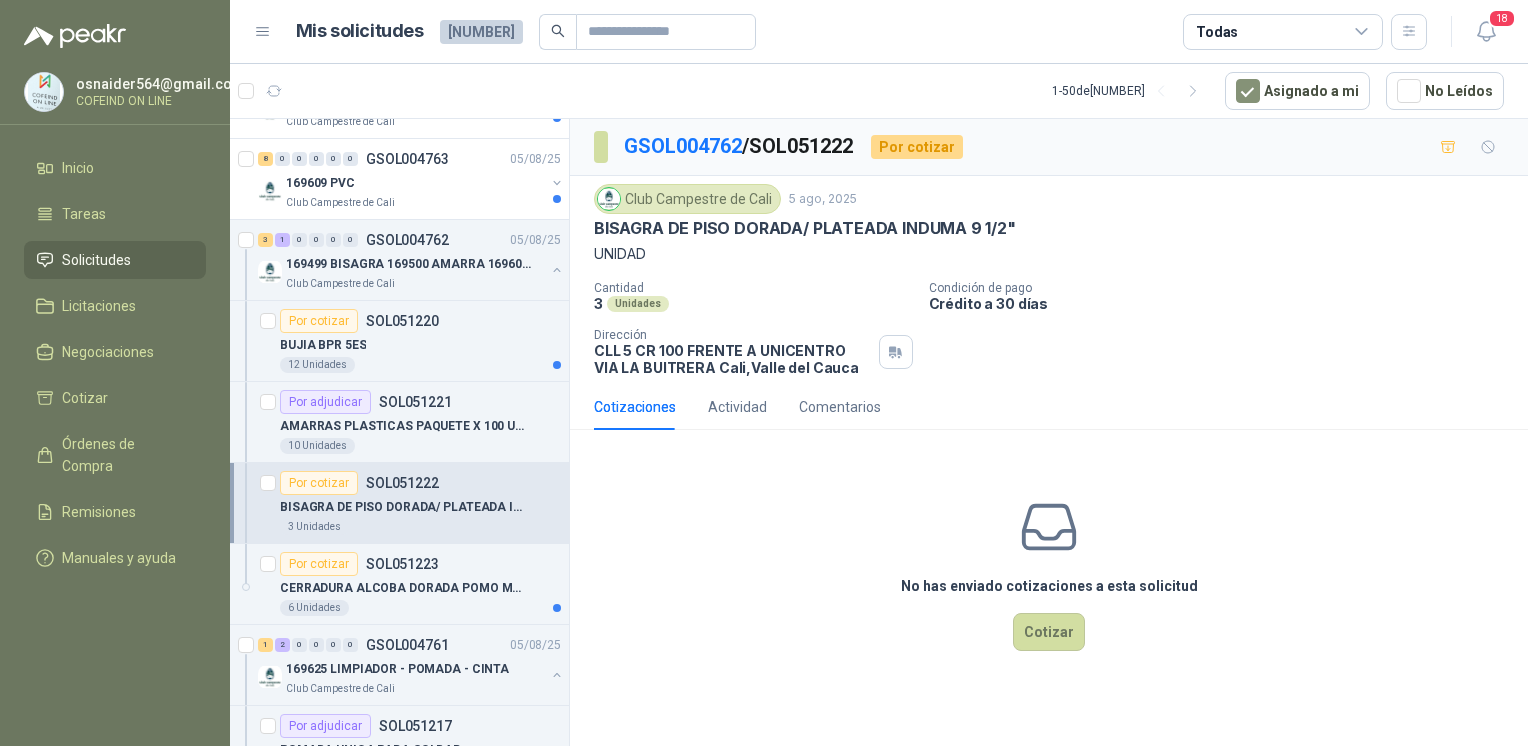 scroll, scrollTop: 681, scrollLeft: 0, axis: vertical 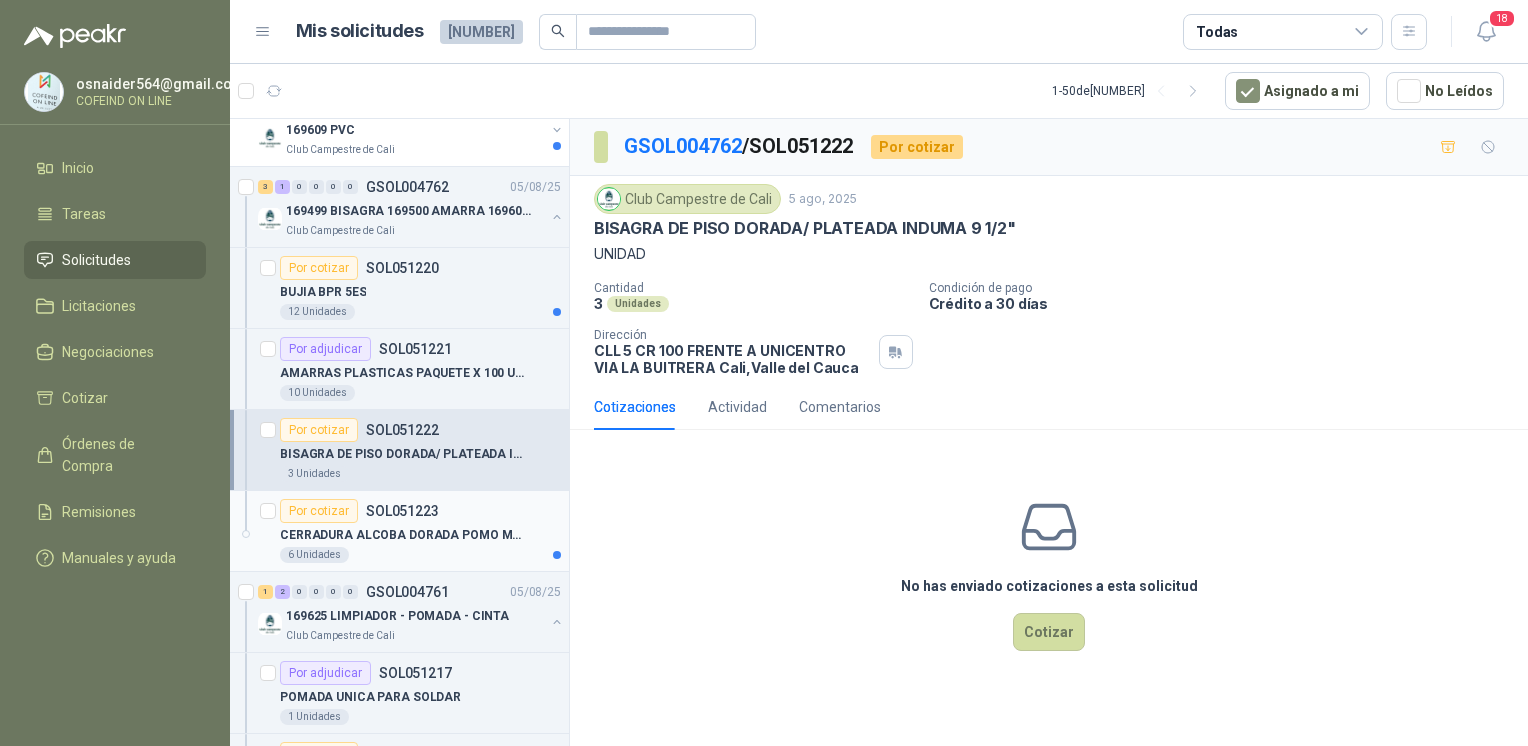 click on "CERRADURA ALCOBA DORADA POMO MADERA BELL WOOD SCHLAGE" at bounding box center (404, 535) 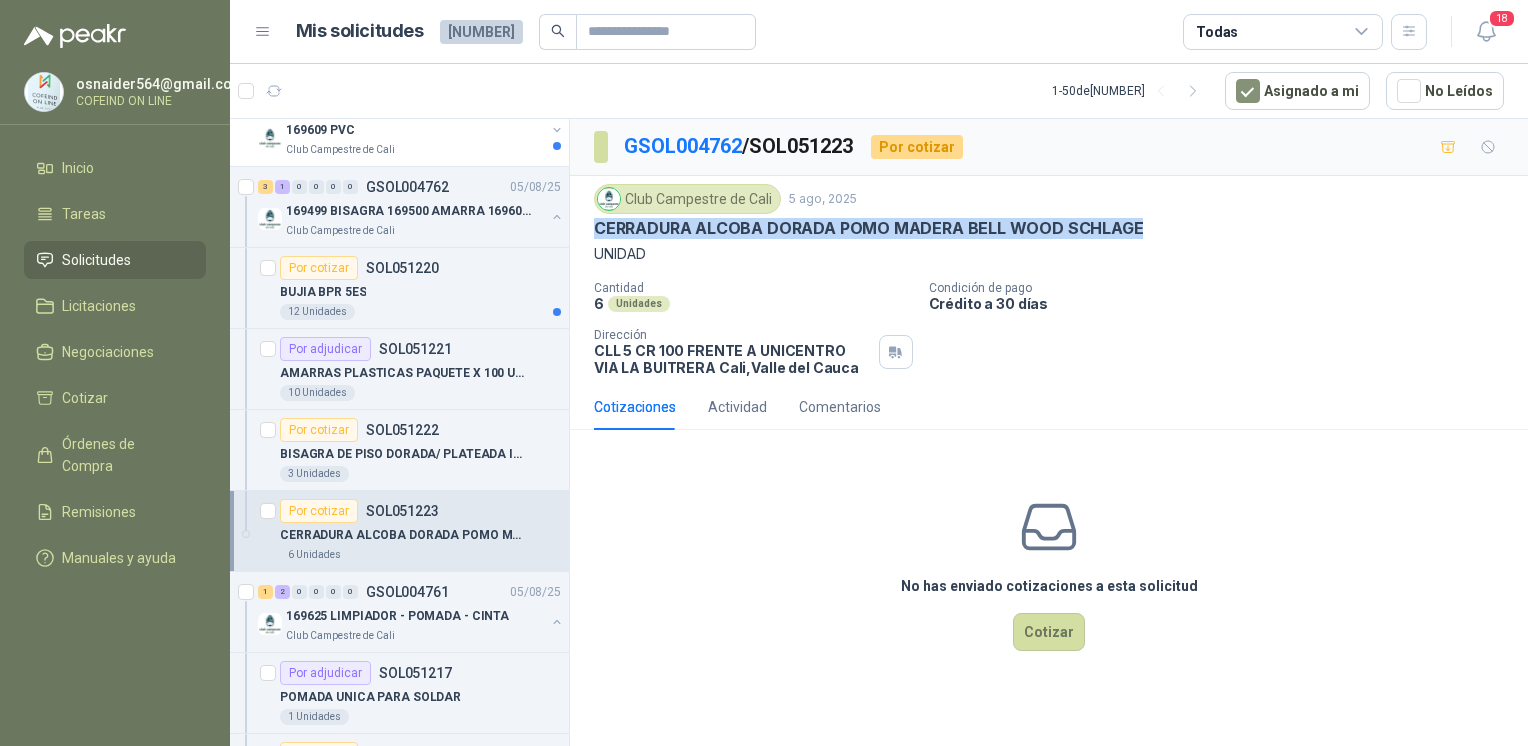 drag, startPoint x: 588, startPoint y: 218, endPoint x: 1150, endPoint y: 215, distance: 562.008 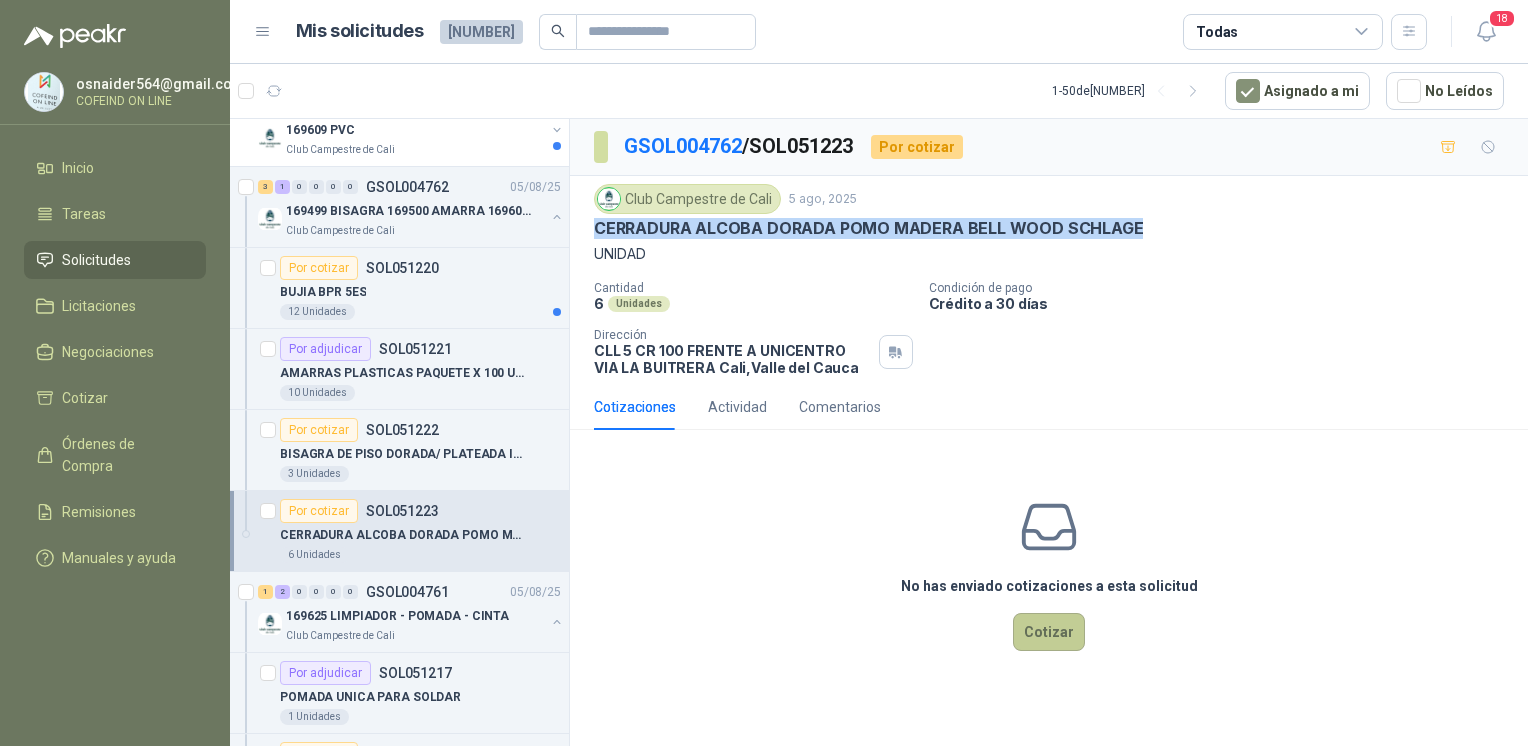 click on "Cotizar" at bounding box center [1049, 632] 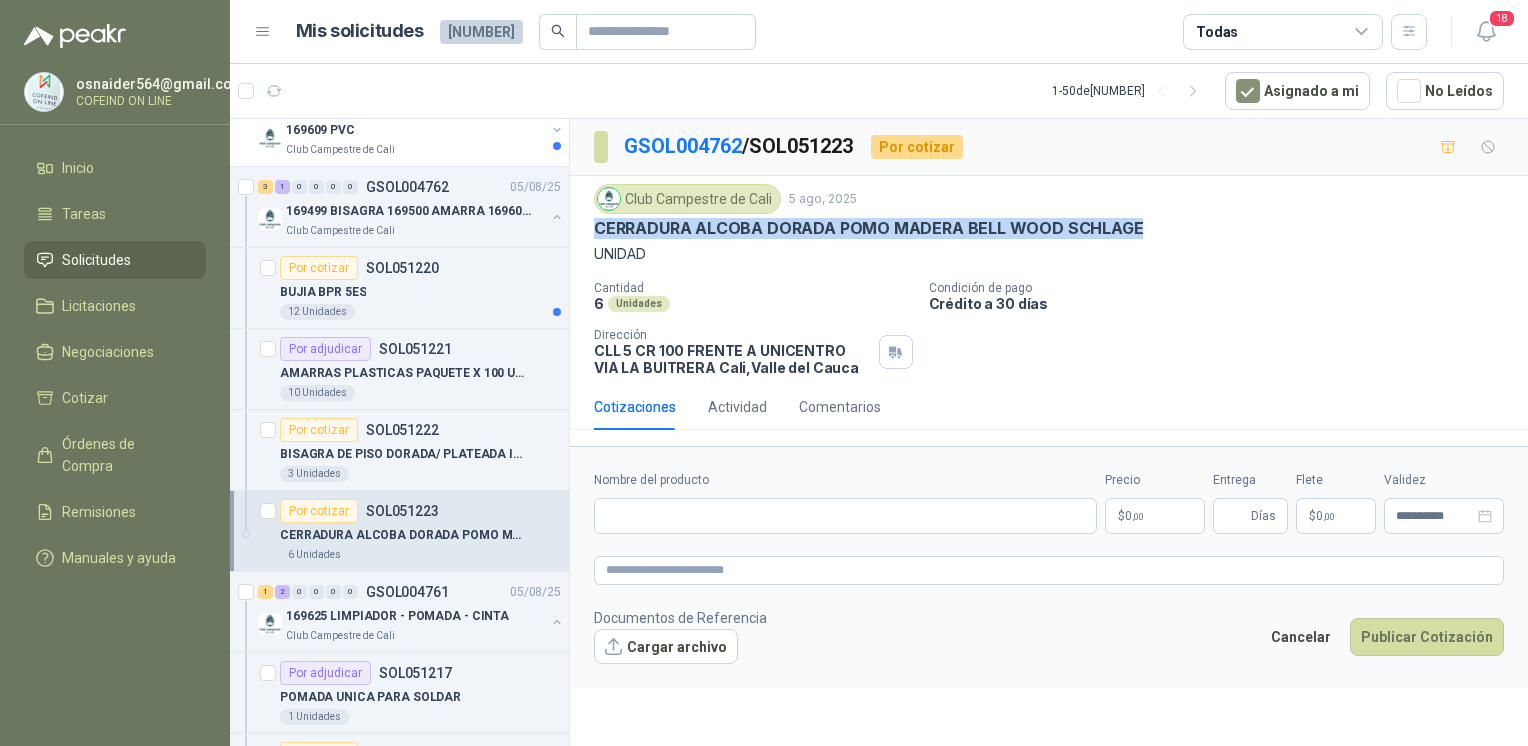 type 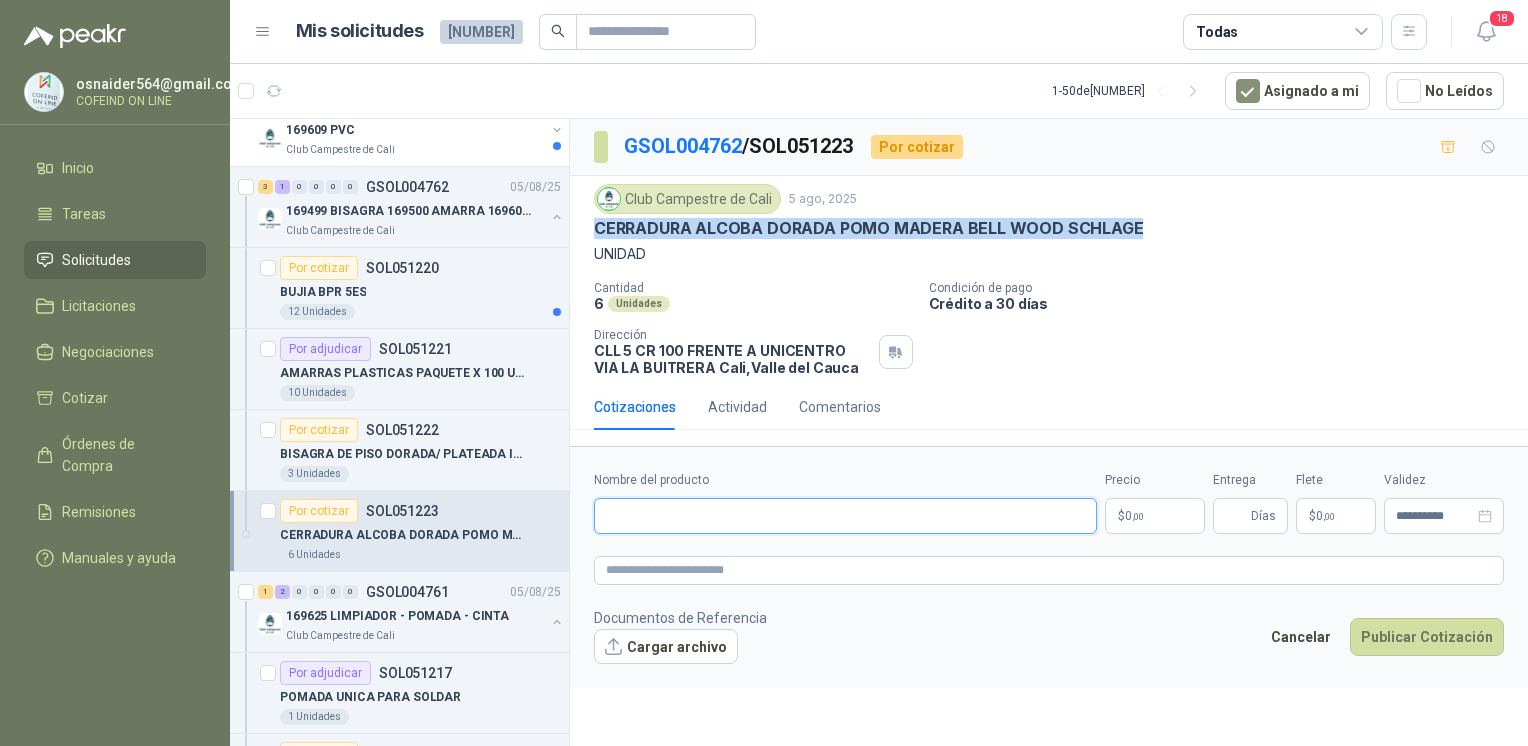 click on "Nombre del producto" at bounding box center (845, 516) 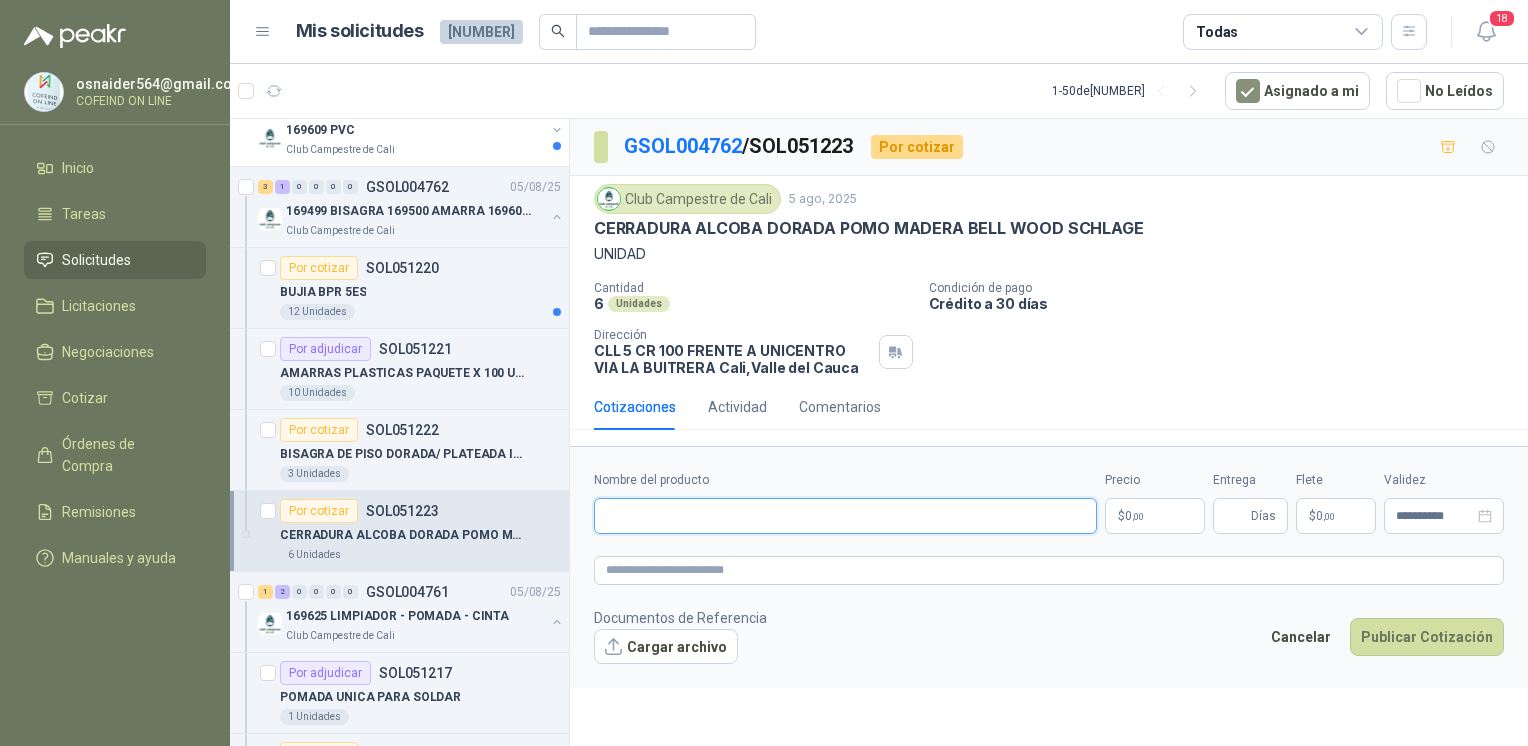 paste on "**********" 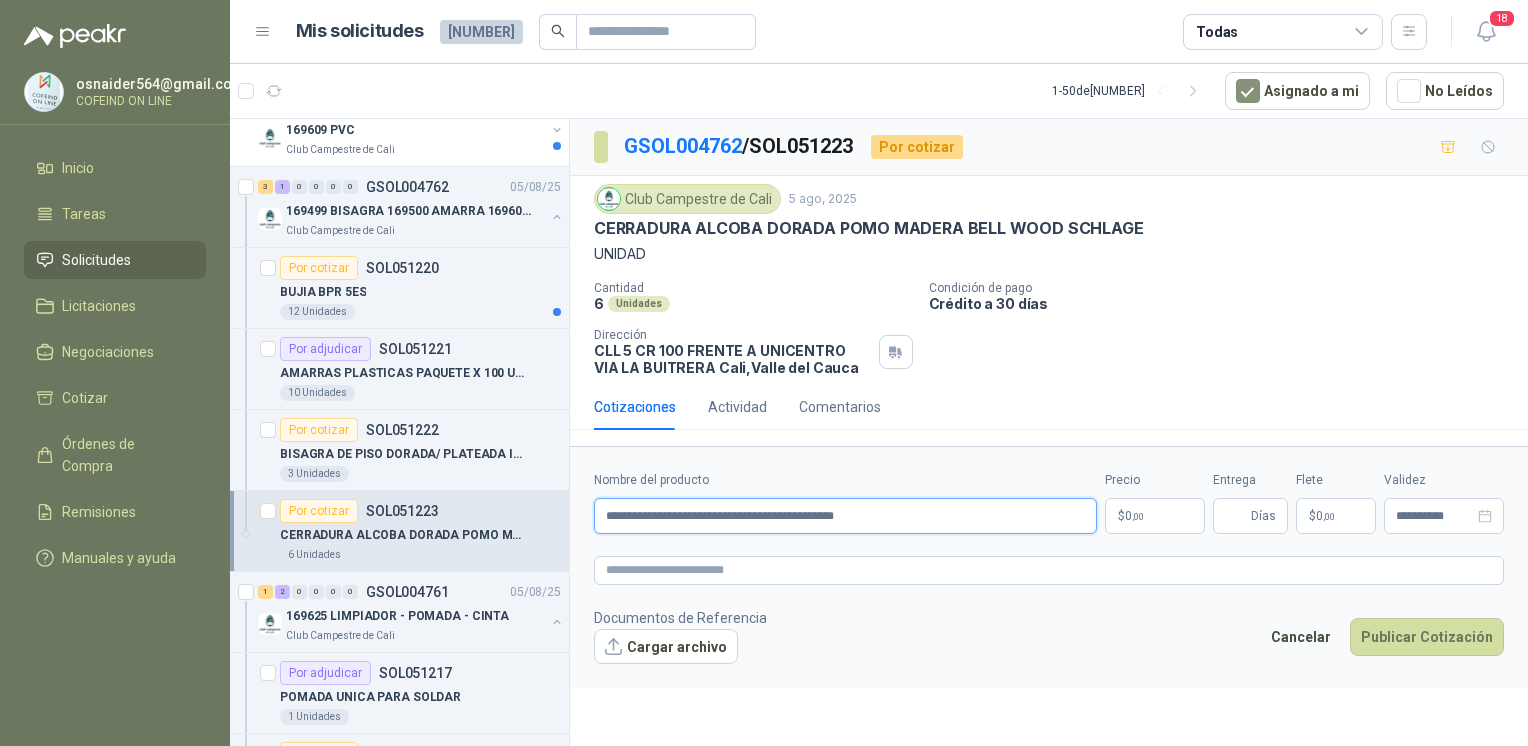 drag, startPoint x: 885, startPoint y: 518, endPoint x: 584, endPoint y: 512, distance: 301.05978 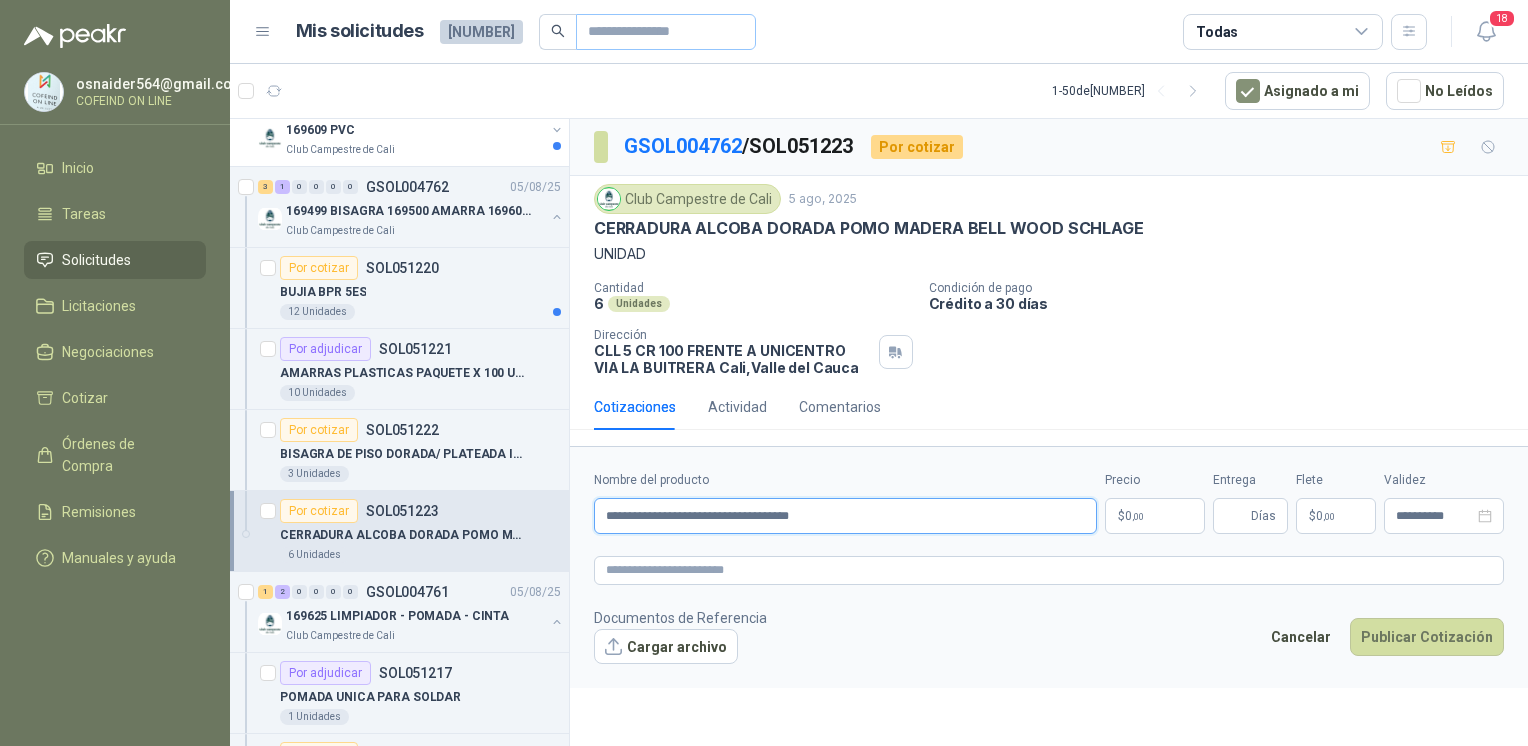 type on "**********" 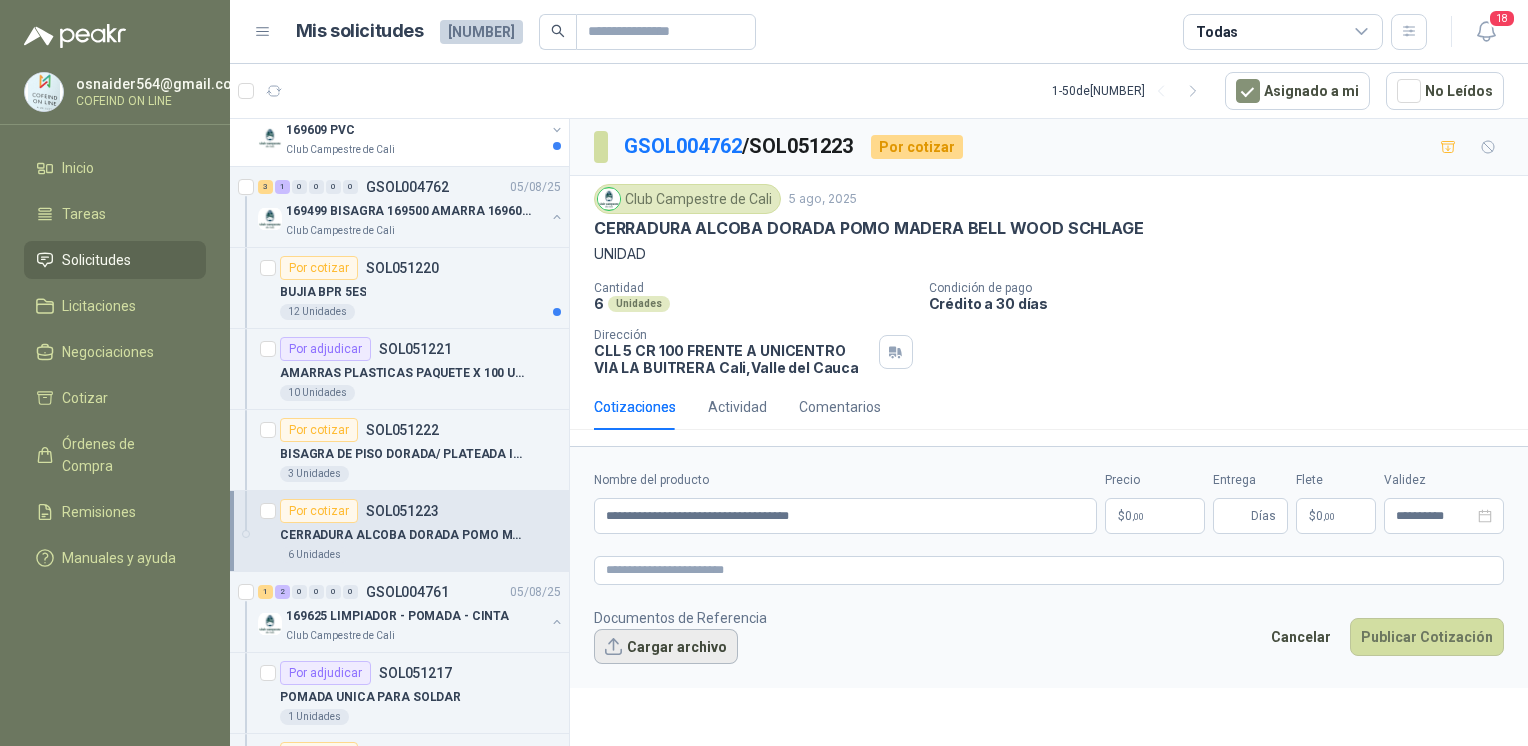 click on "Cargar archivo" at bounding box center [666, 647] 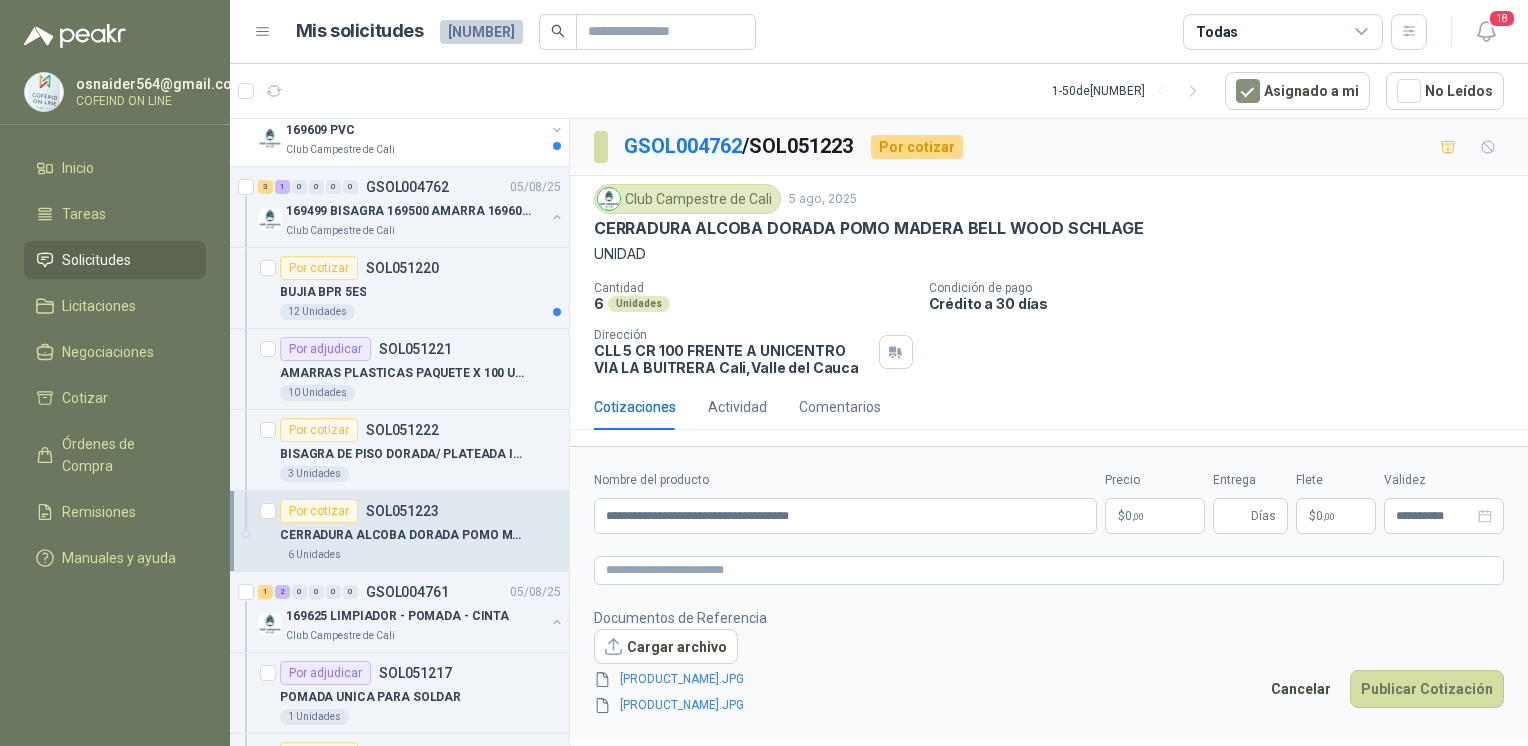 click on "[EMAIL]   COFEIND ON LINE   Inicio   Tareas   Solicitudes   Licitaciones   Negociaciones   Cotizar   Órdenes de Compra   Remisiones   Manuales y ayuda Mis solicitudes [NUMBER] Todas 18 1 - 50  de  [NUMBER] Asignado a mi No Leídos 12   0   0   0   0   0   [PRODUCT_CODE] [DATE]   PEDIDO PARA TRANSPORTE Colegio Bennett   9   0   0   0   0   0   [PRODUCT_CODE] [DATE]   Insumos TI Caracol TV   Por cotizar [PRODUCT_CODE] [DATE]   Probador de red RJ11 / RJ45 / BNC UNI-T (UT681C-UT681L) Lafayette SAS 1   Unidades 1   0   0   0   0   0   [PRODUCT_CODE] [DATE]   [NUMBER] Patojito   Por cotizar [PRODUCT_CODE] [DATE]   TORNO EQUIPADO PARA TRABAJOS DE HASTA 1 METRO DE PRIMER O SEGUNDA MANO Blanquita 1   Unidades Por cotizar [PRODUCT_CODE] [DATE]   TARJETA DECKLINK 8K PRO Caracol TV 4   Unidades Por cotizar [PRODUCT_CODE] [DATE]   SOPORTE BRAZO MONITOR A ESCRITORIO NBF80 Caracol TV 15   Unidades 3   0   0   0   0   0   [PRODUCT_CODE] [DATE]   [NUMBER] PALA - PALINES   Club Campestre de Cali   Por cotizar [PRODUCT_CODE] CABOS PARA PALA MADERA FINA 4   Unidades Por cotizar [PRODUCT_CODE] PALINES 1   Unidades Por cotizar [PRODUCT_CODE] PALA CUADRADA N°2 - FORTE 1   Unidades 8   0   0   0   0   0   [PRODUCT_CODE] [DATE]   [NUMBER]   PVC Club Campestre de Cali   2   2   0   0   0   0   [DATE]" at bounding box center [764, 373] 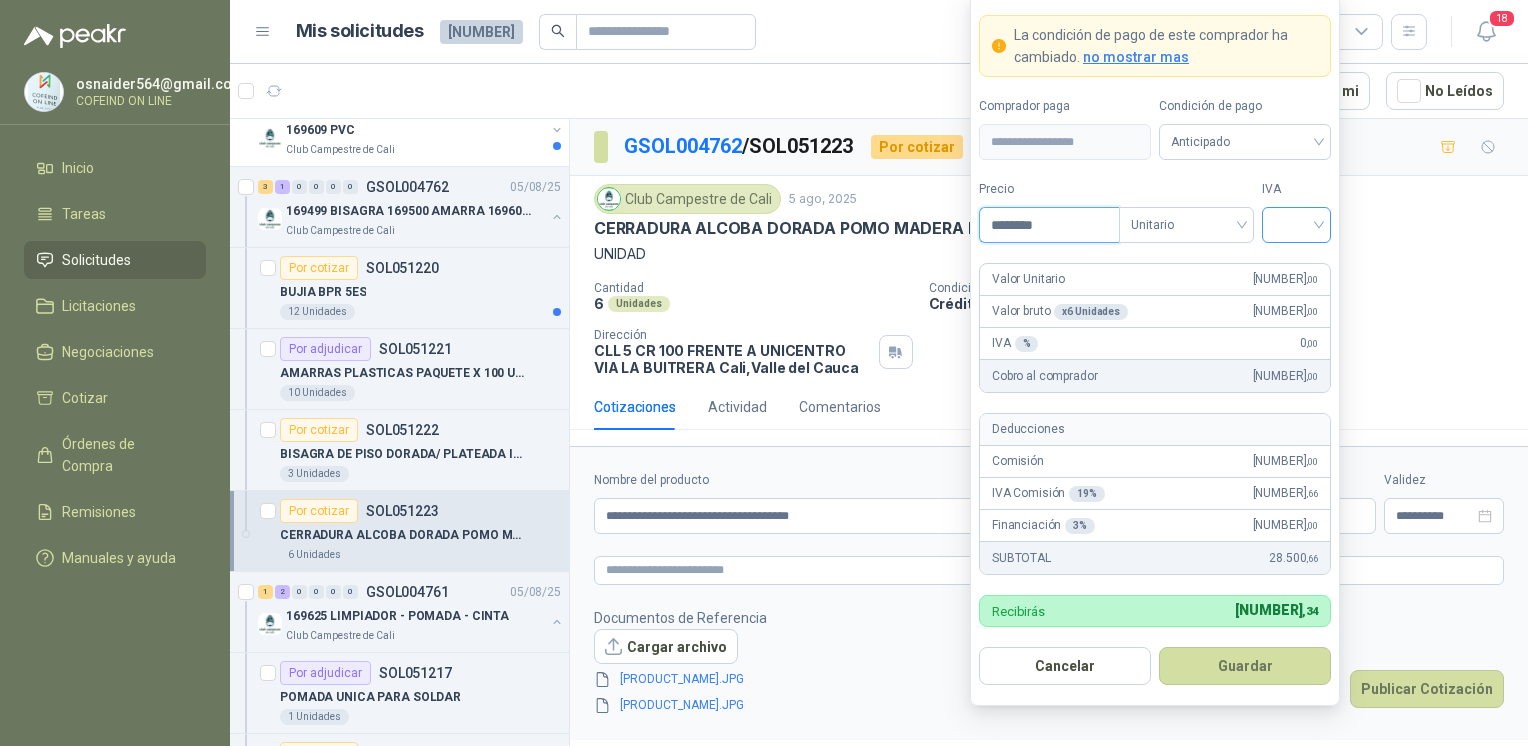 type on "********" 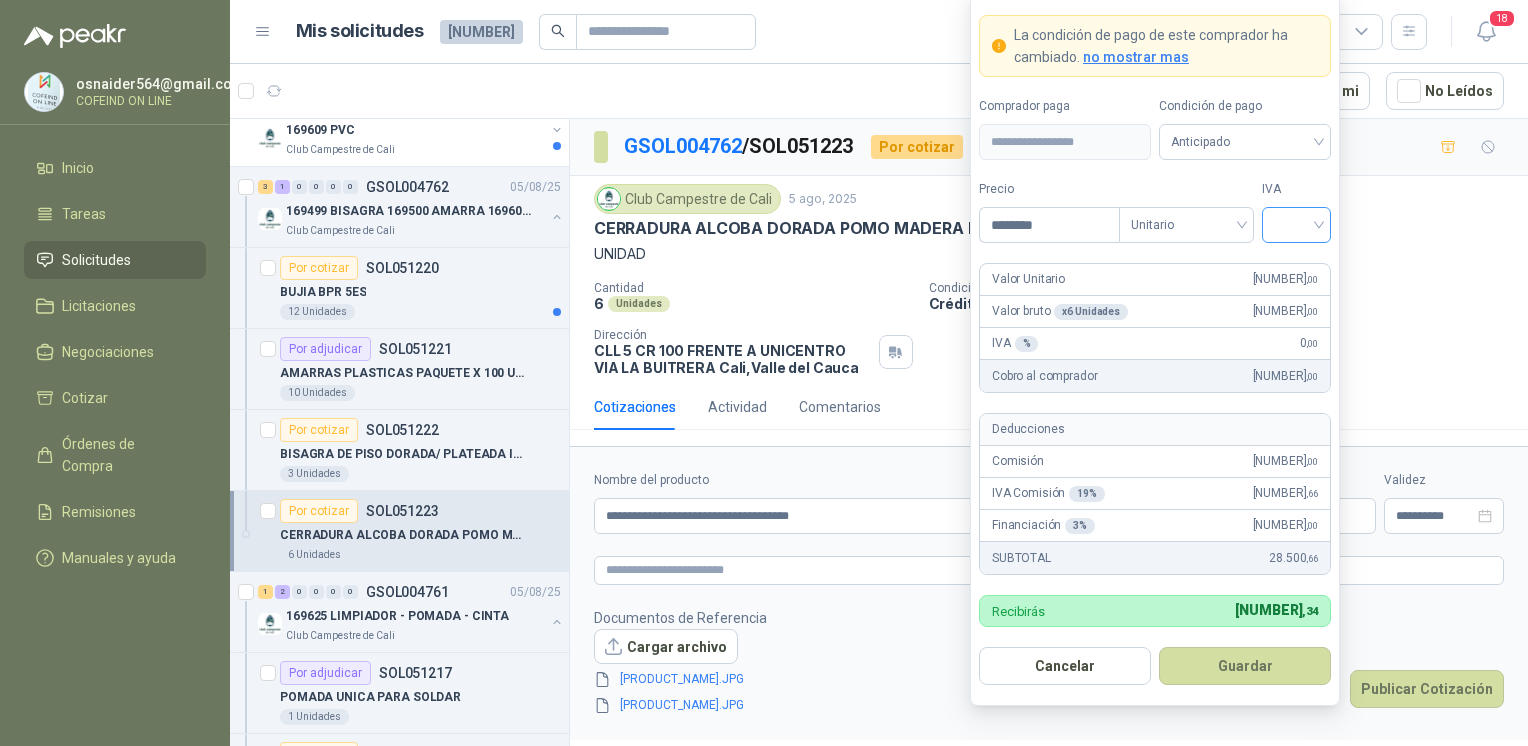 click at bounding box center (1296, 223) 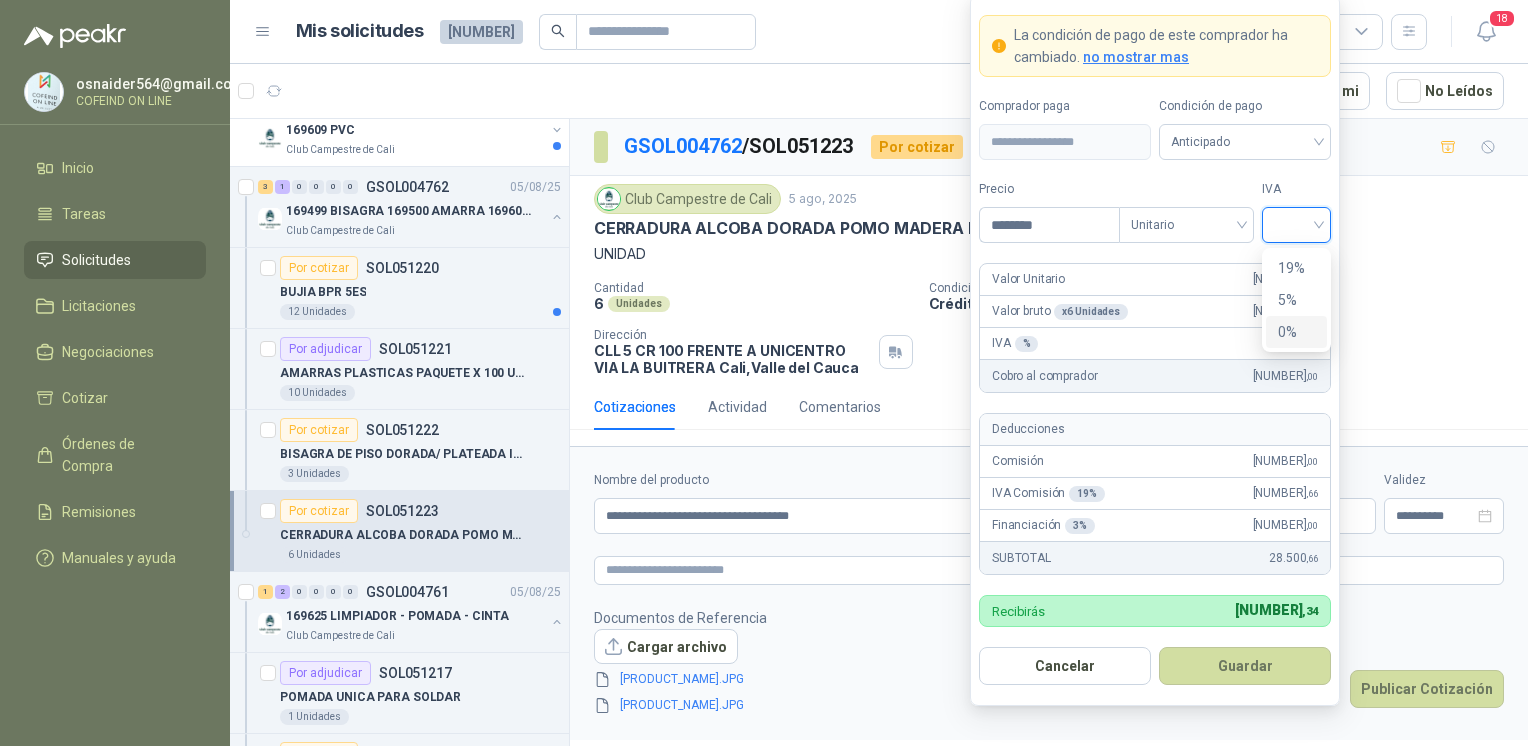 click on "0%" at bounding box center [1296, 332] 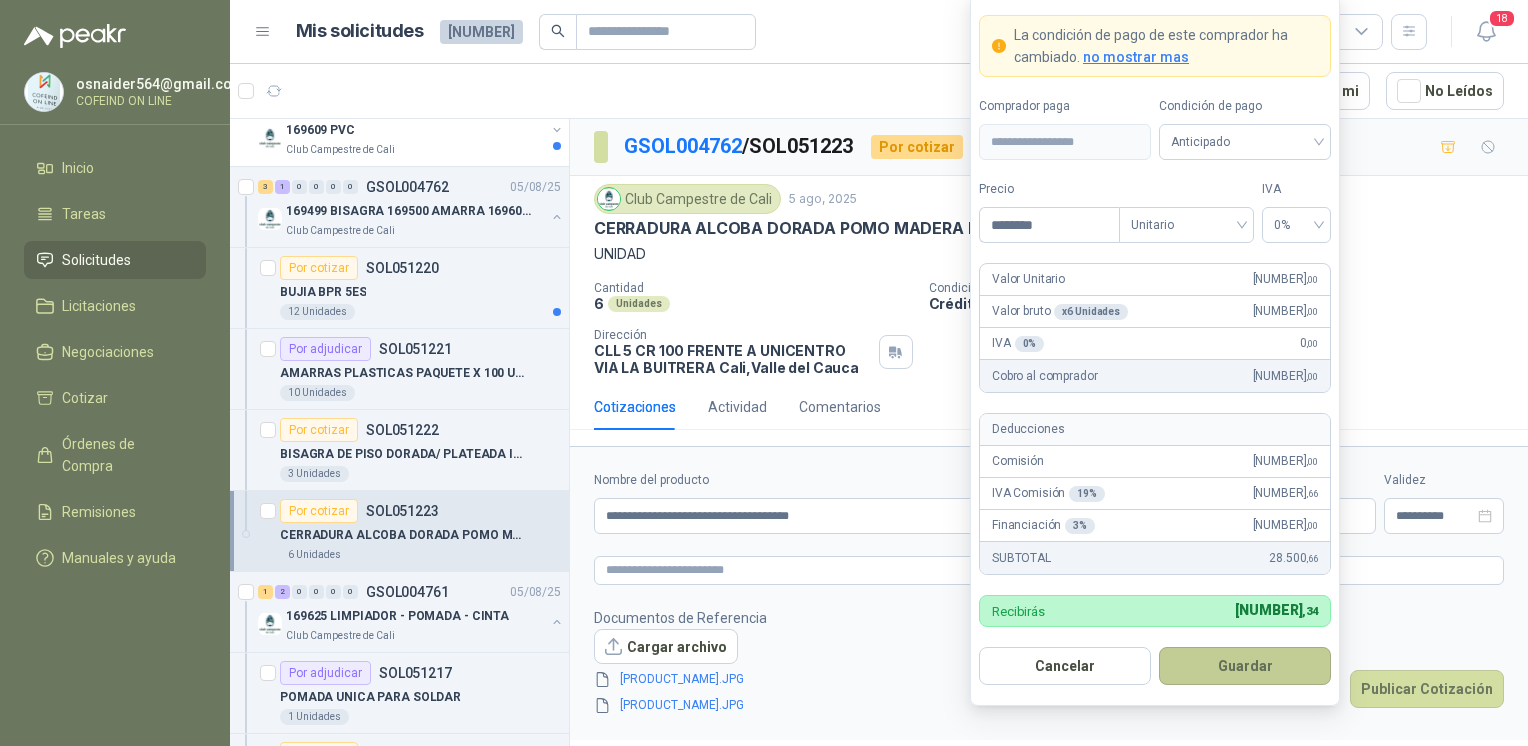 click on "Guardar" at bounding box center (1245, 666) 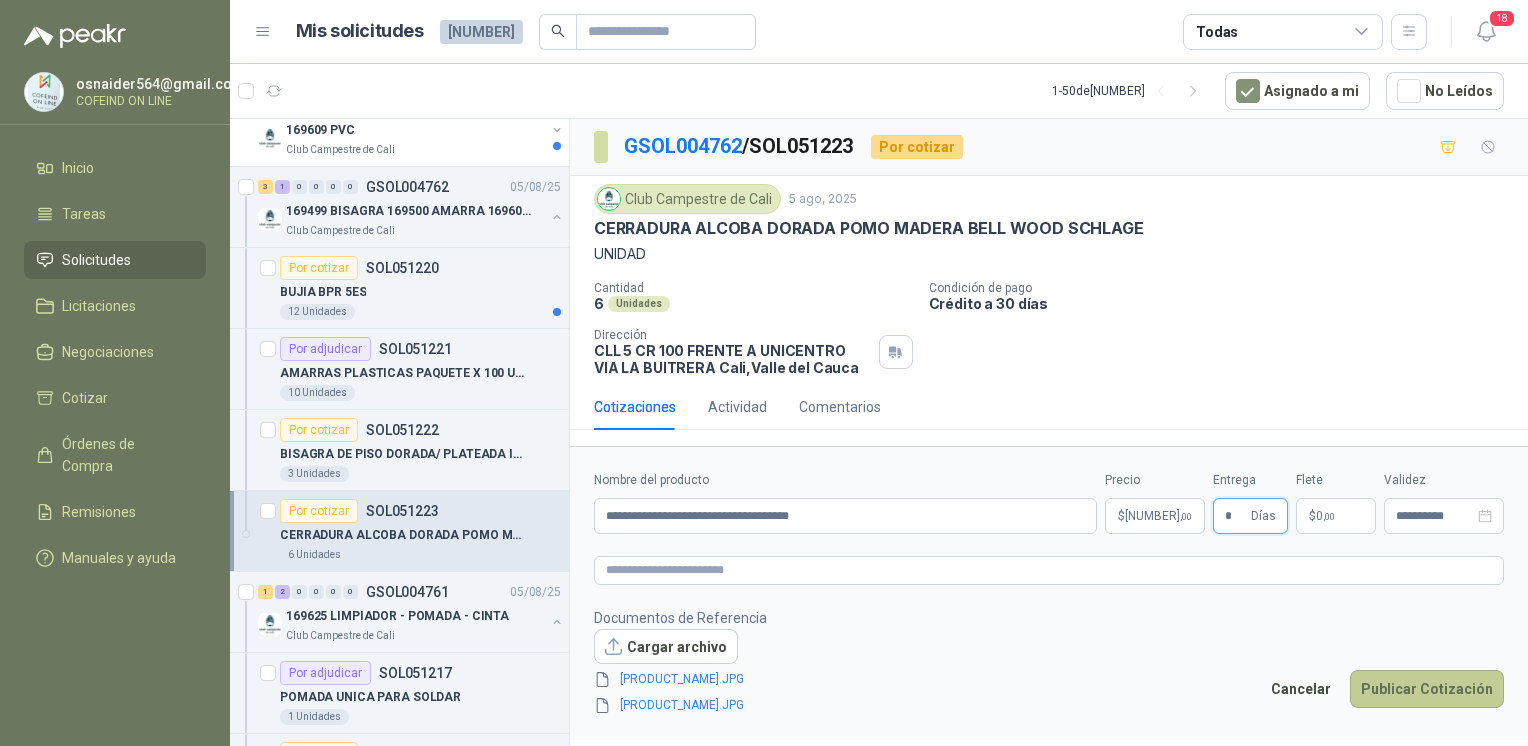 type on "*" 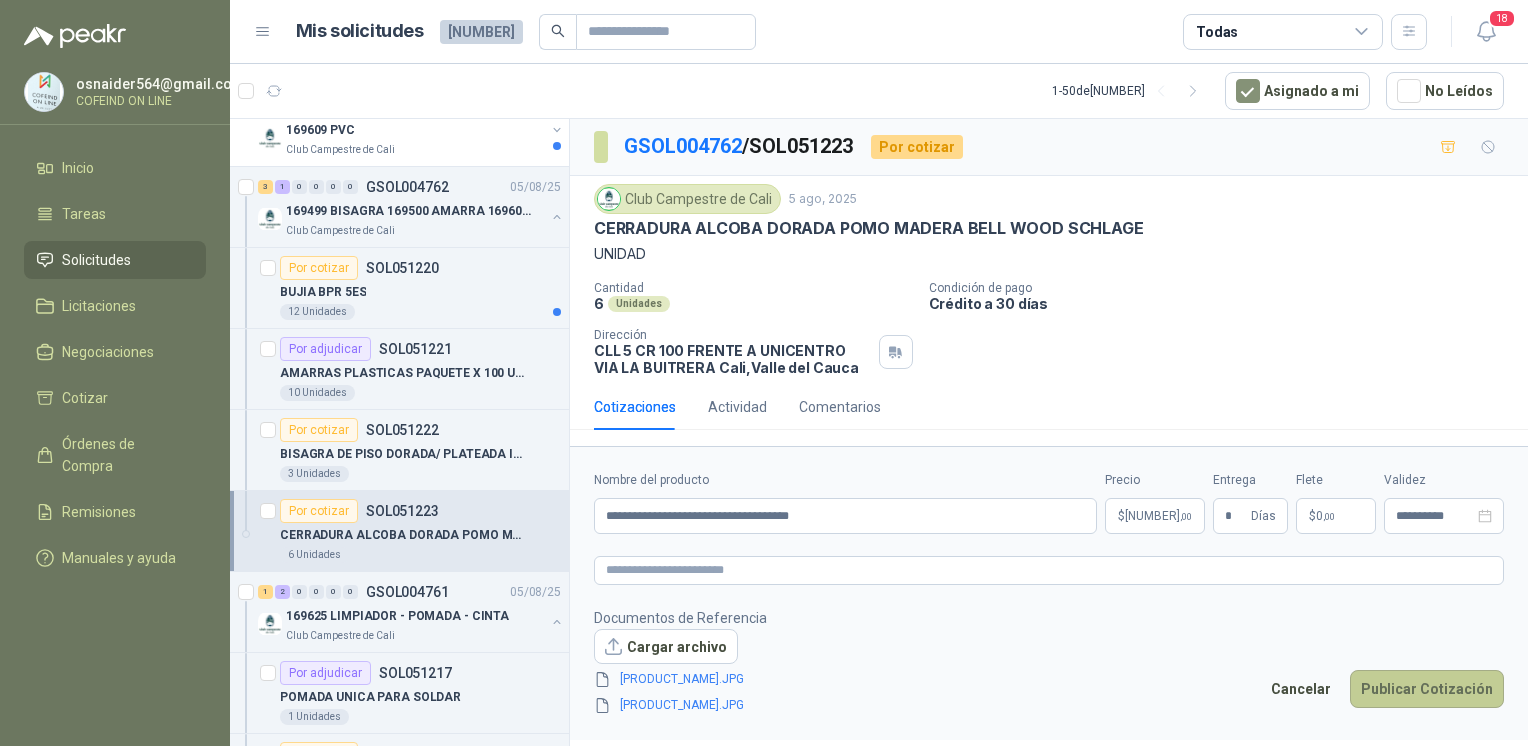 click on "Publicar Cotización" at bounding box center (1427, 689) 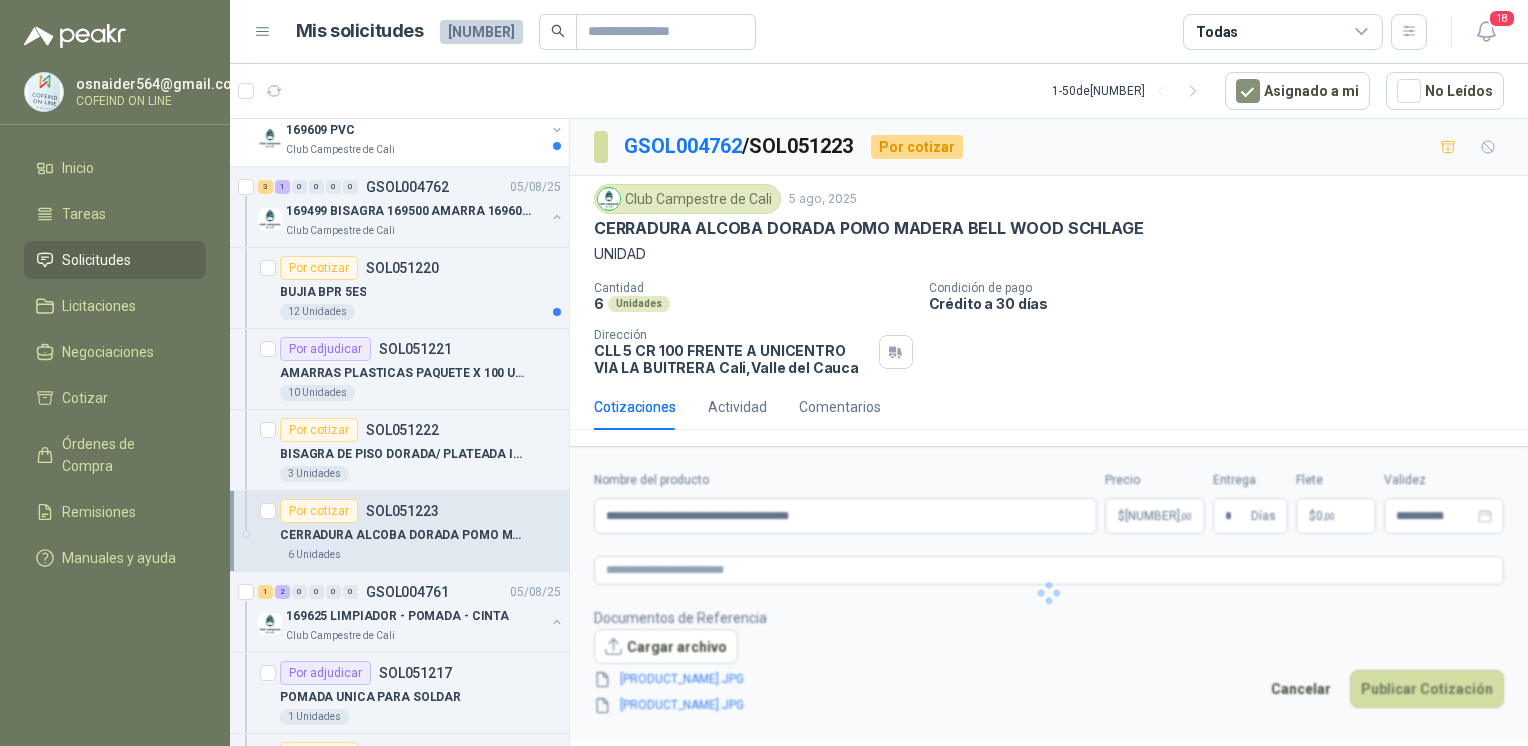 click at bounding box center (1049, 593) 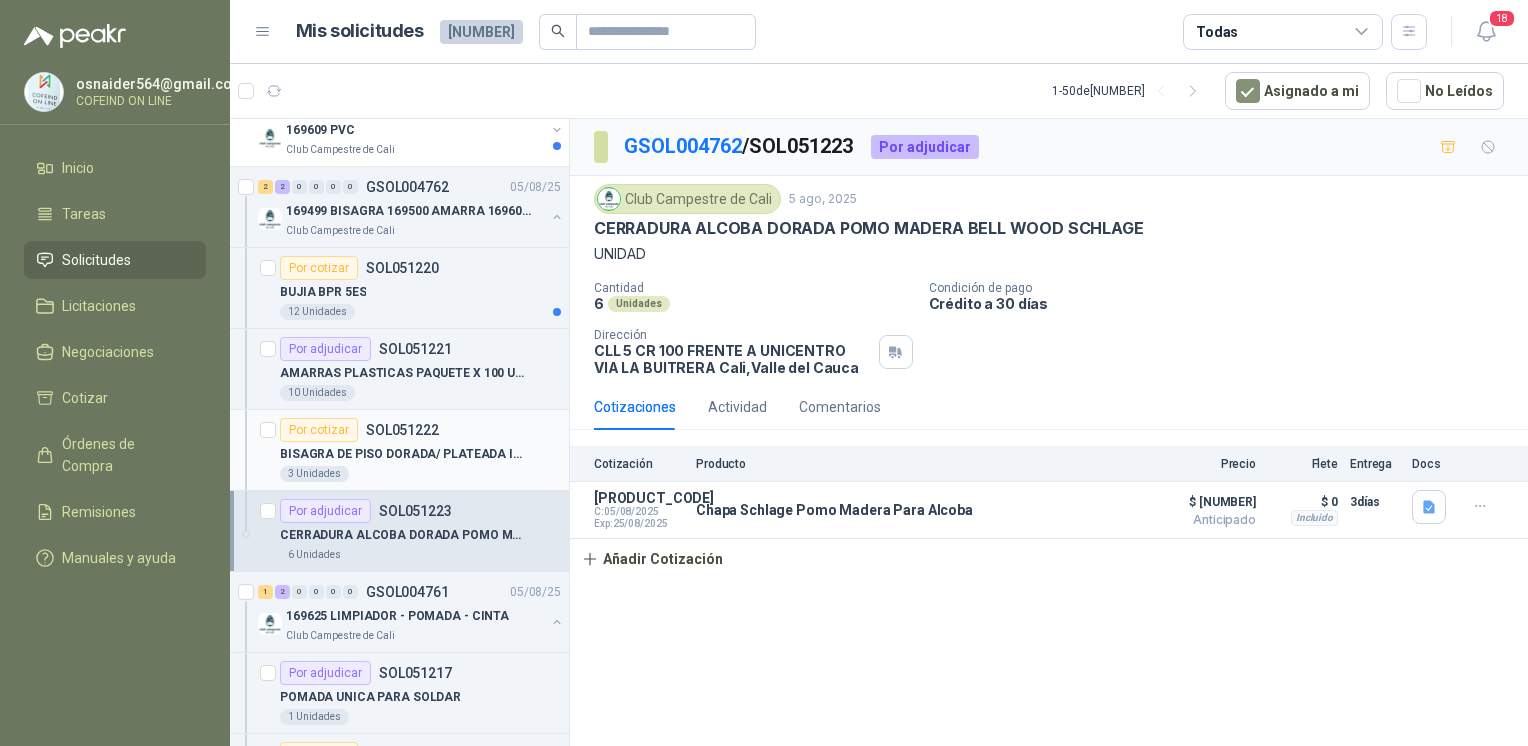 click on "Por cotizar [PRODUCT_CODE]" at bounding box center (359, 430) 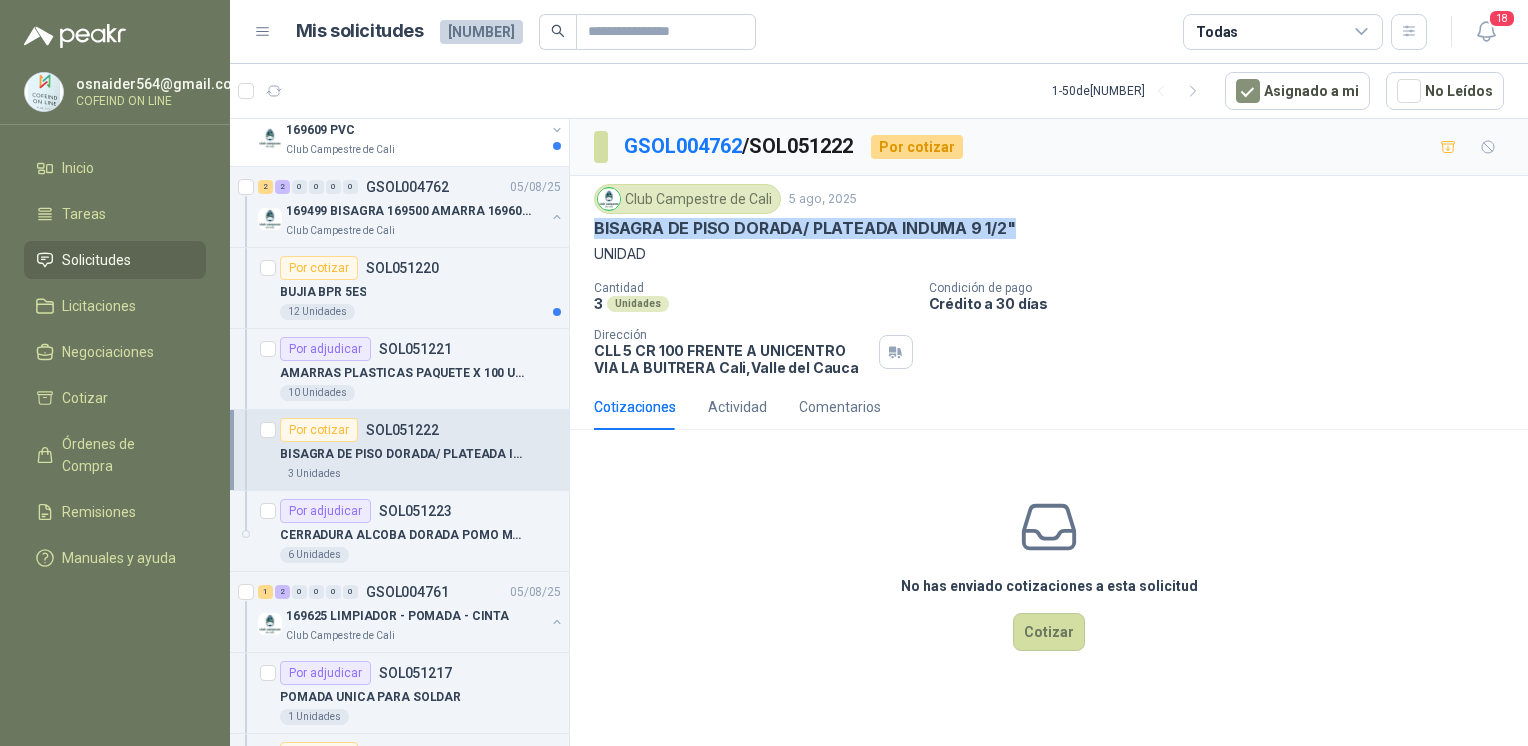 drag, startPoint x: 1014, startPoint y: 226, endPoint x: 593, endPoint y: 224, distance: 421.00476 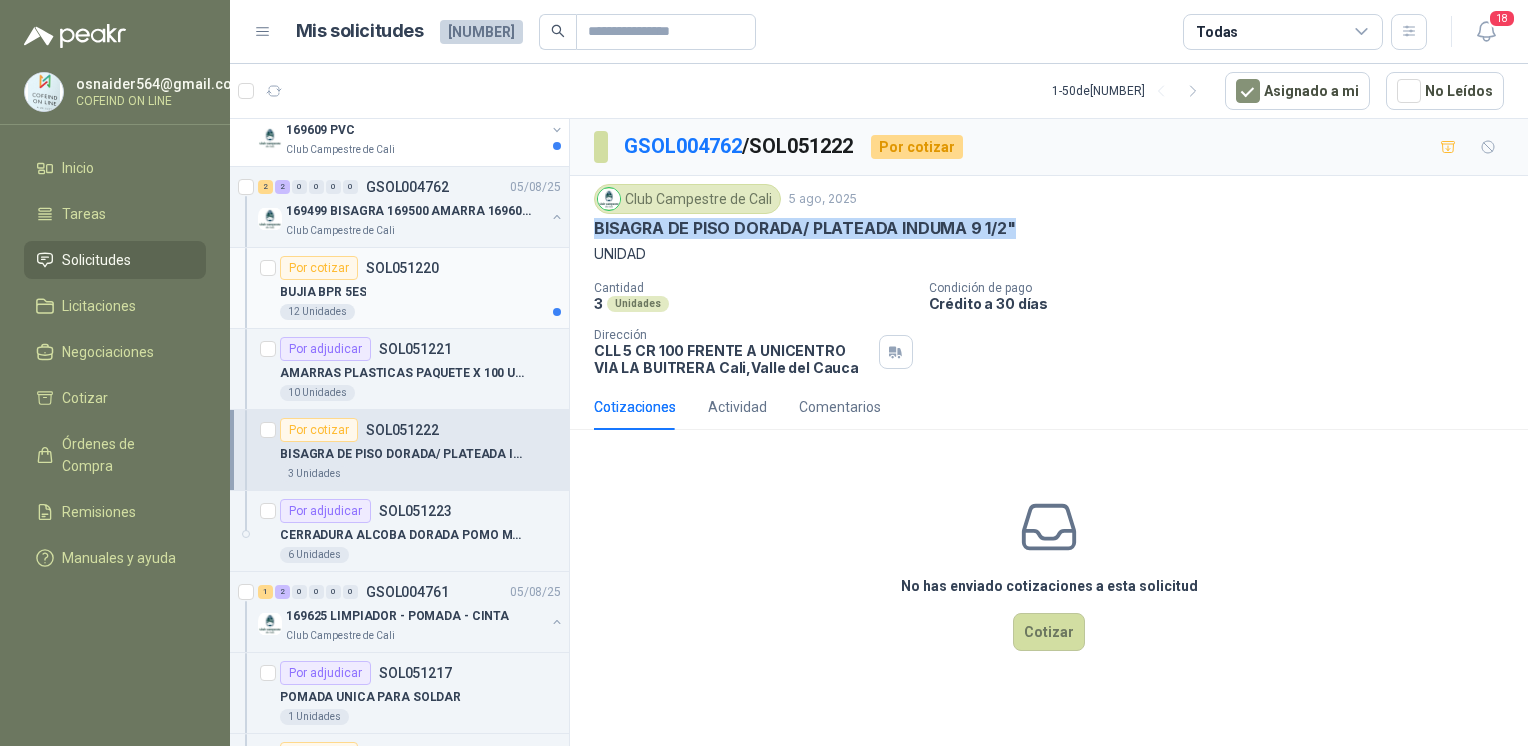 click on "BUJIA BPR 5ES" at bounding box center (323, 292) 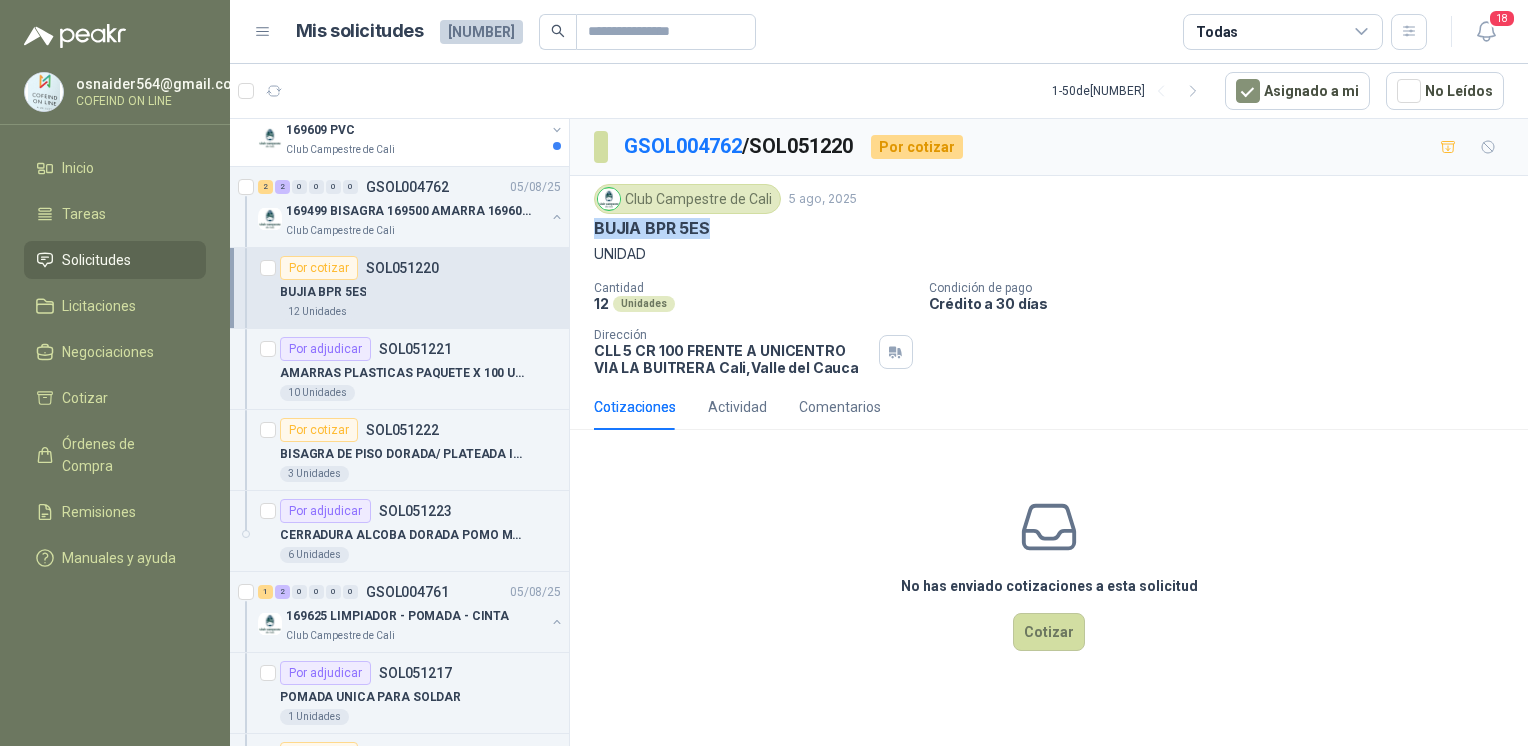drag, startPoint x: 725, startPoint y: 228, endPoint x: 592, endPoint y: 224, distance: 133.06013 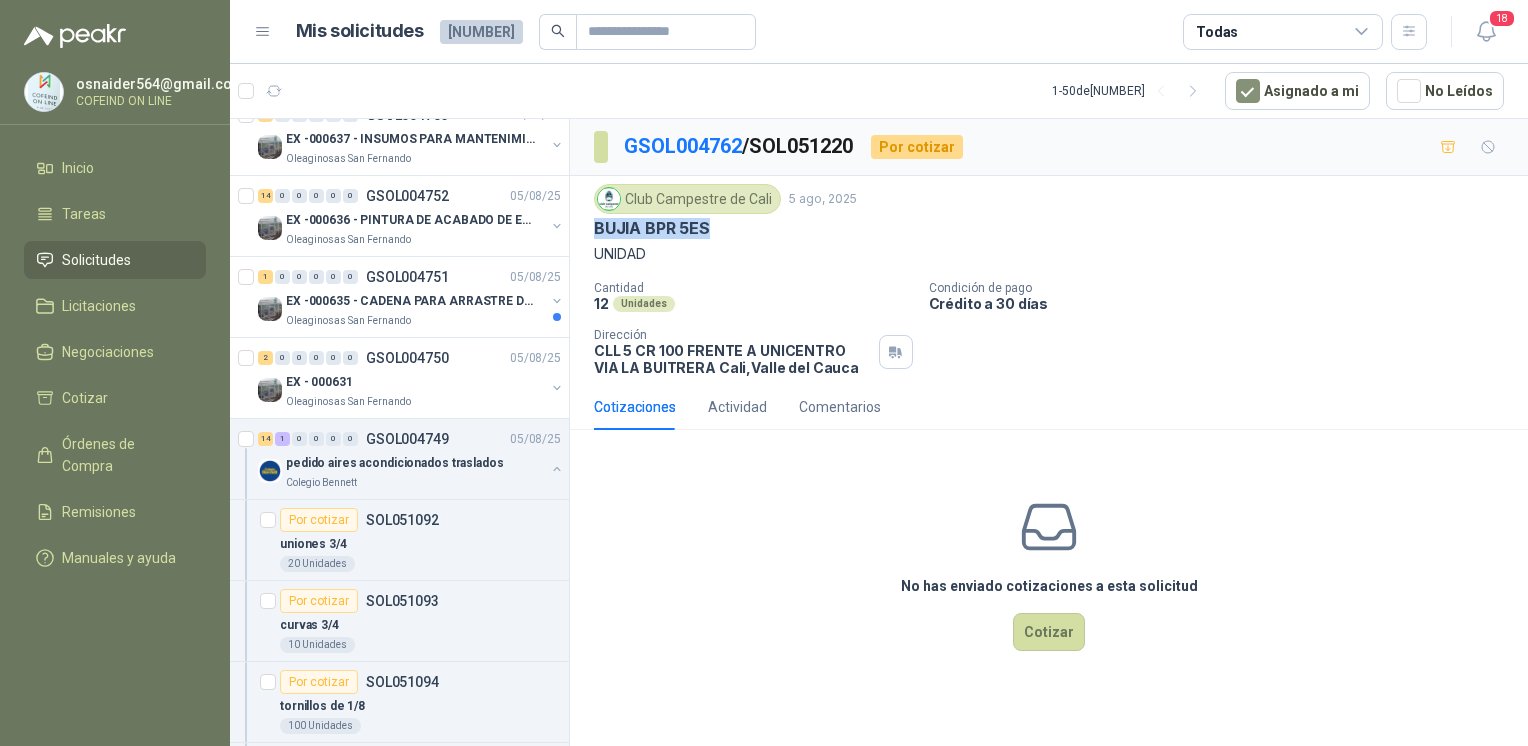 scroll, scrollTop: 2632, scrollLeft: 0, axis: vertical 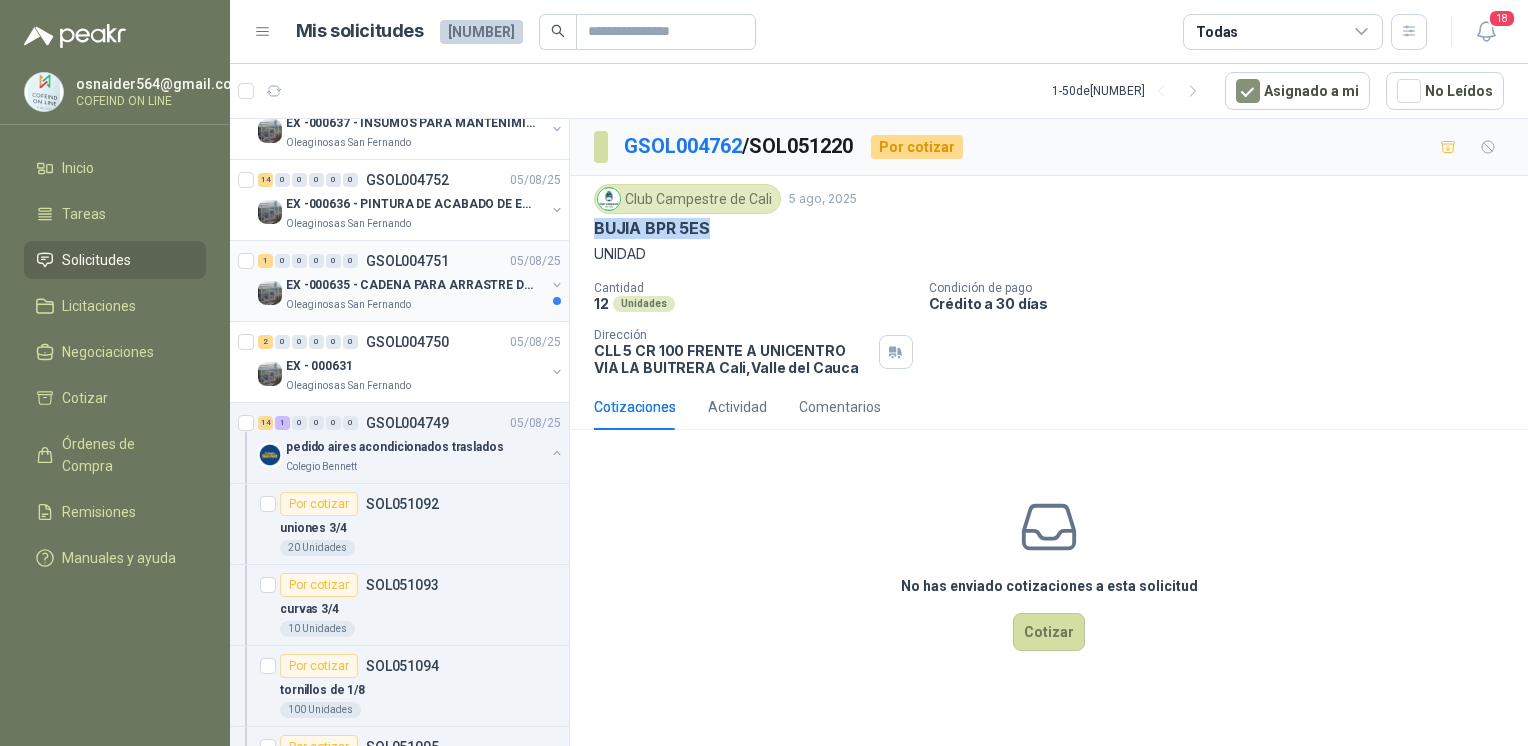 click on "Oleaginosas San Fernando" at bounding box center (415, 305) 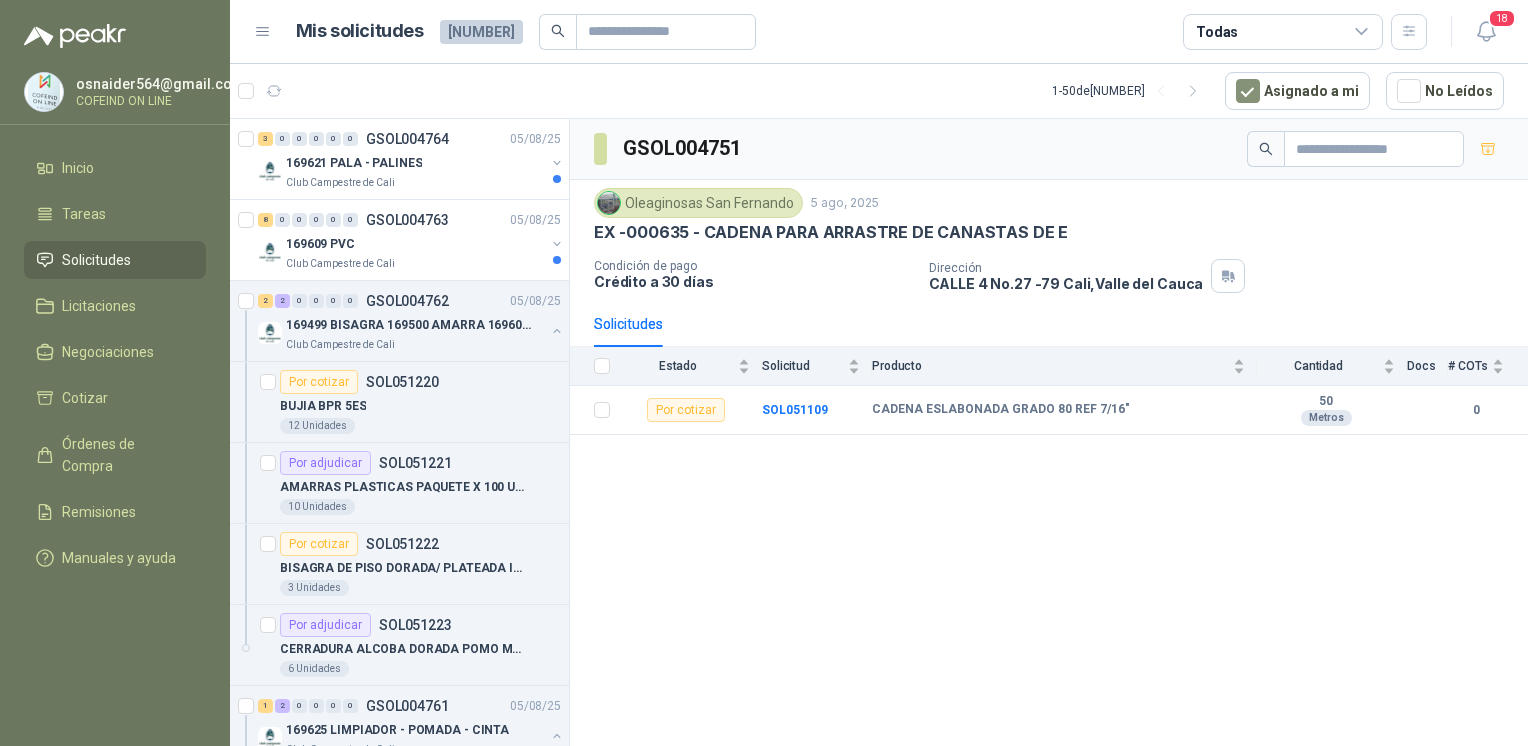 scroll, scrollTop: 607, scrollLeft: 0, axis: vertical 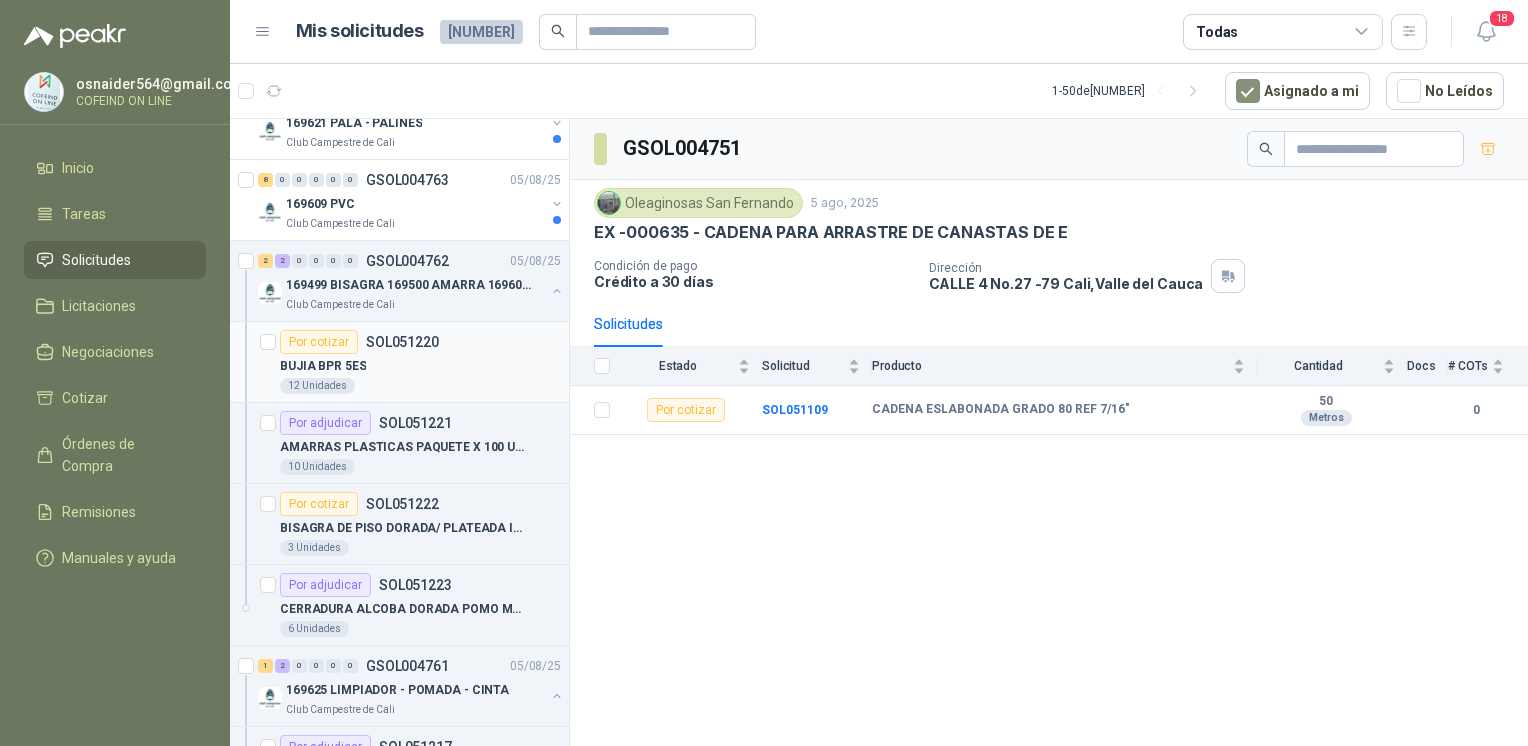 click on "SOL051220" at bounding box center (402, 342) 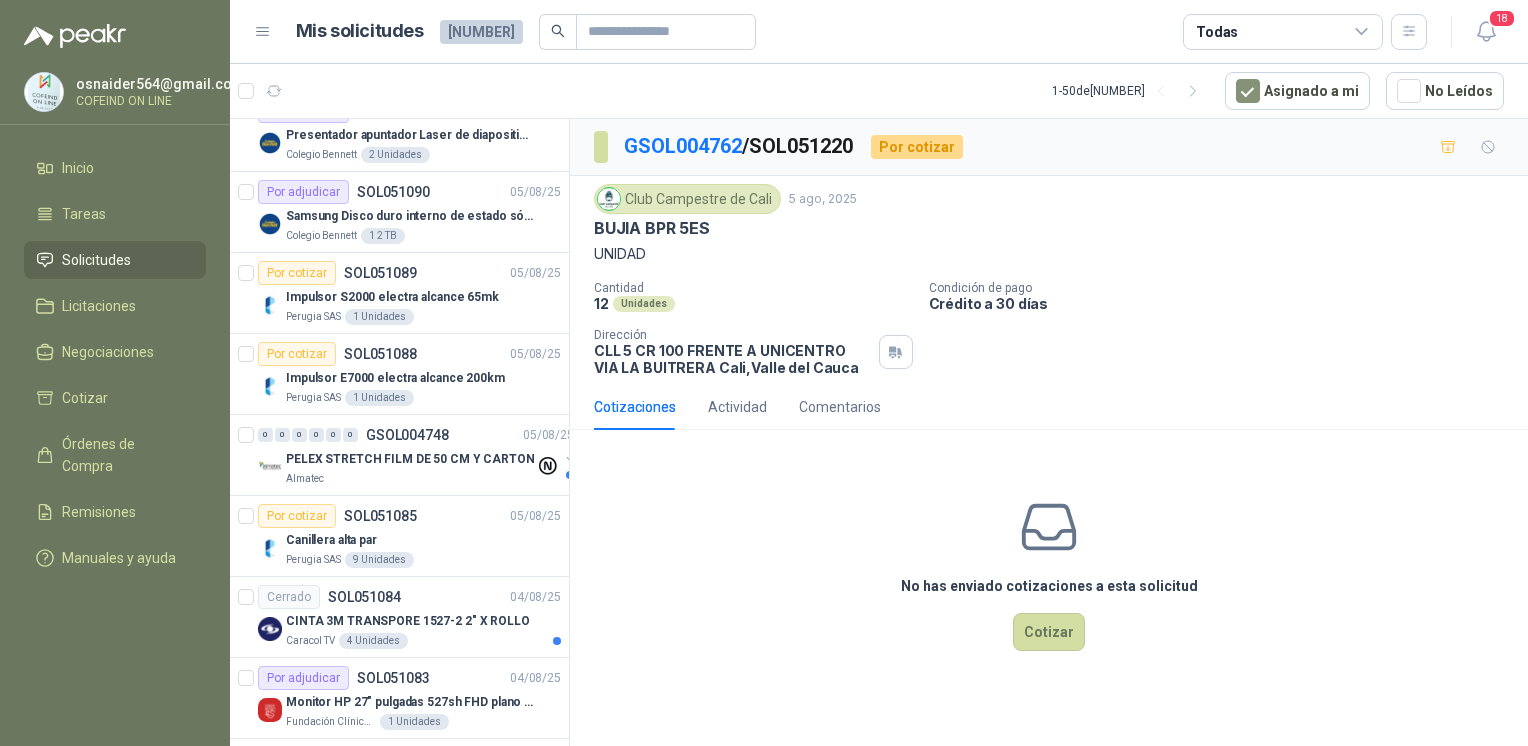 scroll, scrollTop: 4304, scrollLeft: 0, axis: vertical 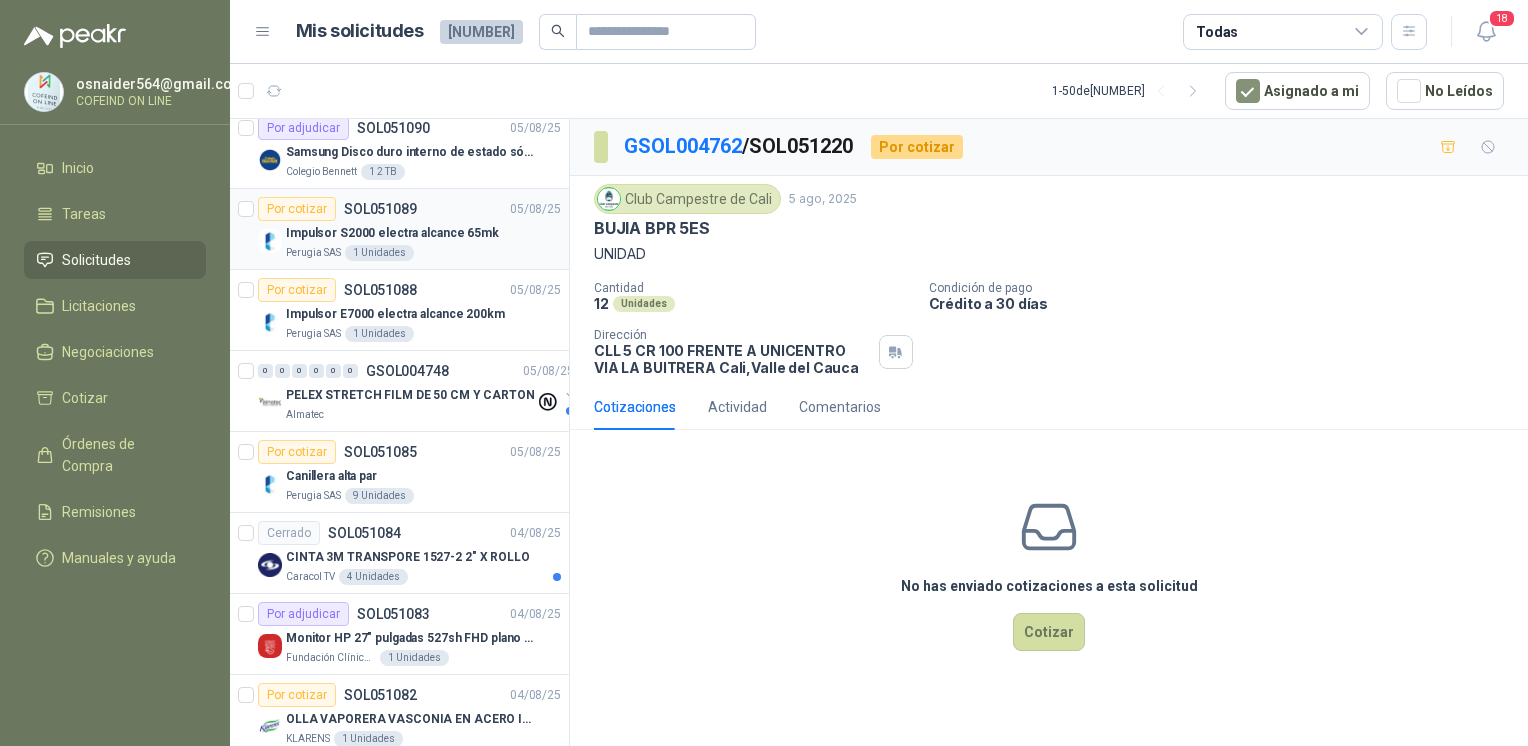 click on "Impulsor S2000 electra alcance 65mk" at bounding box center (392, 233) 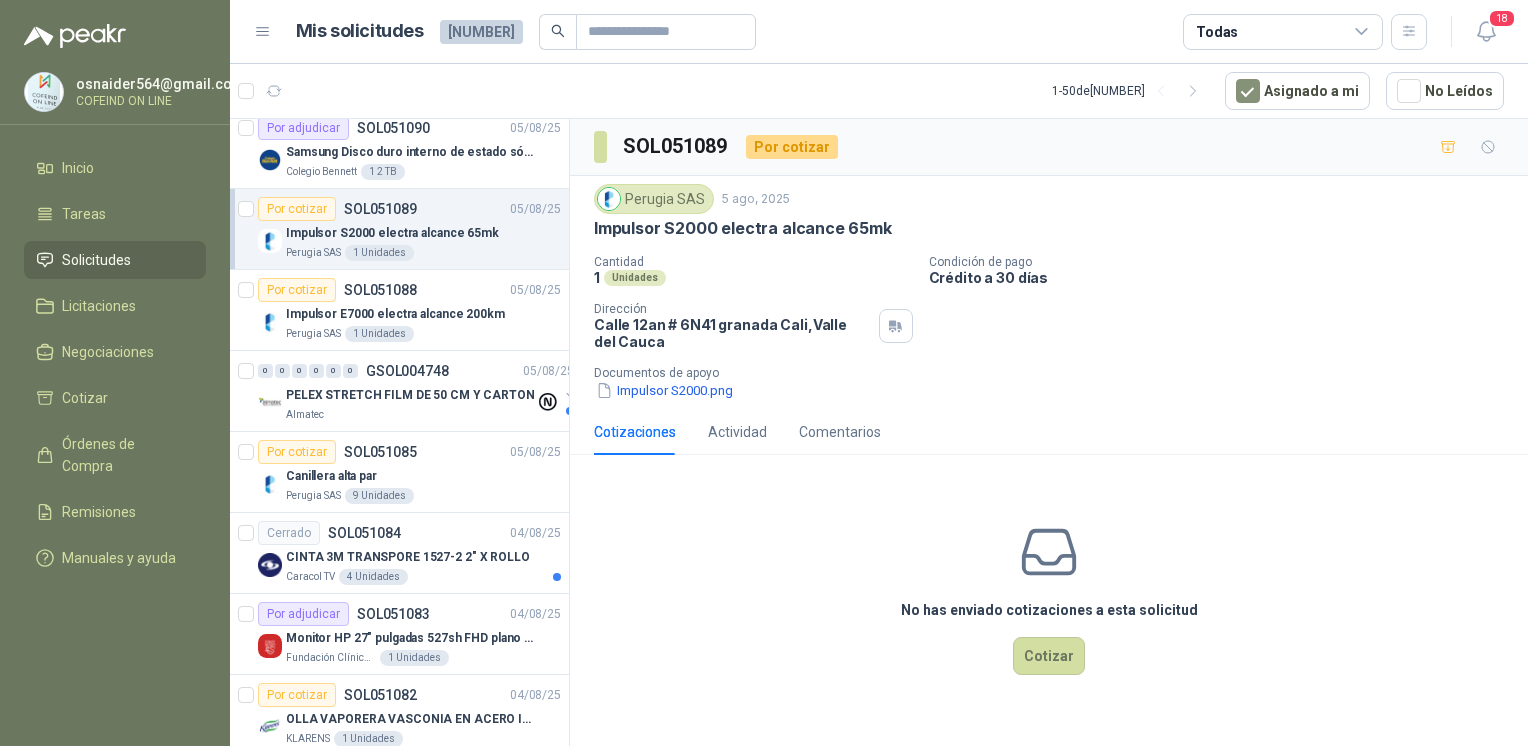 click on "Documentos de apoyo" at bounding box center (1057, 373) 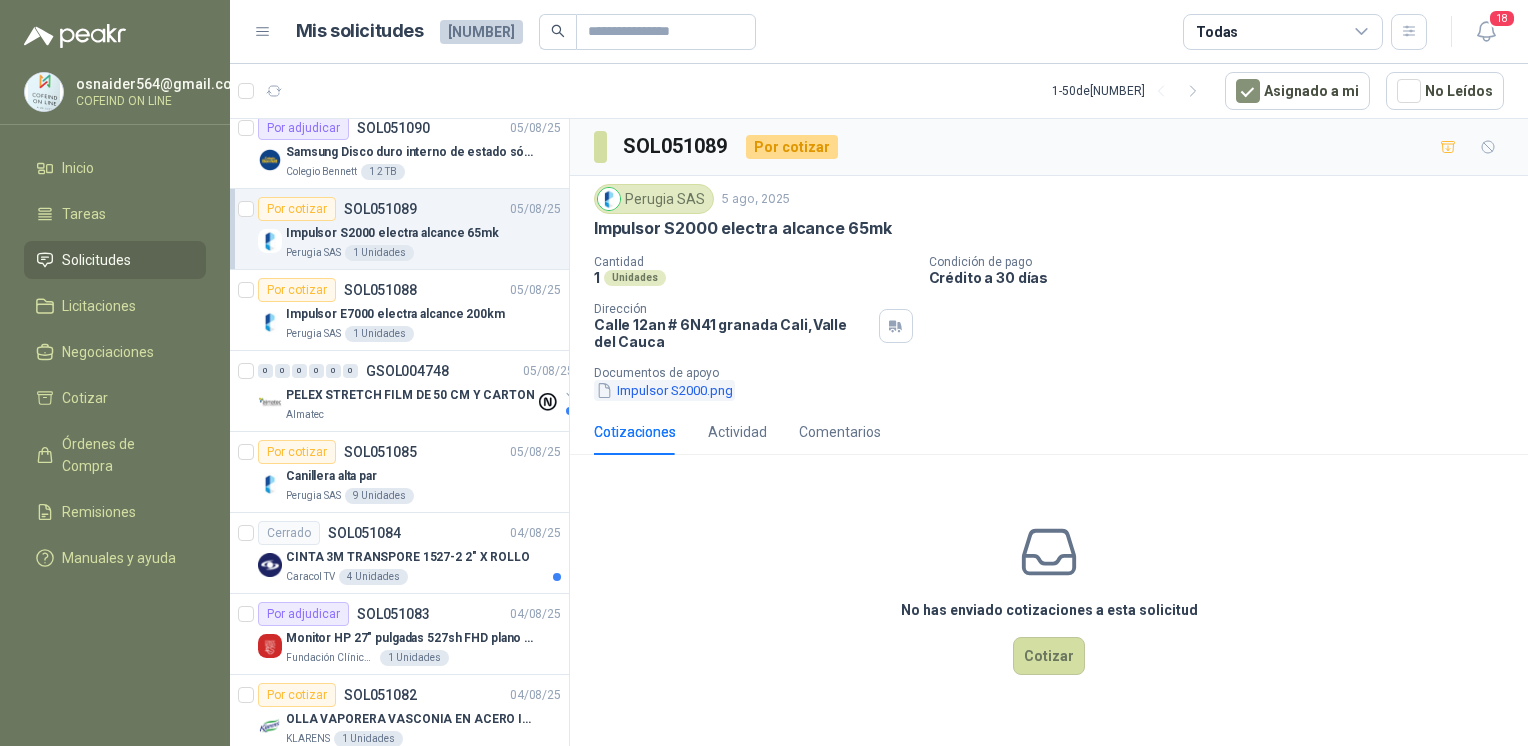 click on "Impulsor S2000.png" at bounding box center [664, 390] 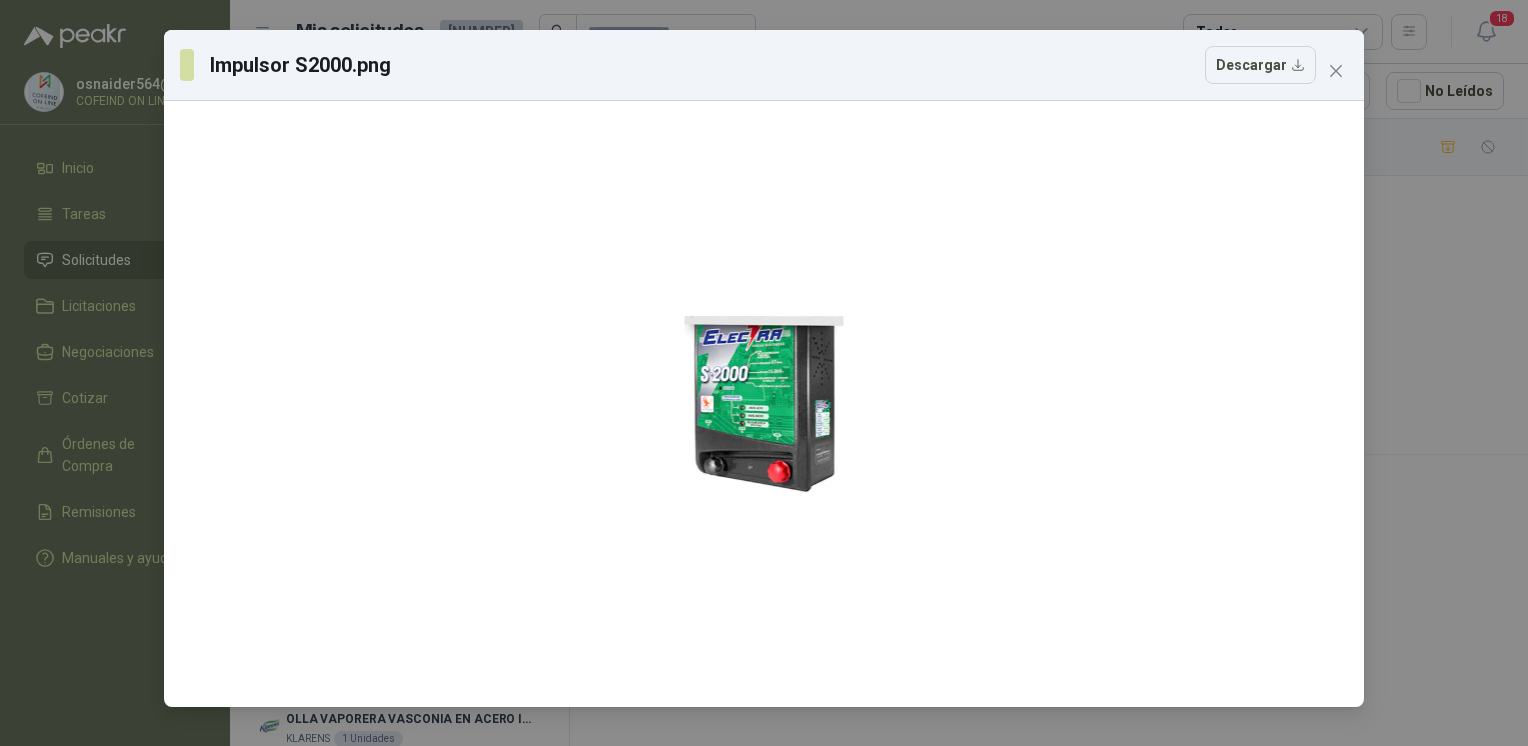 click on "Impulsor S2000.png   Descargar" at bounding box center [764, 373] 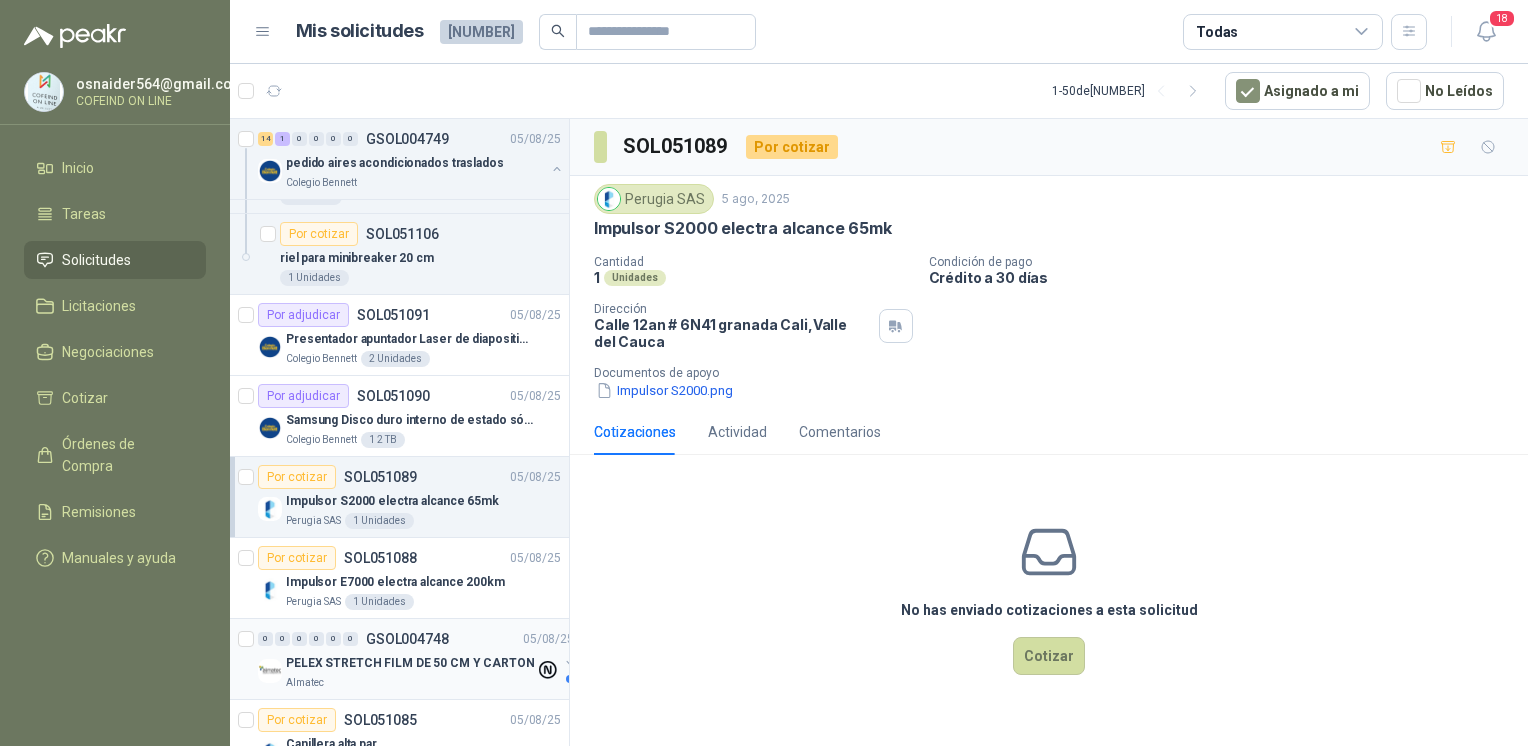 scroll, scrollTop: 4024, scrollLeft: 0, axis: vertical 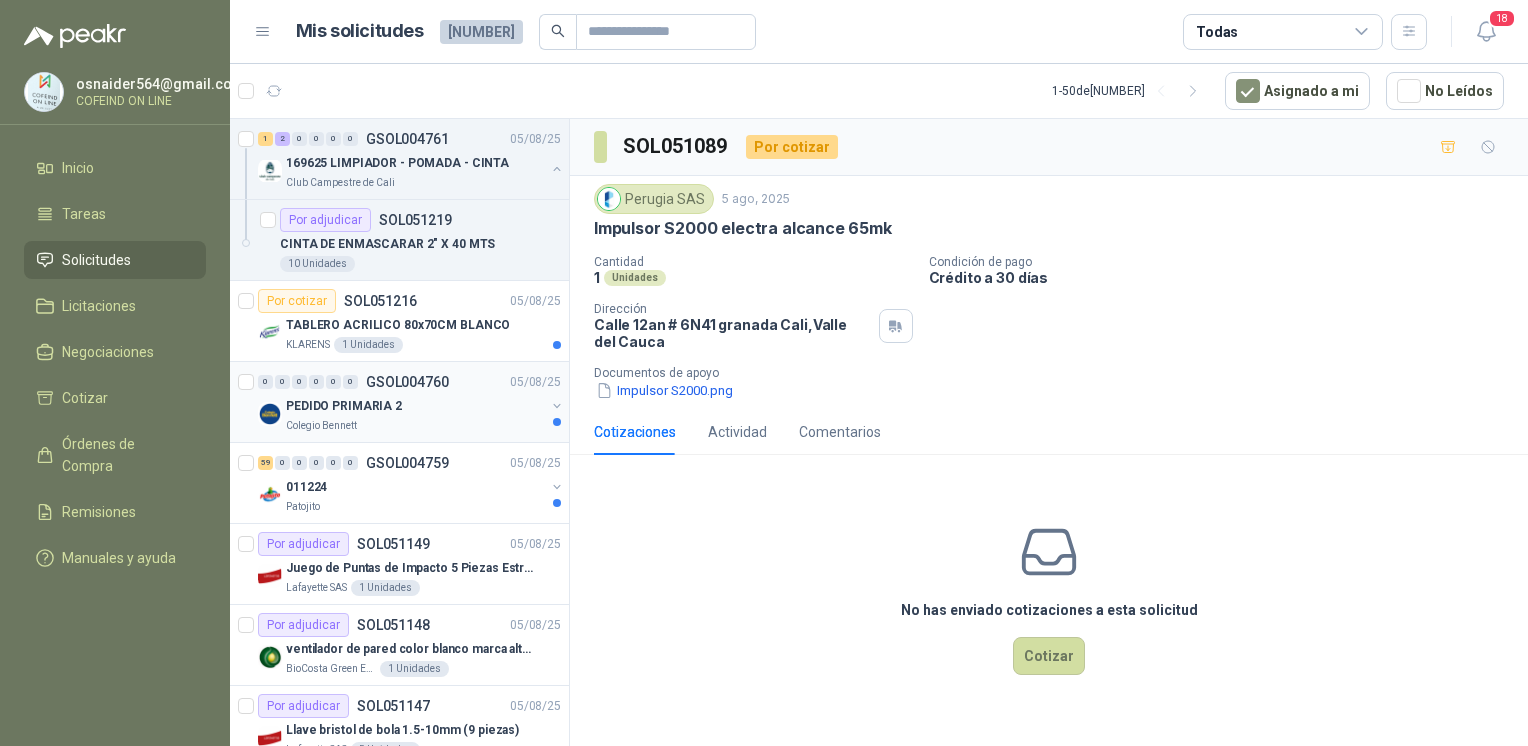 click on "PEDIDO PRIMARIA 2" at bounding box center [415, 406] 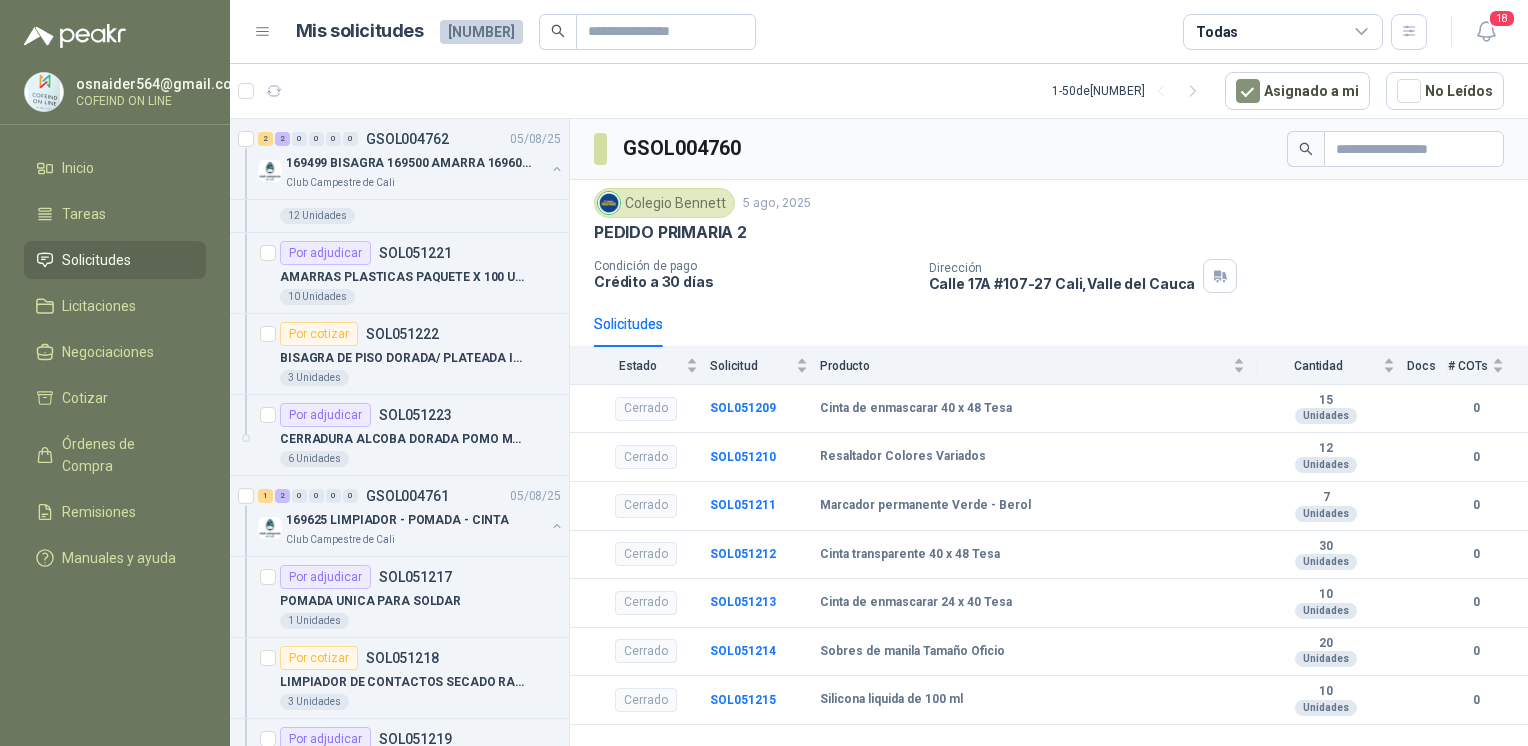 scroll, scrollTop: 741, scrollLeft: 0, axis: vertical 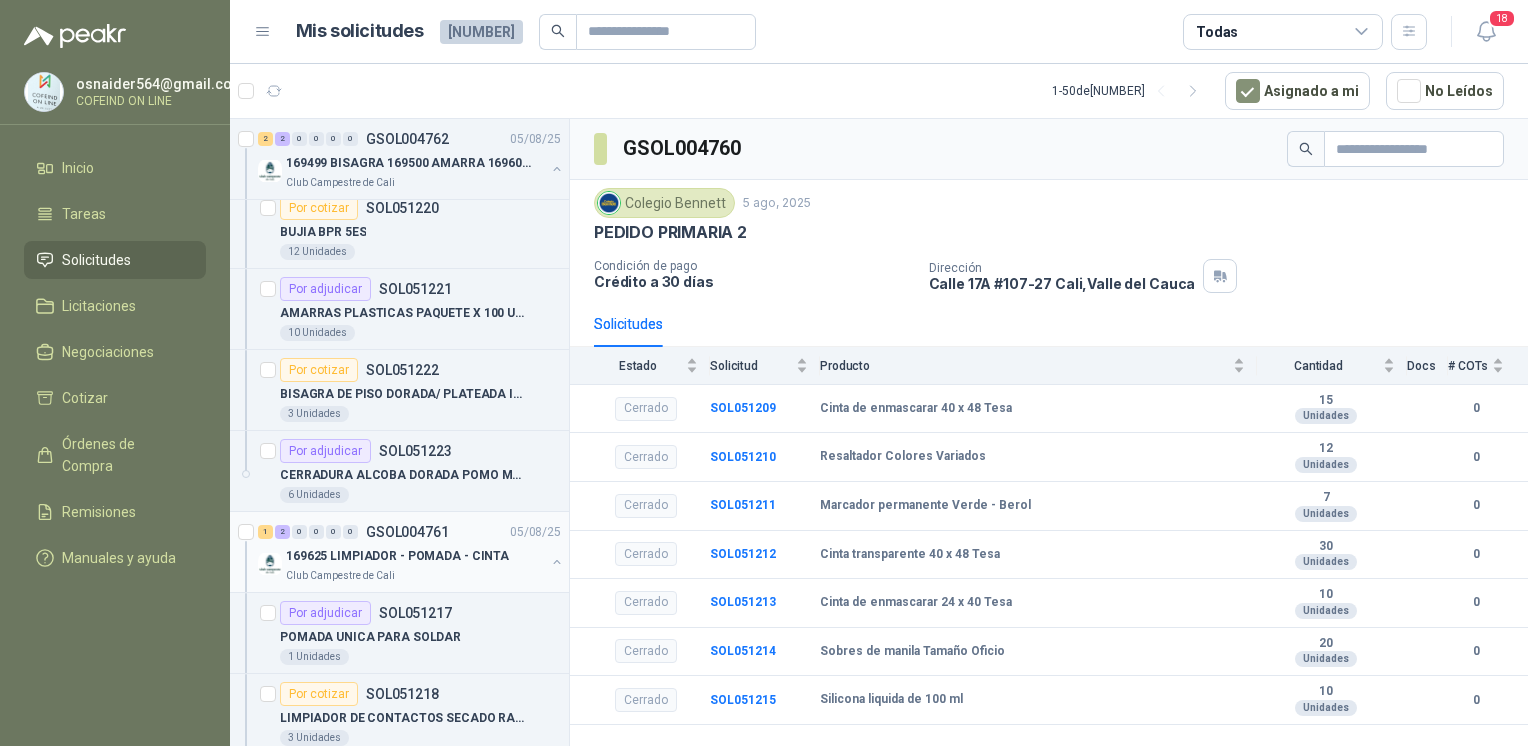 click on "169625 LIMPIADOR - POMADA - CINTA" at bounding box center (415, 556) 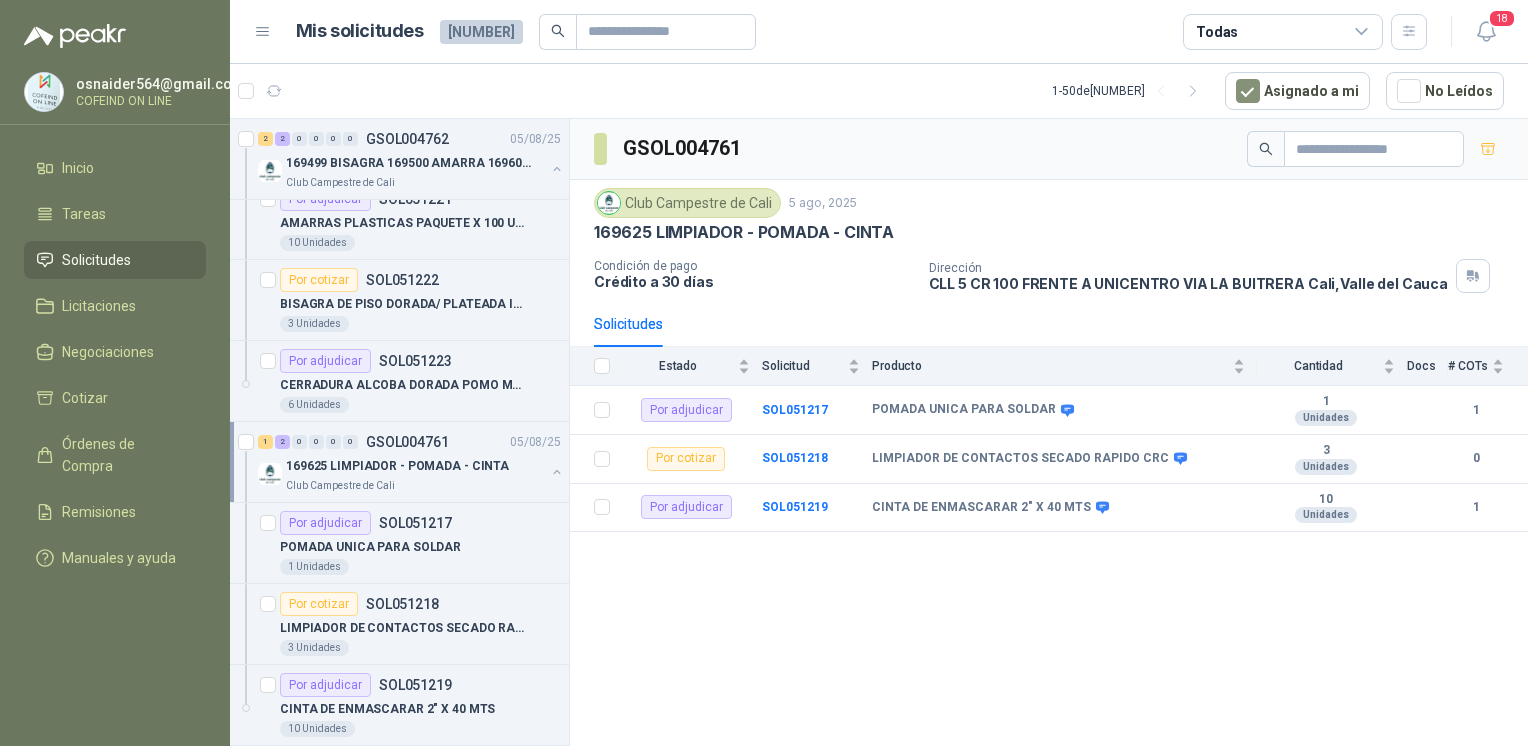 scroll, scrollTop: 832, scrollLeft: 0, axis: vertical 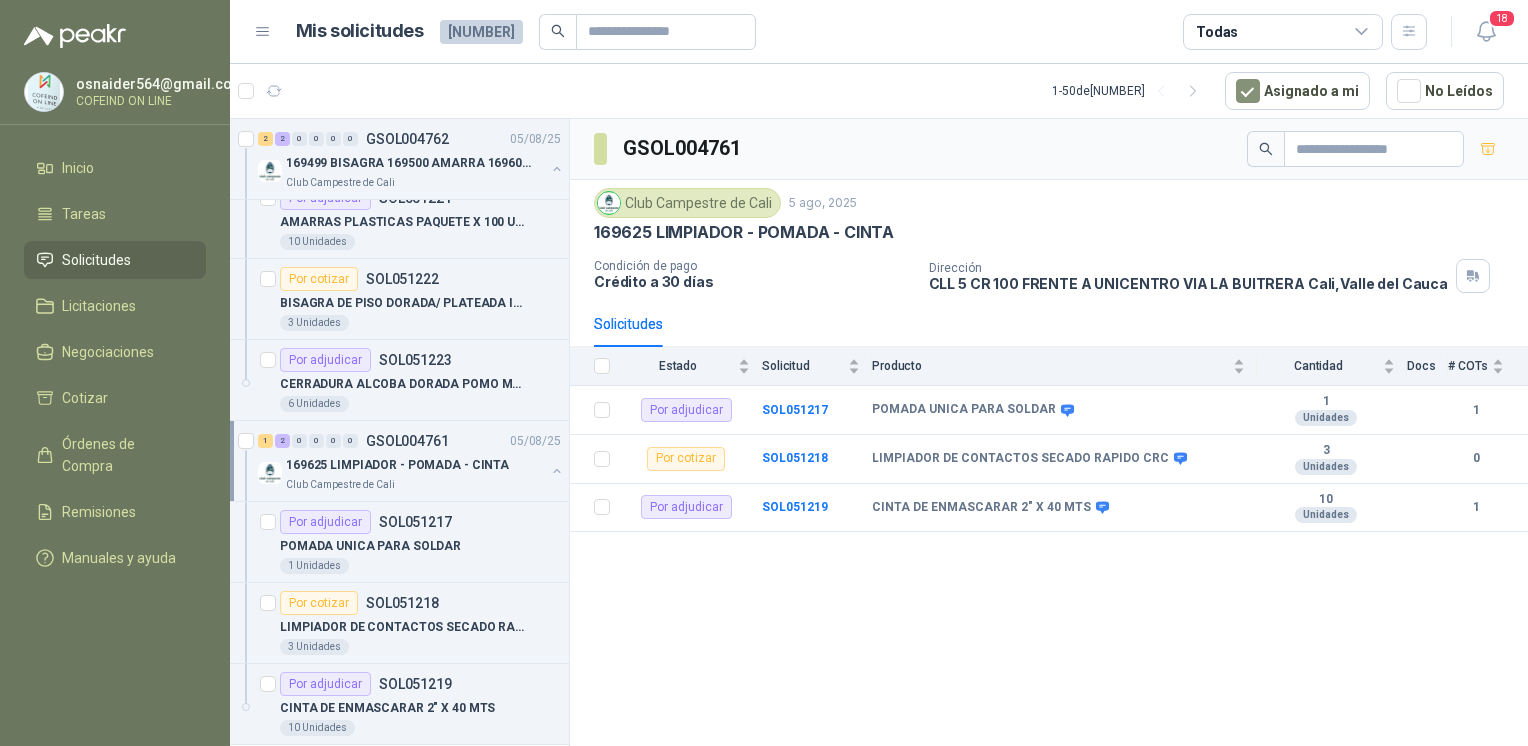 click on "[NUMBER] [PRODUCT_NAME]  Club Campestre de Cali" at bounding box center (411, 473) 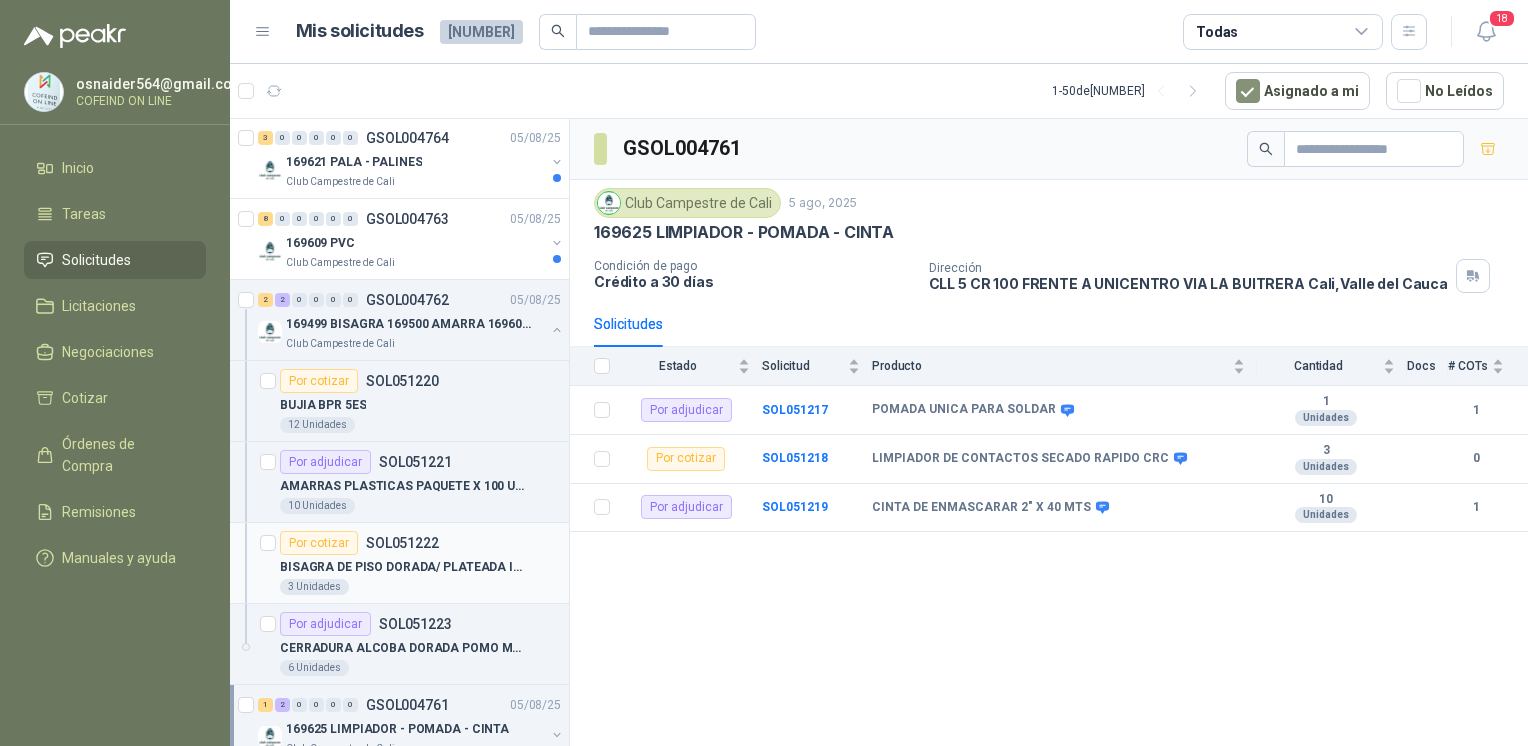 scroll, scrollTop: 554, scrollLeft: 0, axis: vertical 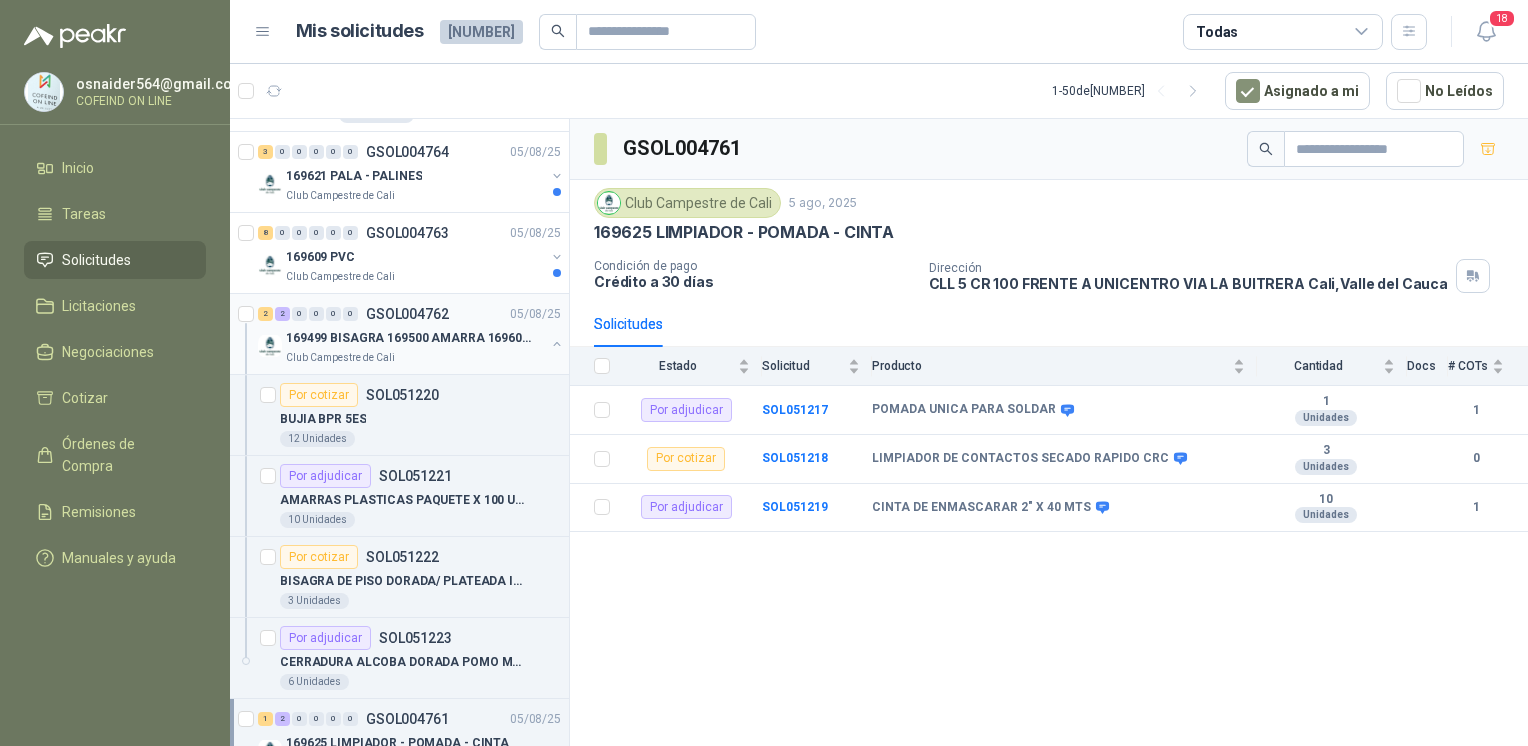 click on "[NUMBER] [PRODUCT_NAME] [PRODUCT_NAME] [PRODUCT_NAME] [PRODUCT_NAME] Club Campestre de Cali" at bounding box center [411, 346] 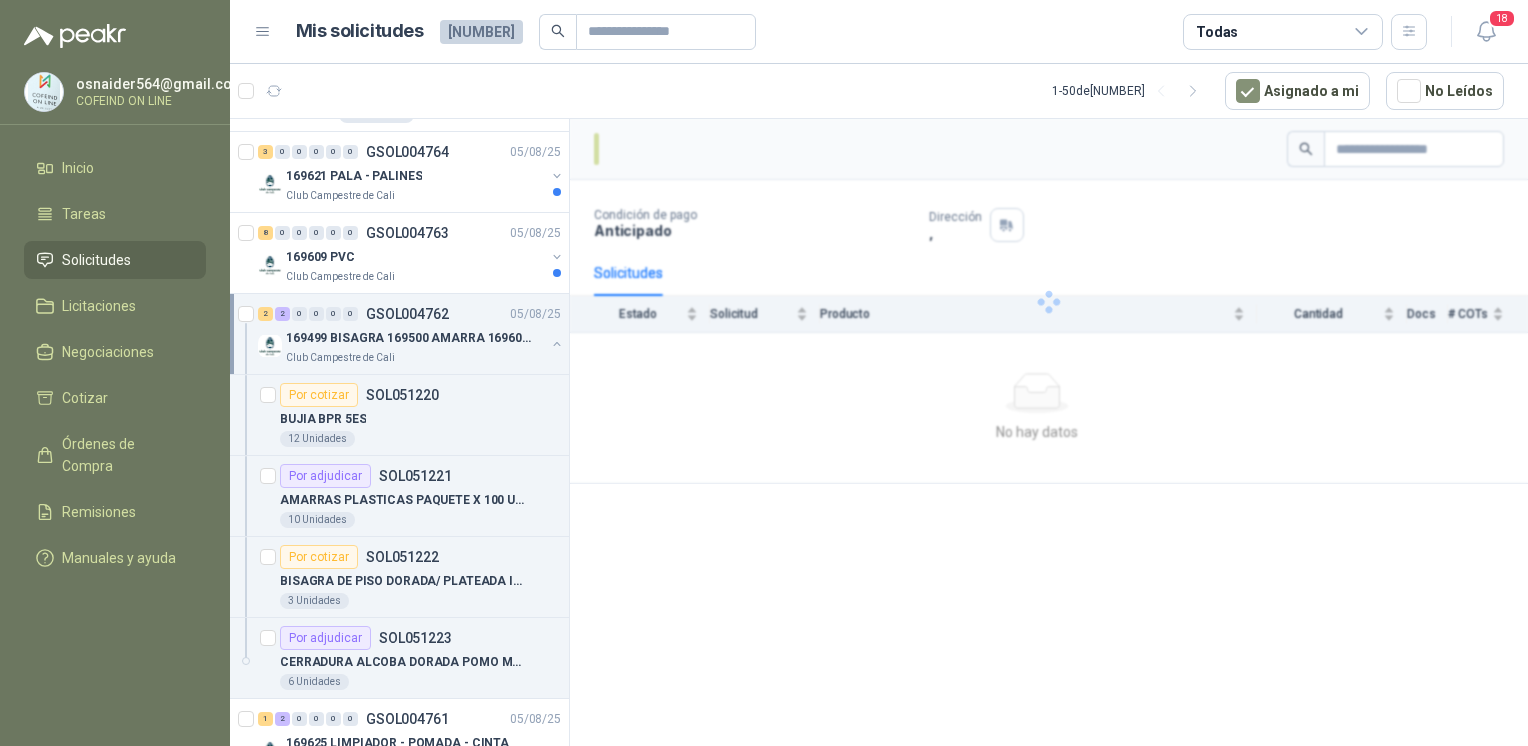 scroll, scrollTop: 428, scrollLeft: 0, axis: vertical 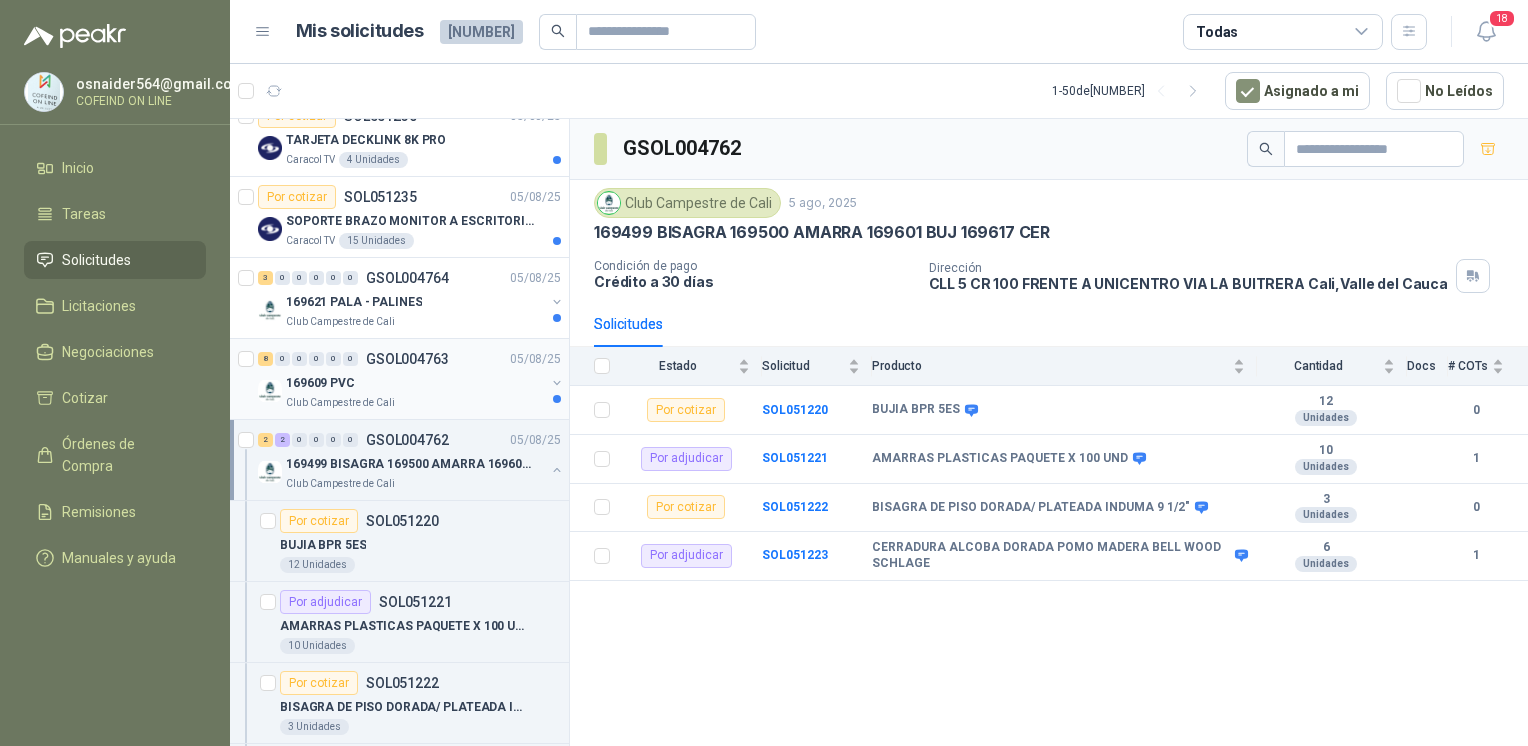 click on "169609   PVC" at bounding box center (415, 383) 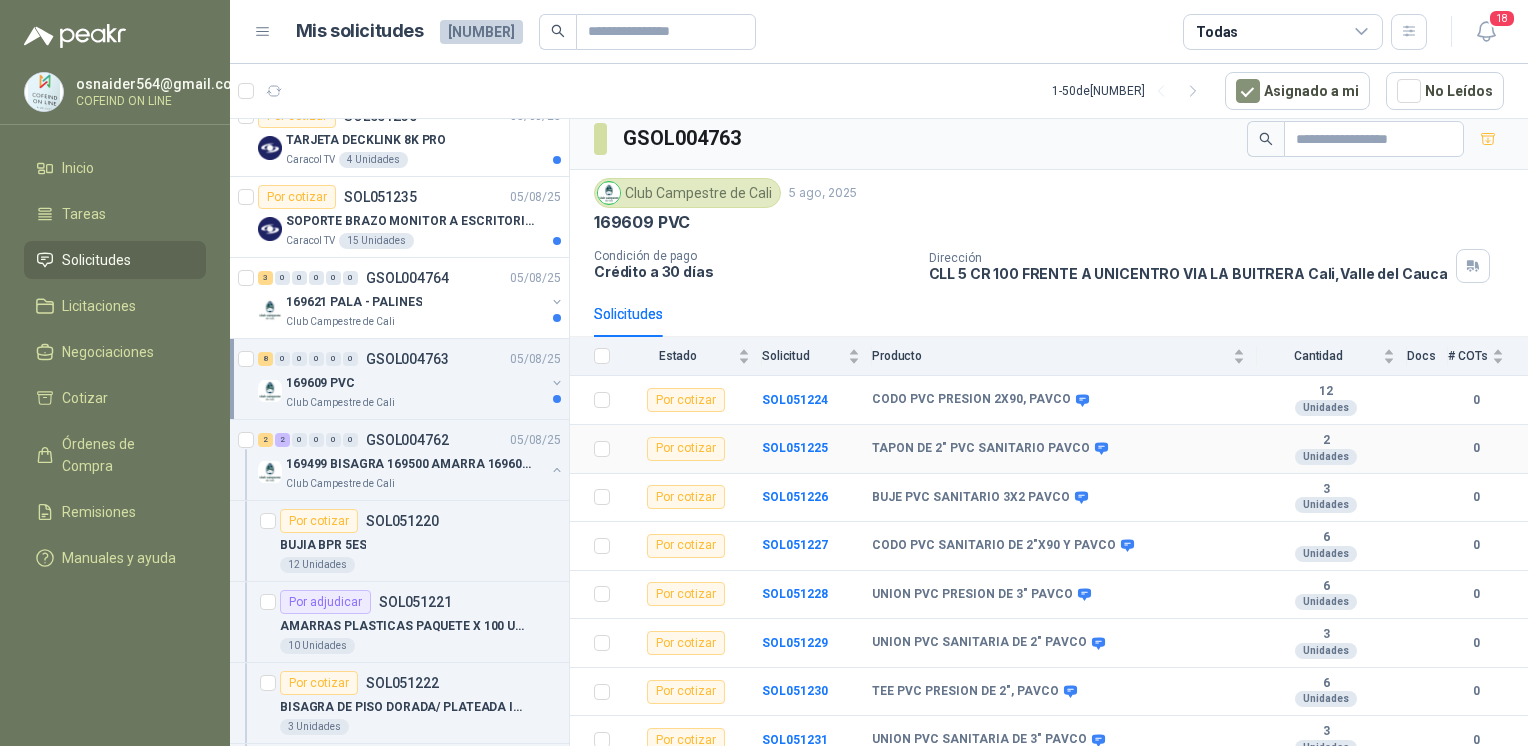 scroll, scrollTop: 20, scrollLeft: 0, axis: vertical 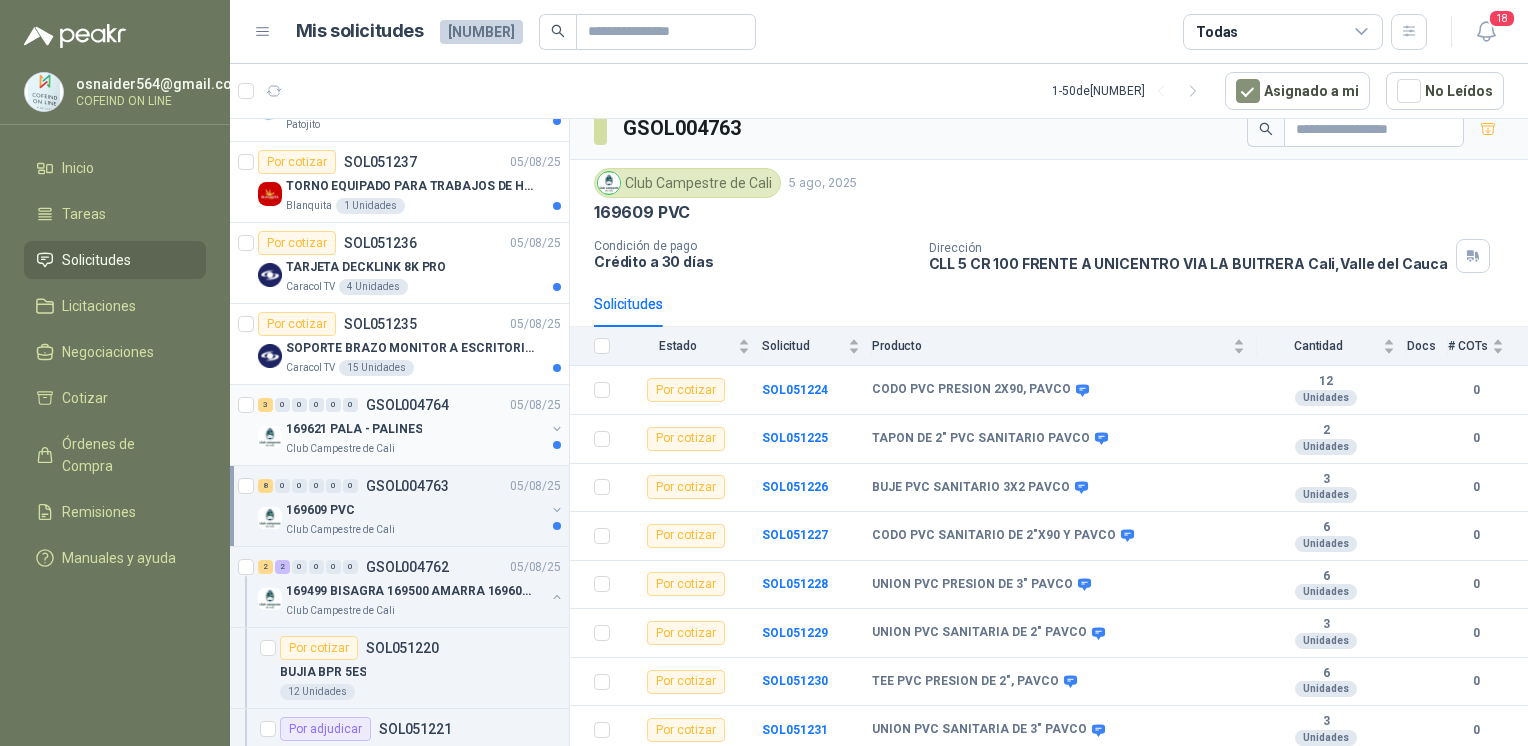 click on "GSOL004764" at bounding box center (407, 405) 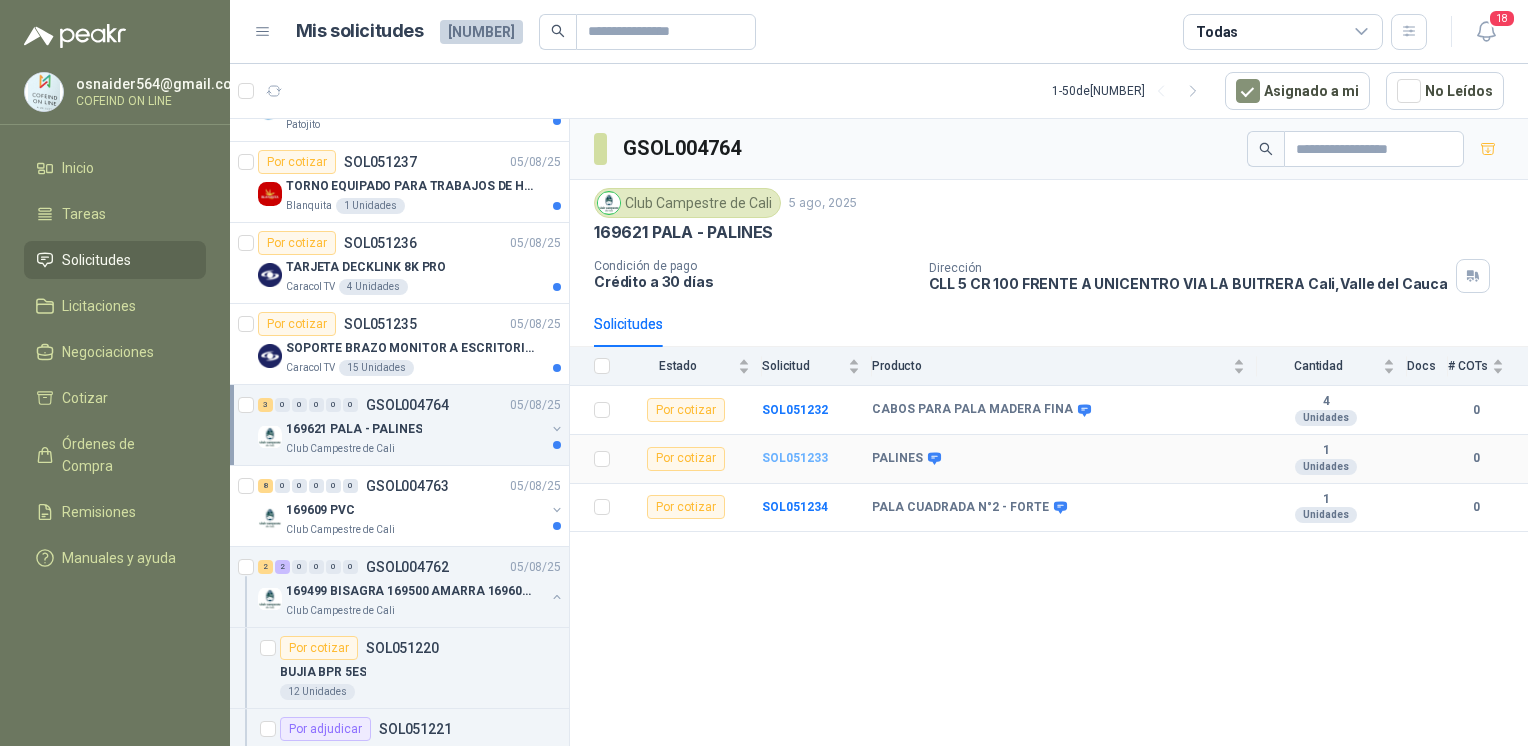 click on "SOL051233" at bounding box center [795, 458] 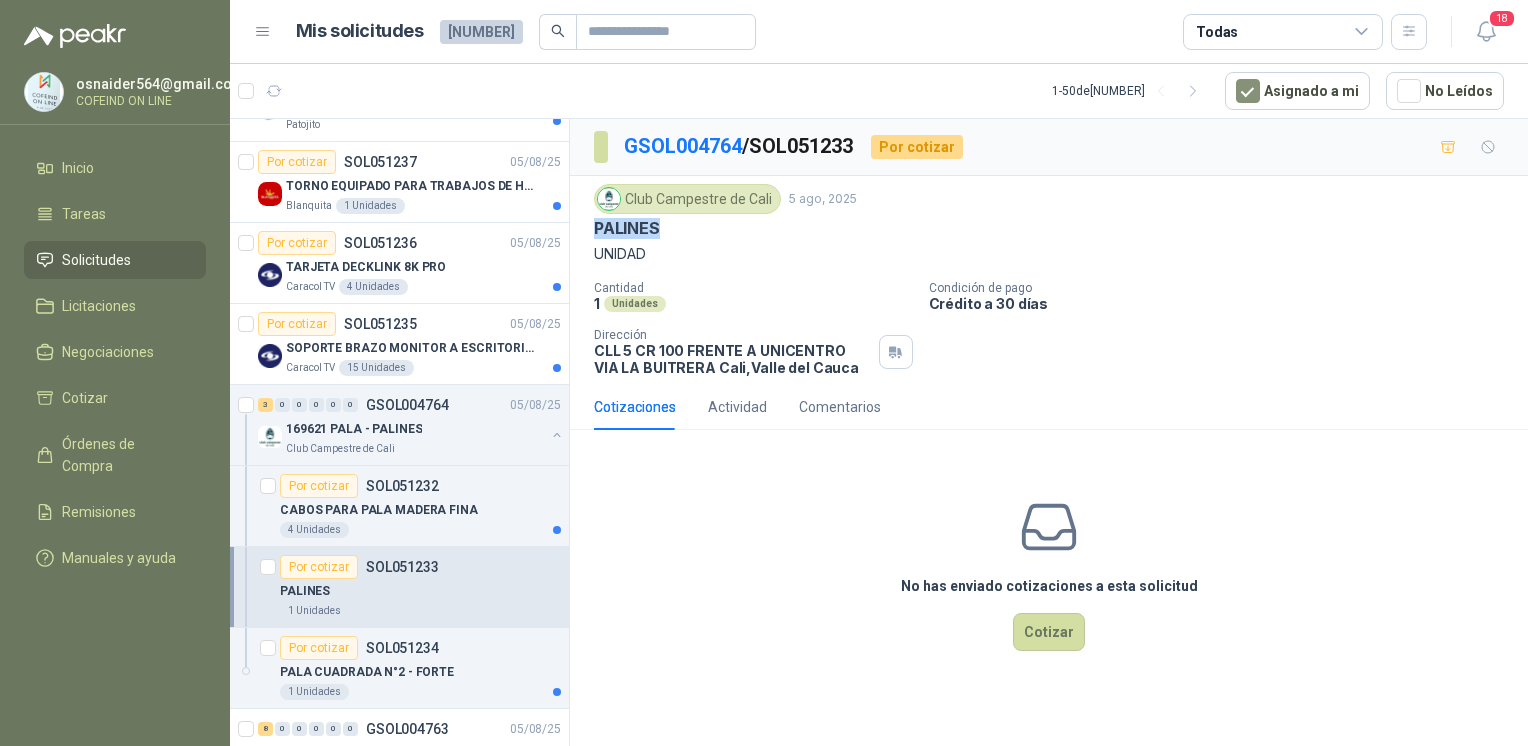 drag, startPoint x: 664, startPoint y: 233, endPoint x: 587, endPoint y: 228, distance: 77.16217 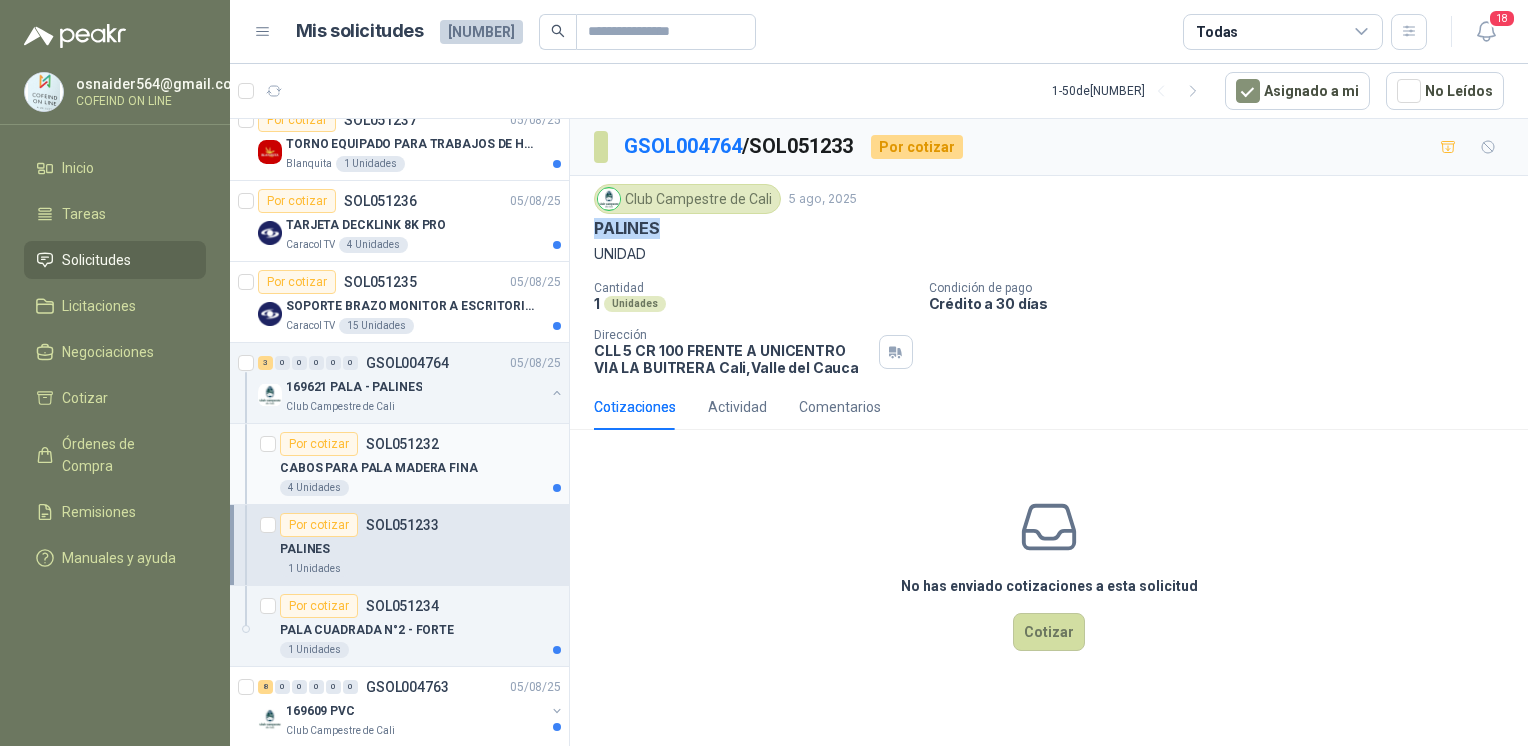 scroll, scrollTop: 356, scrollLeft: 0, axis: vertical 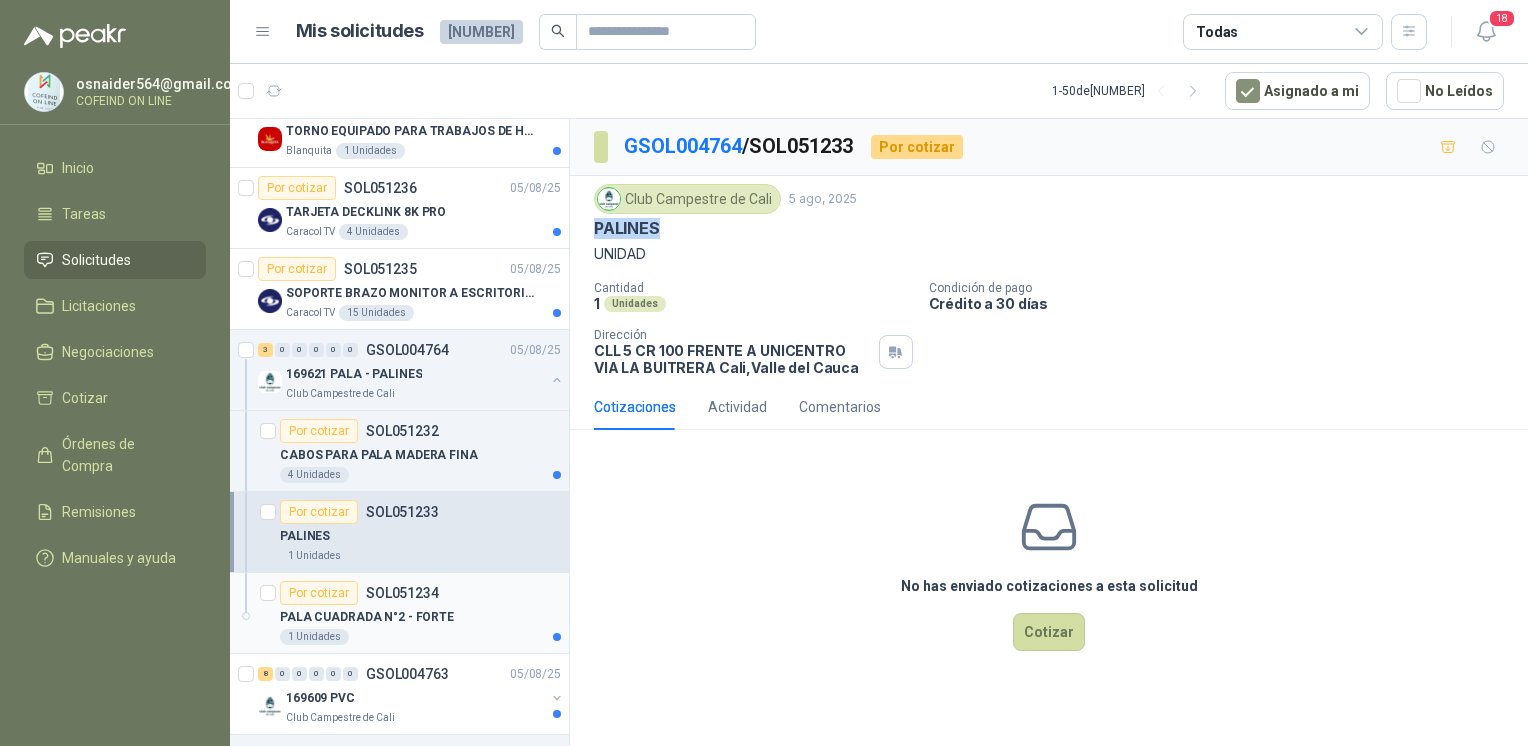 click on "Por cotizar [PRODUCT_CODE]" at bounding box center [420, 593] 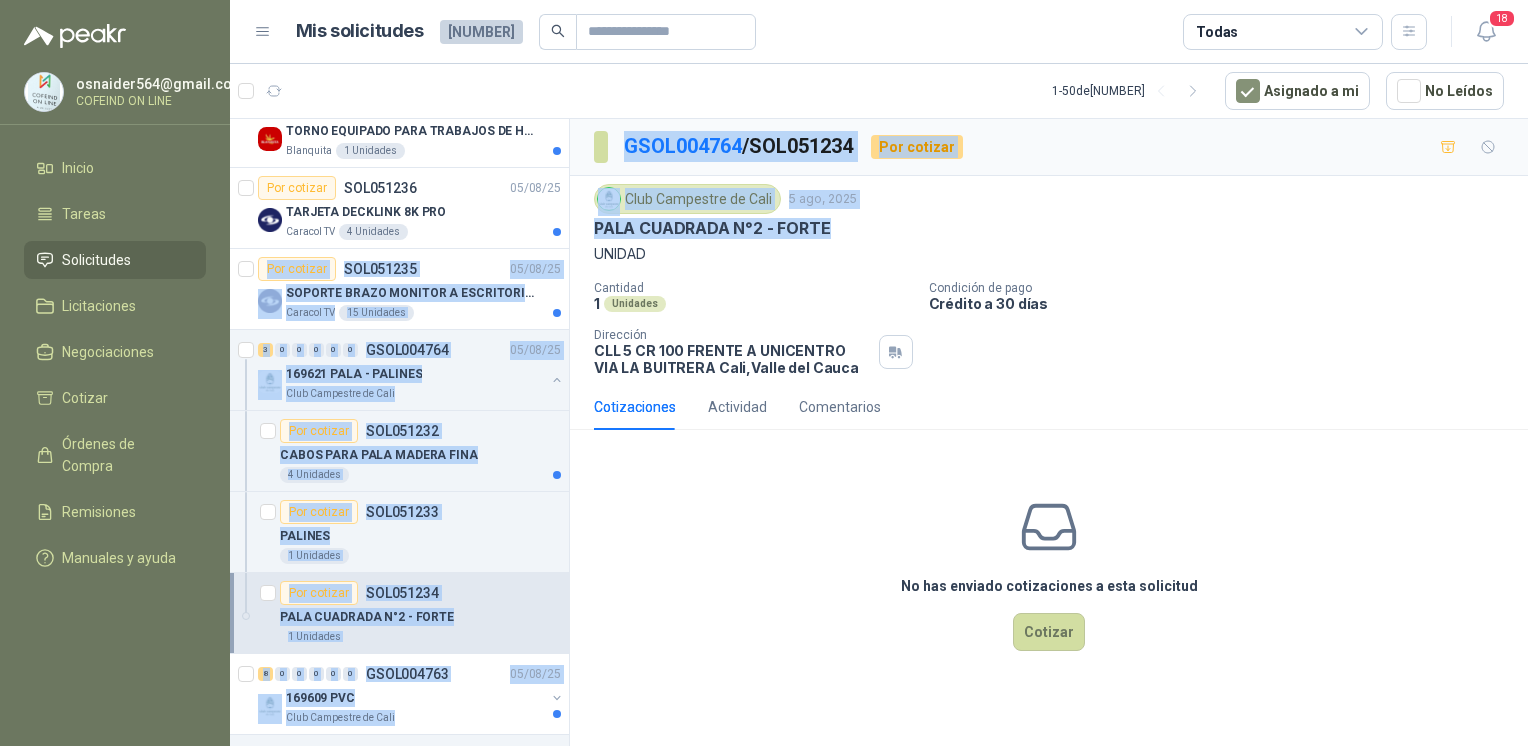 drag, startPoint x: 840, startPoint y: 237, endPoint x: 564, endPoint y: 239, distance: 276.00723 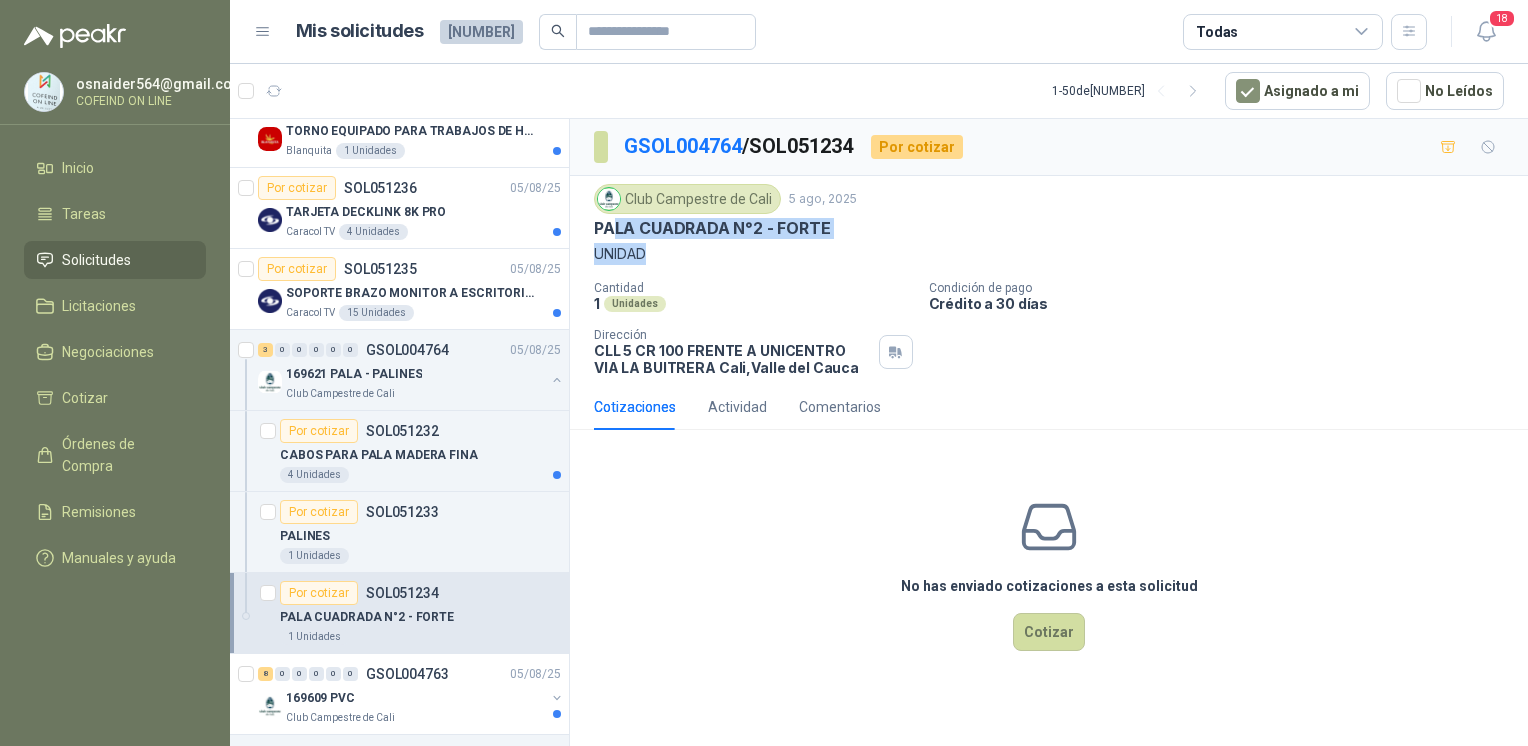 drag, startPoint x: 832, startPoint y: 245, endPoint x: 612, endPoint y: 236, distance: 220.18402 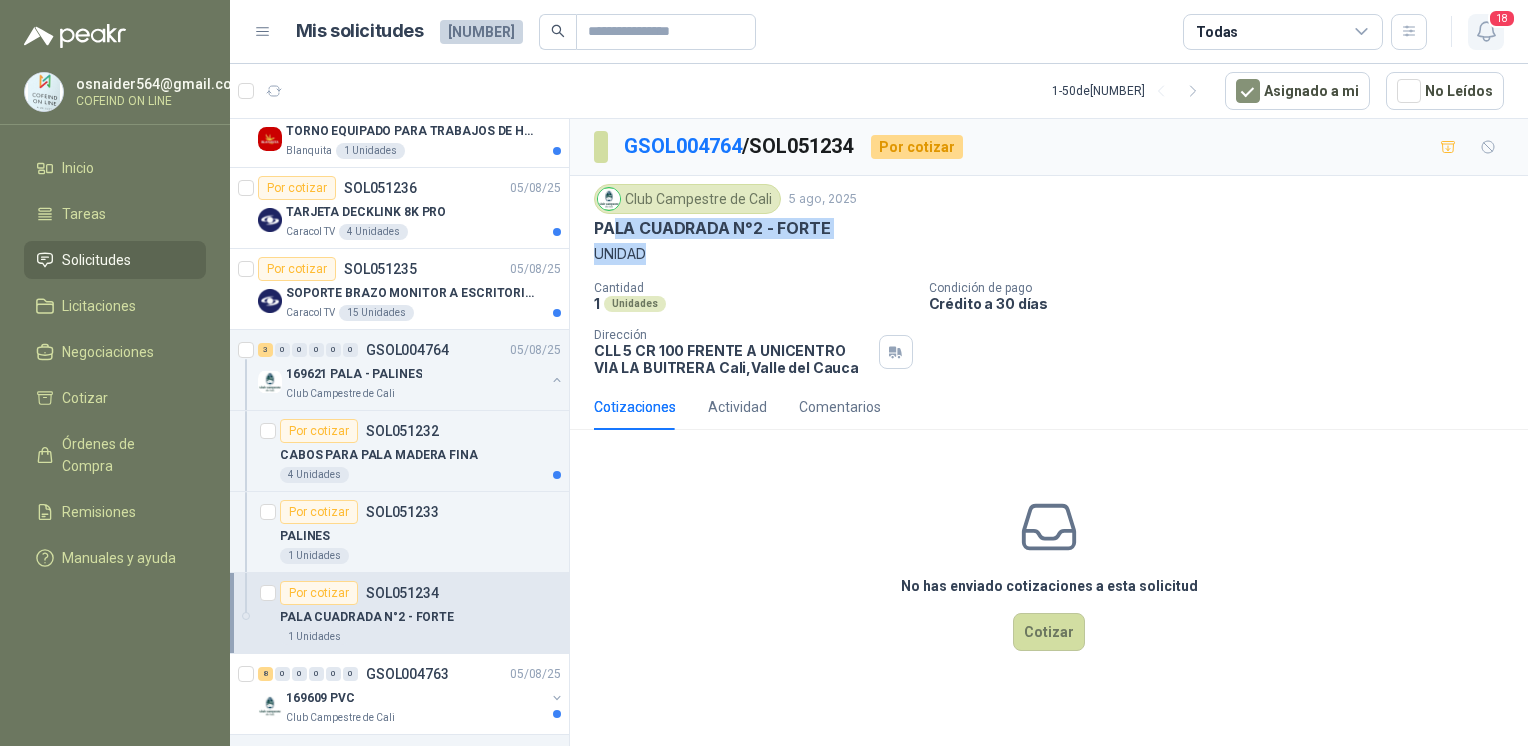 click 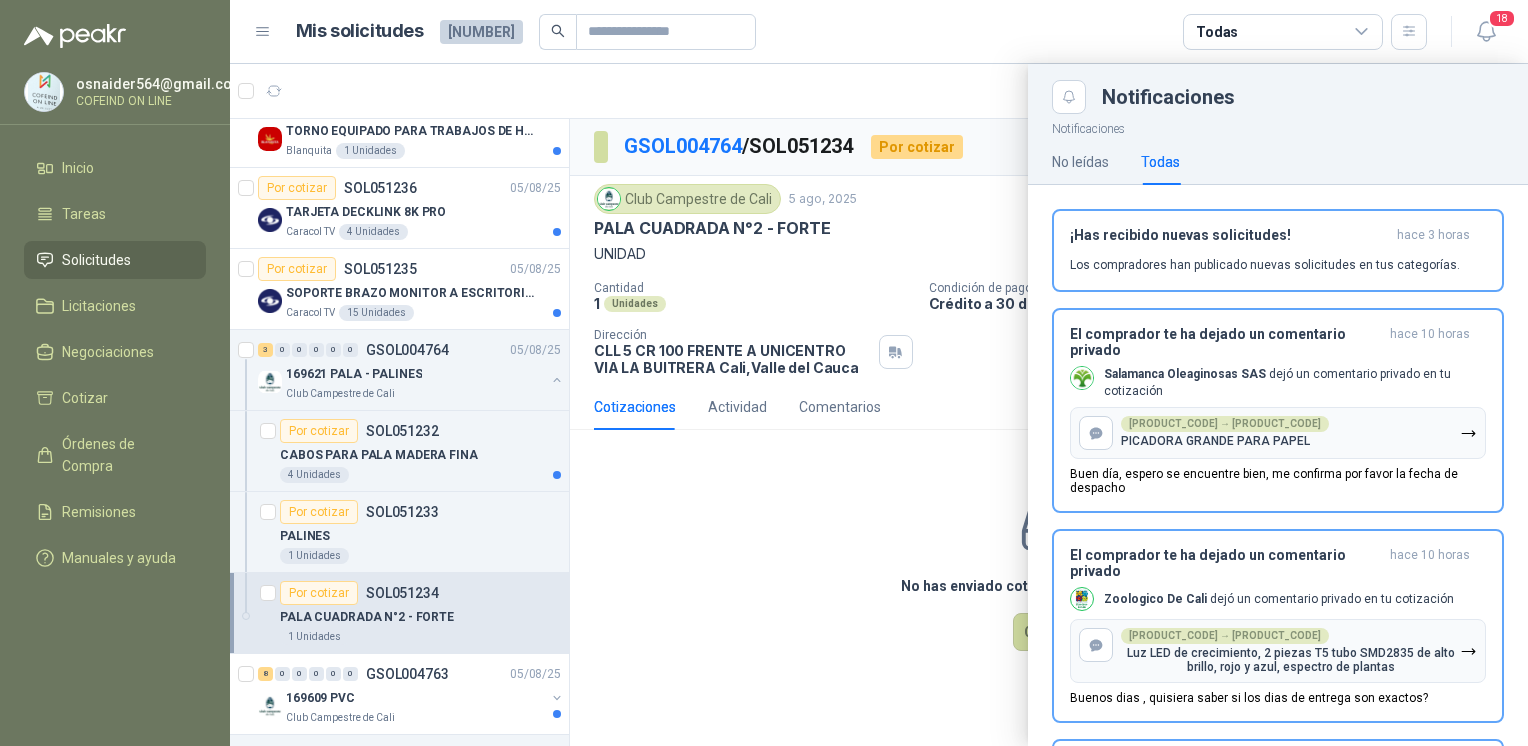 click on "Todas" at bounding box center [1160, 162] 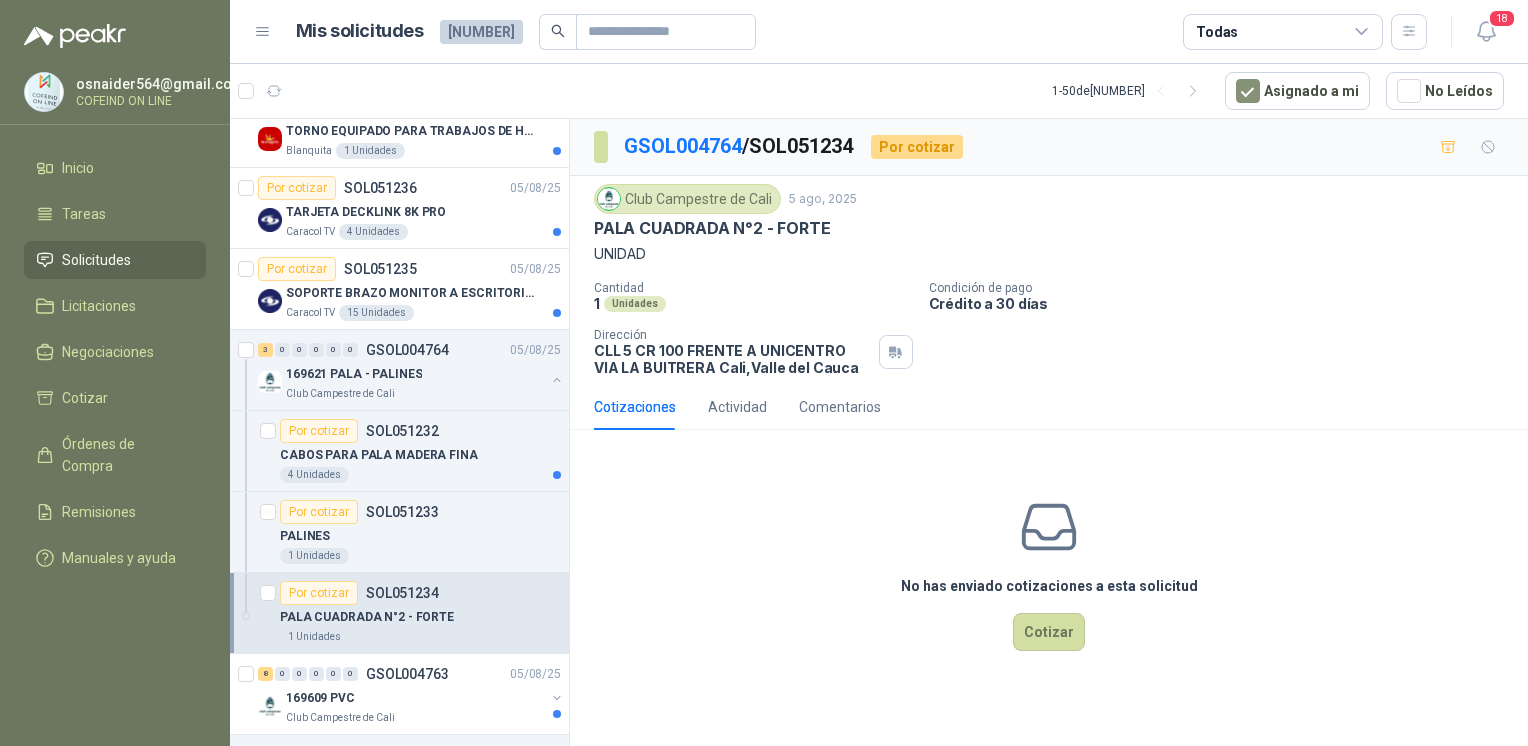 click on "UNIDAD" at bounding box center (1049, 254) 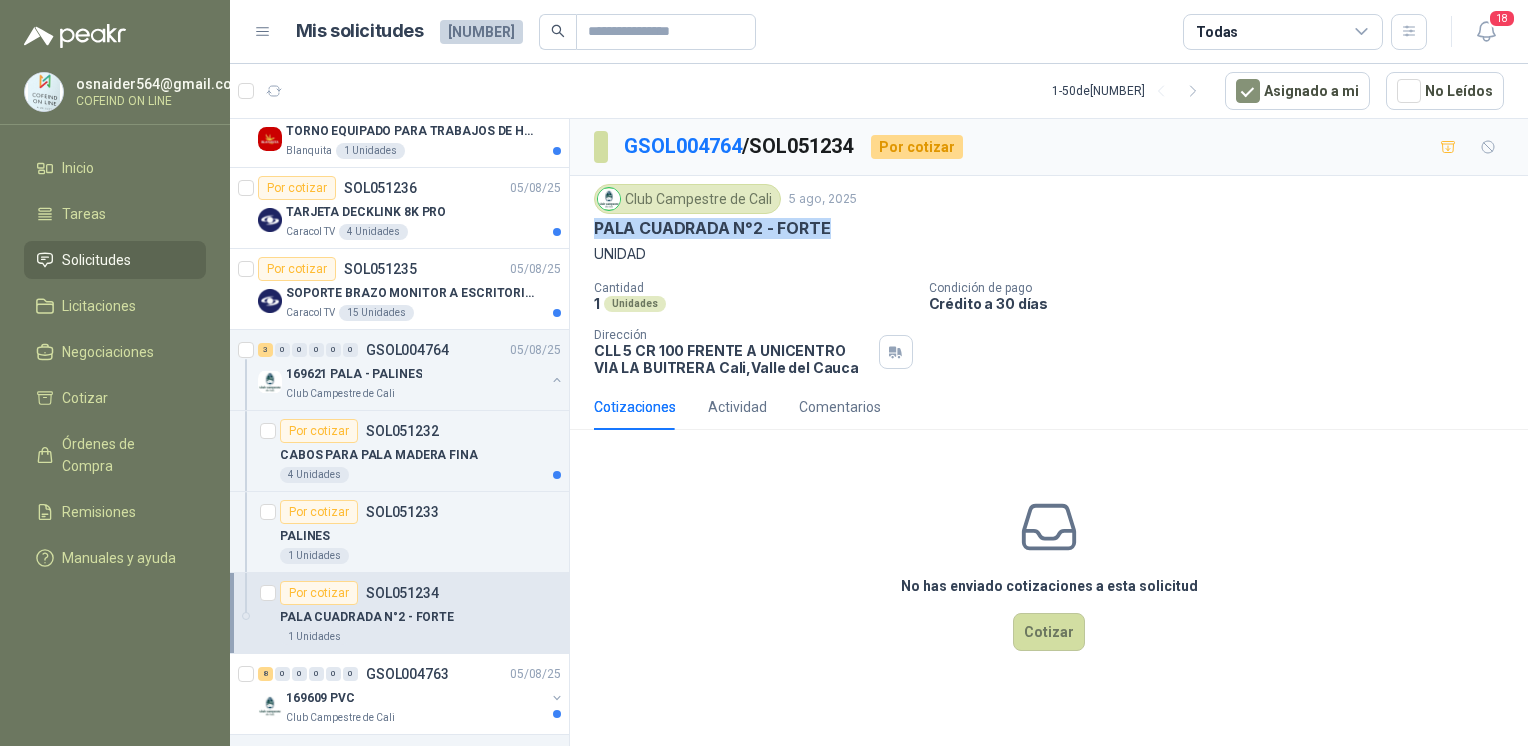 drag, startPoint x: 834, startPoint y: 231, endPoint x: 595, endPoint y: 223, distance: 239.13385 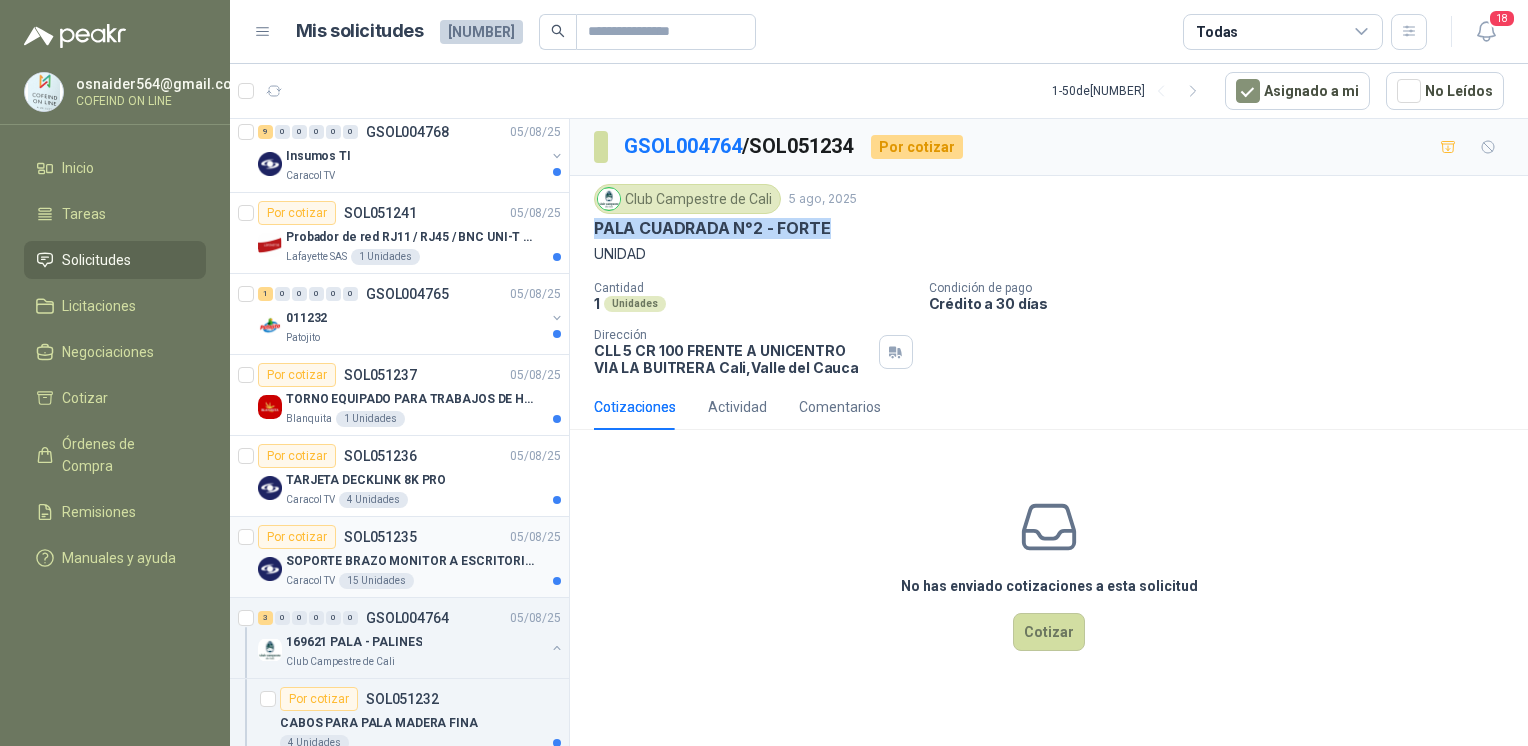 scroll, scrollTop: 68, scrollLeft: 0, axis: vertical 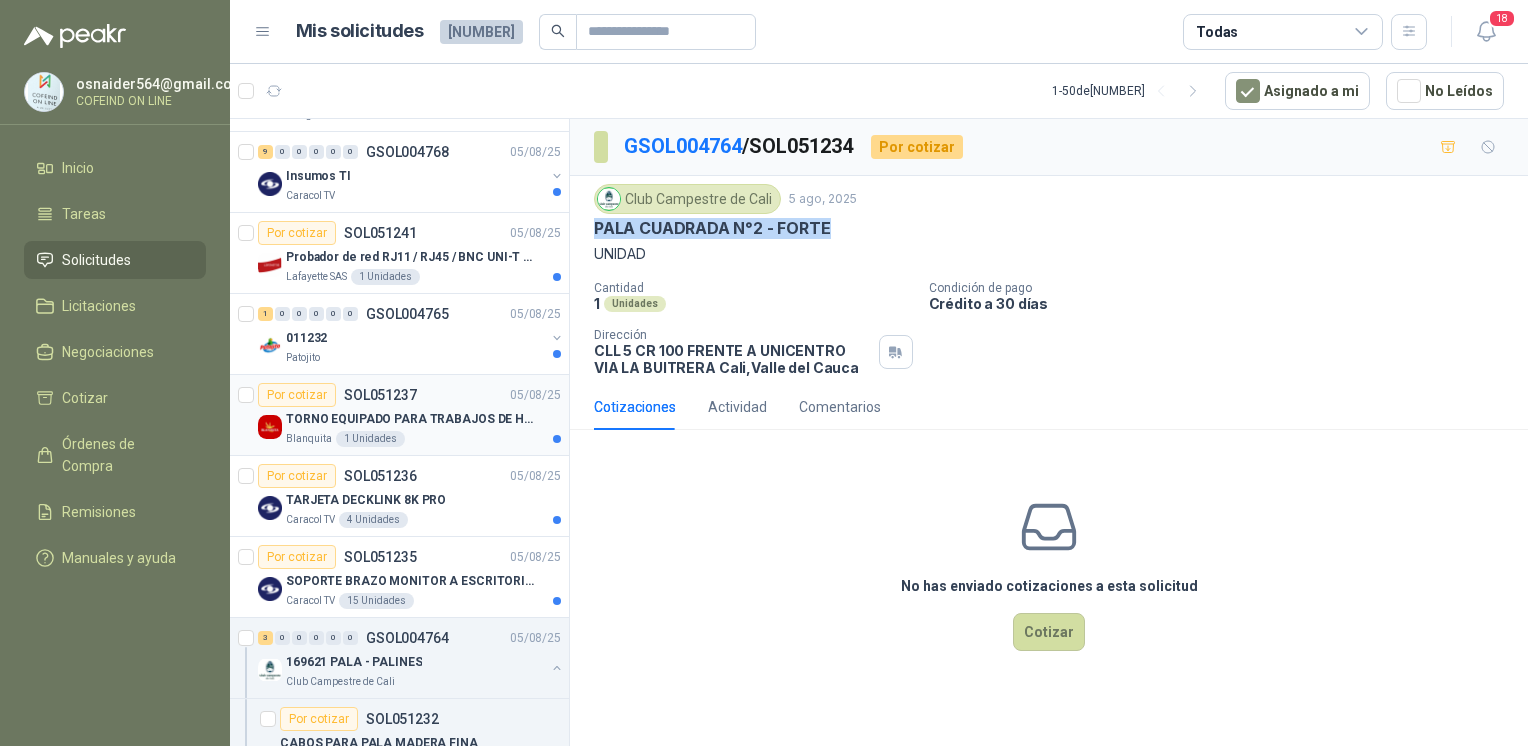 click on "TORNO EQUIPADO PARA TRABAJOS DE HASTA 1 METRO DE PRIMER O SEGUNDA MANO" at bounding box center [410, 419] 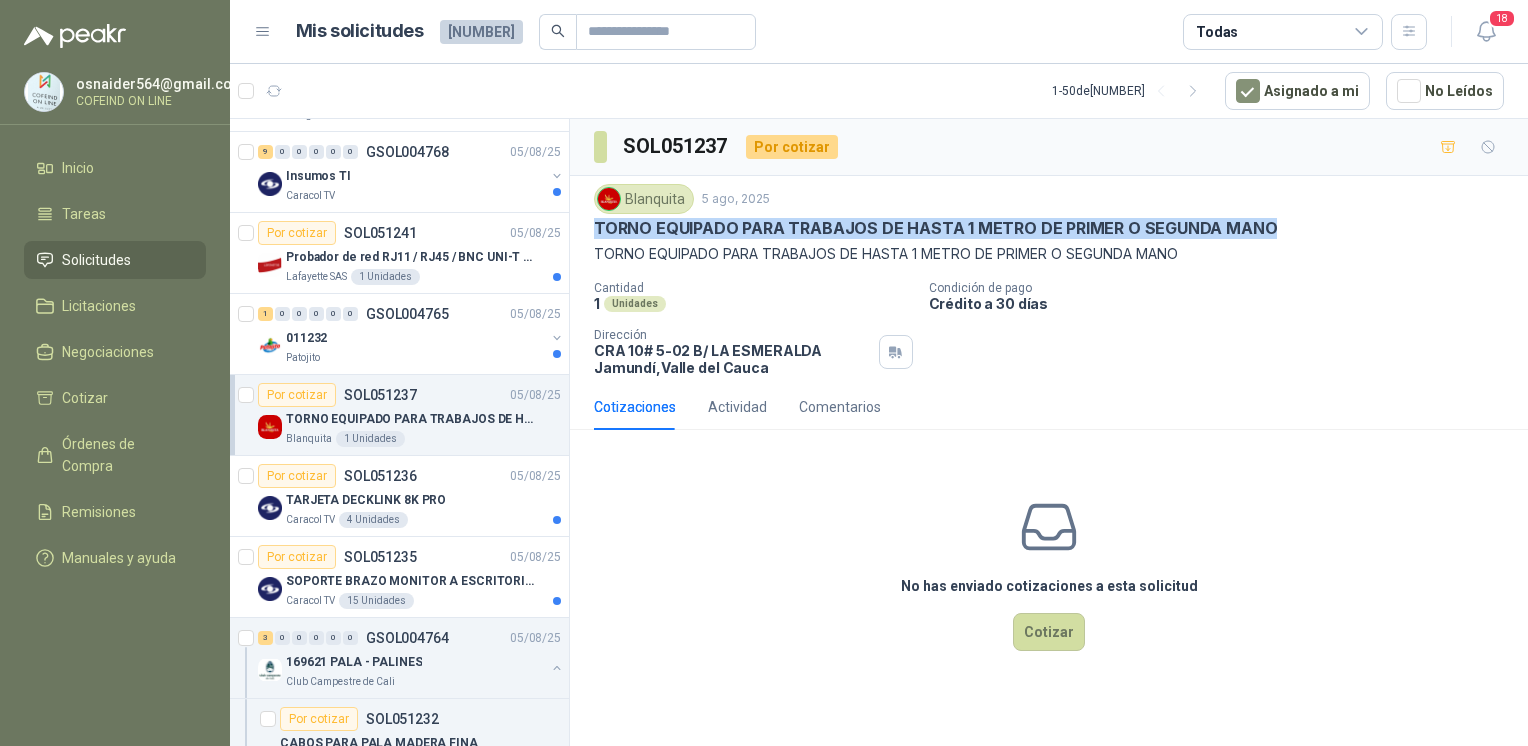drag, startPoint x: 584, startPoint y: 223, endPoint x: 1270, endPoint y: 227, distance: 686.01166 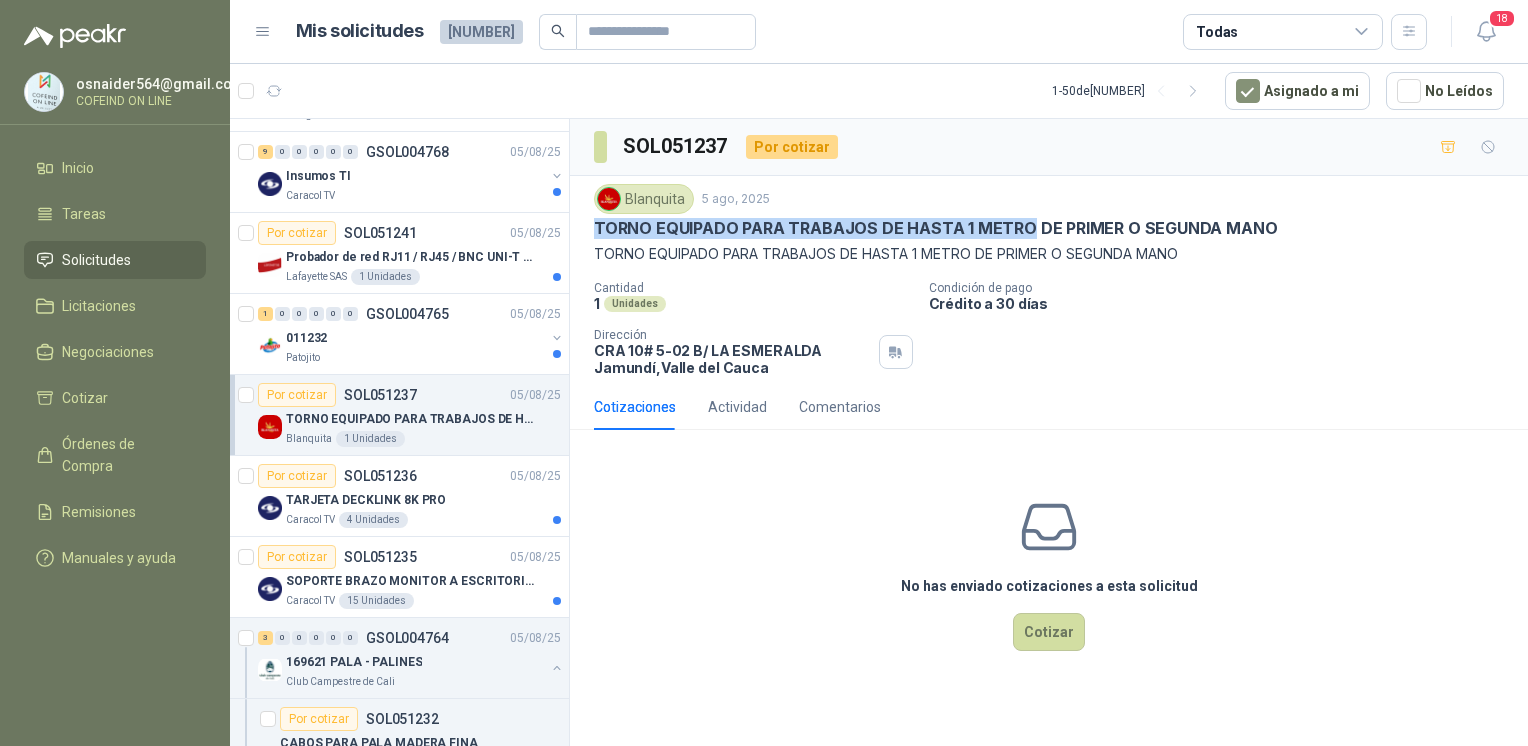 drag, startPoint x: 1024, startPoint y: 227, endPoint x: 594, endPoint y: 229, distance: 430.00464 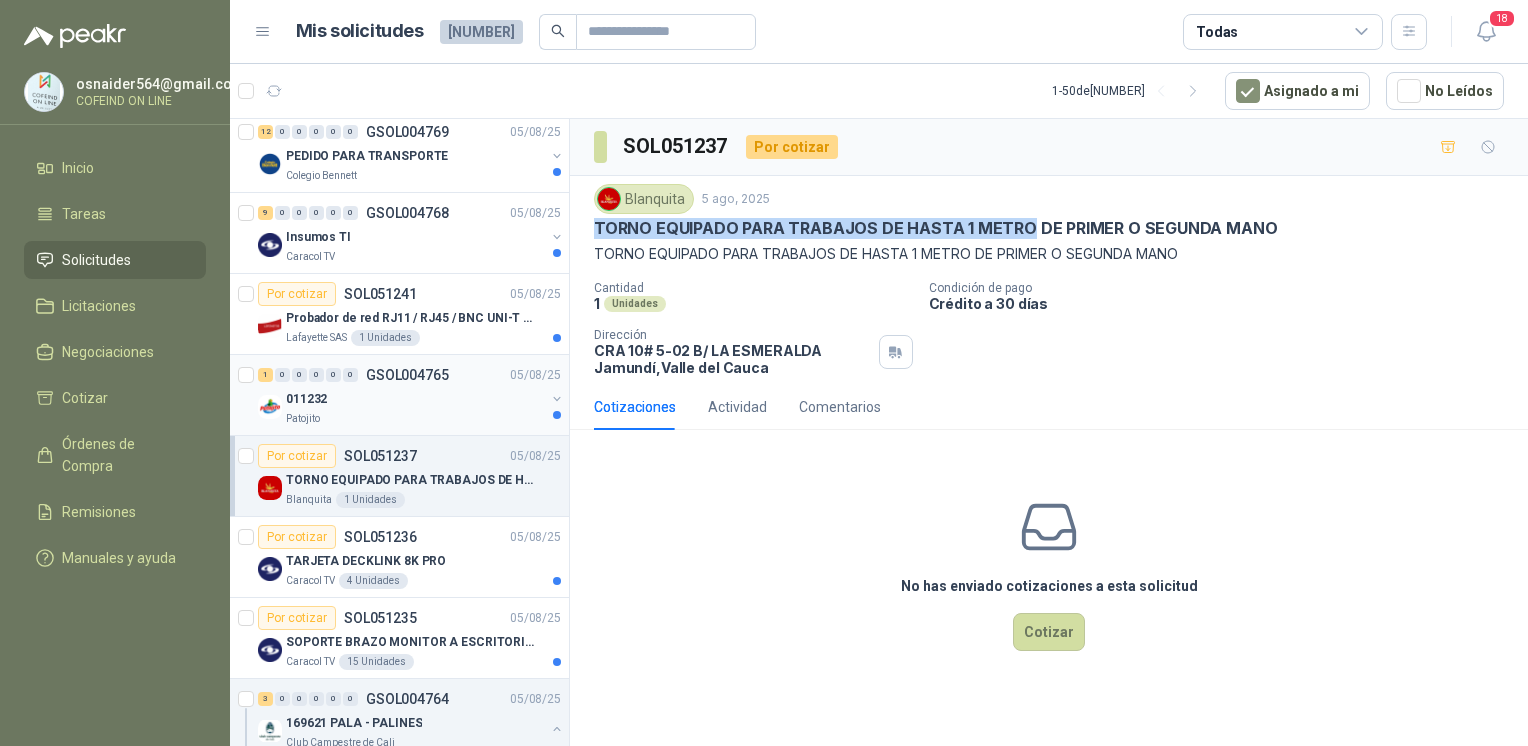 scroll, scrollTop: 0, scrollLeft: 0, axis: both 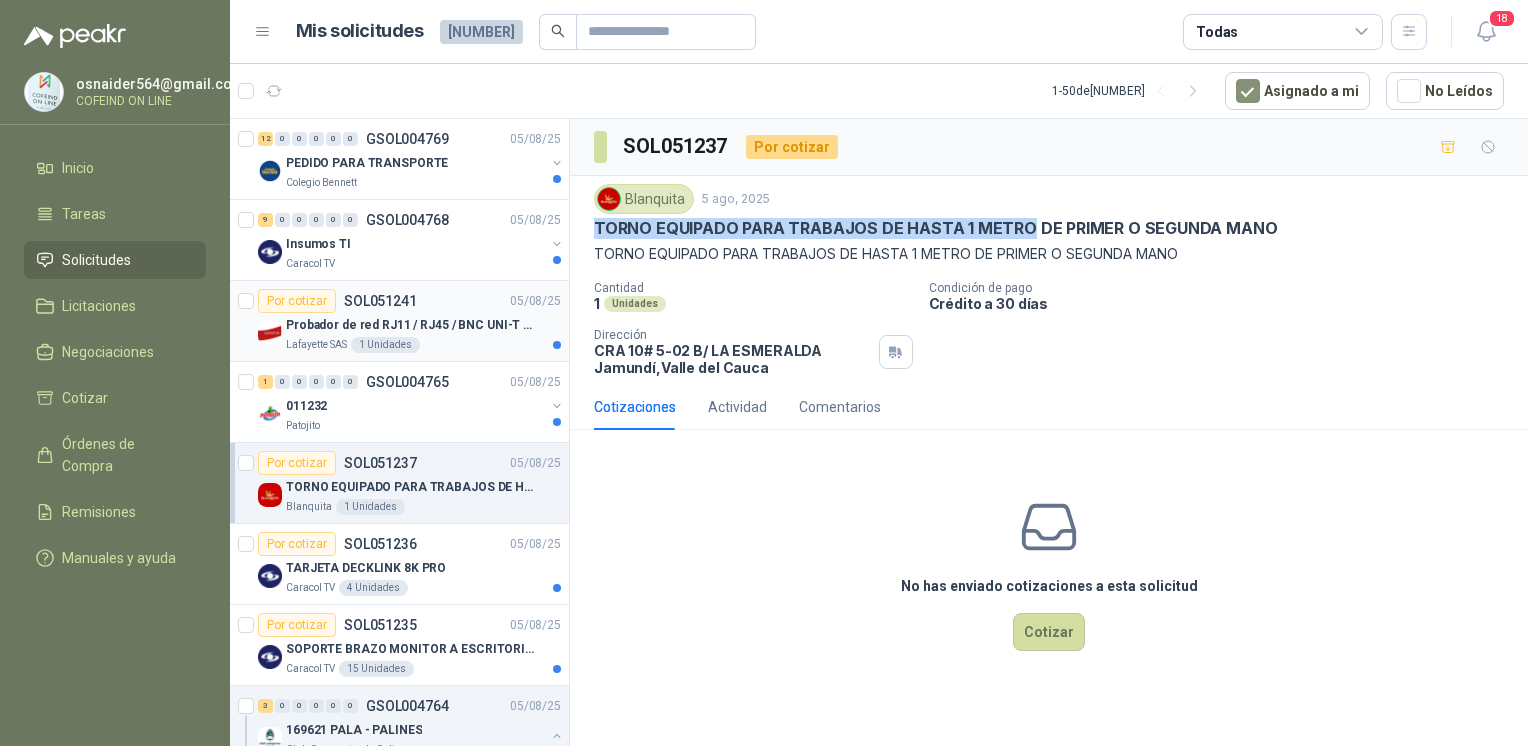 click on "Probador de red RJ11 / RJ45 / BNC UNI-T (UT681C-UT681L)" at bounding box center [410, 325] 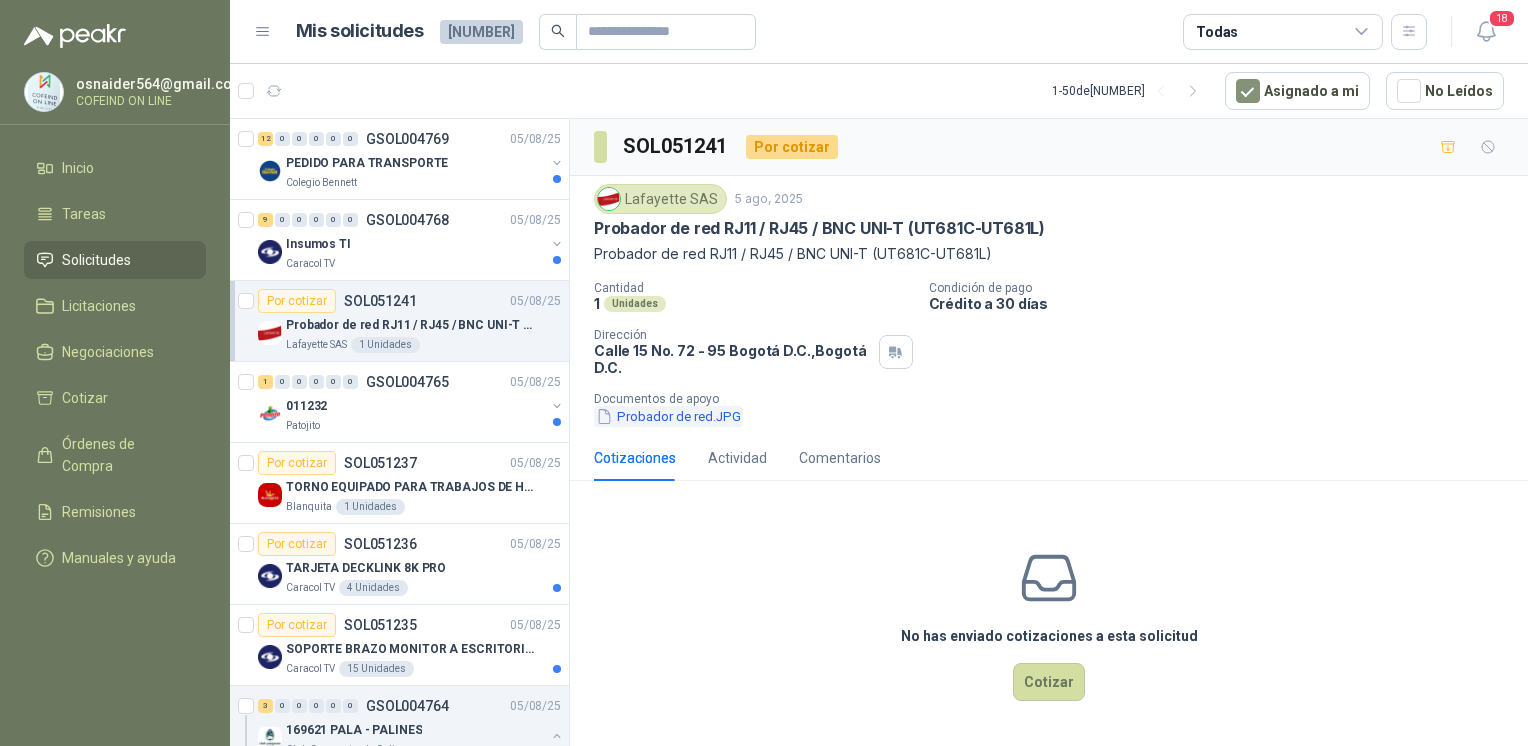 click on "Probador de red.JPG" at bounding box center [668, 416] 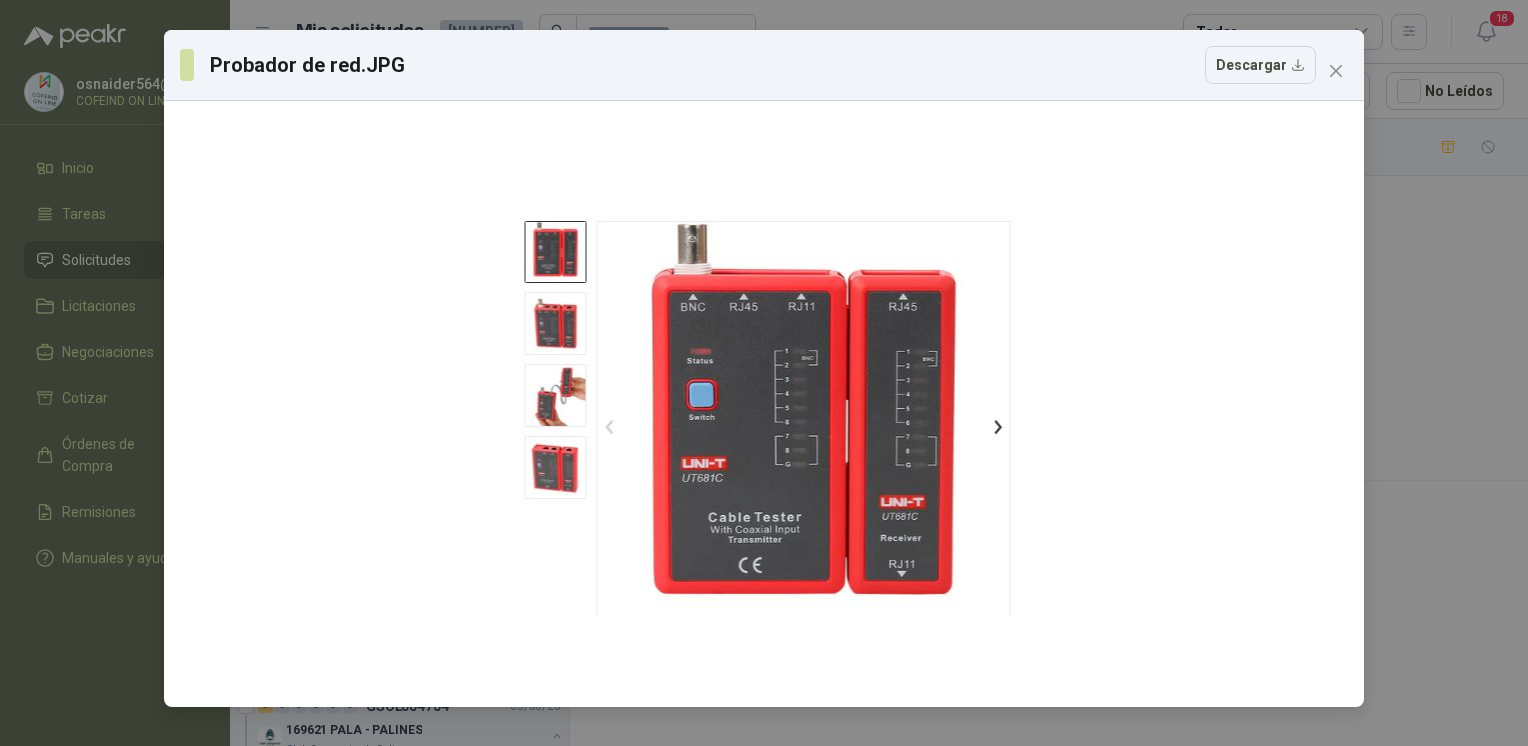 click on "[PRODUCT_NAME].JPG   Descargar" at bounding box center (764, 373) 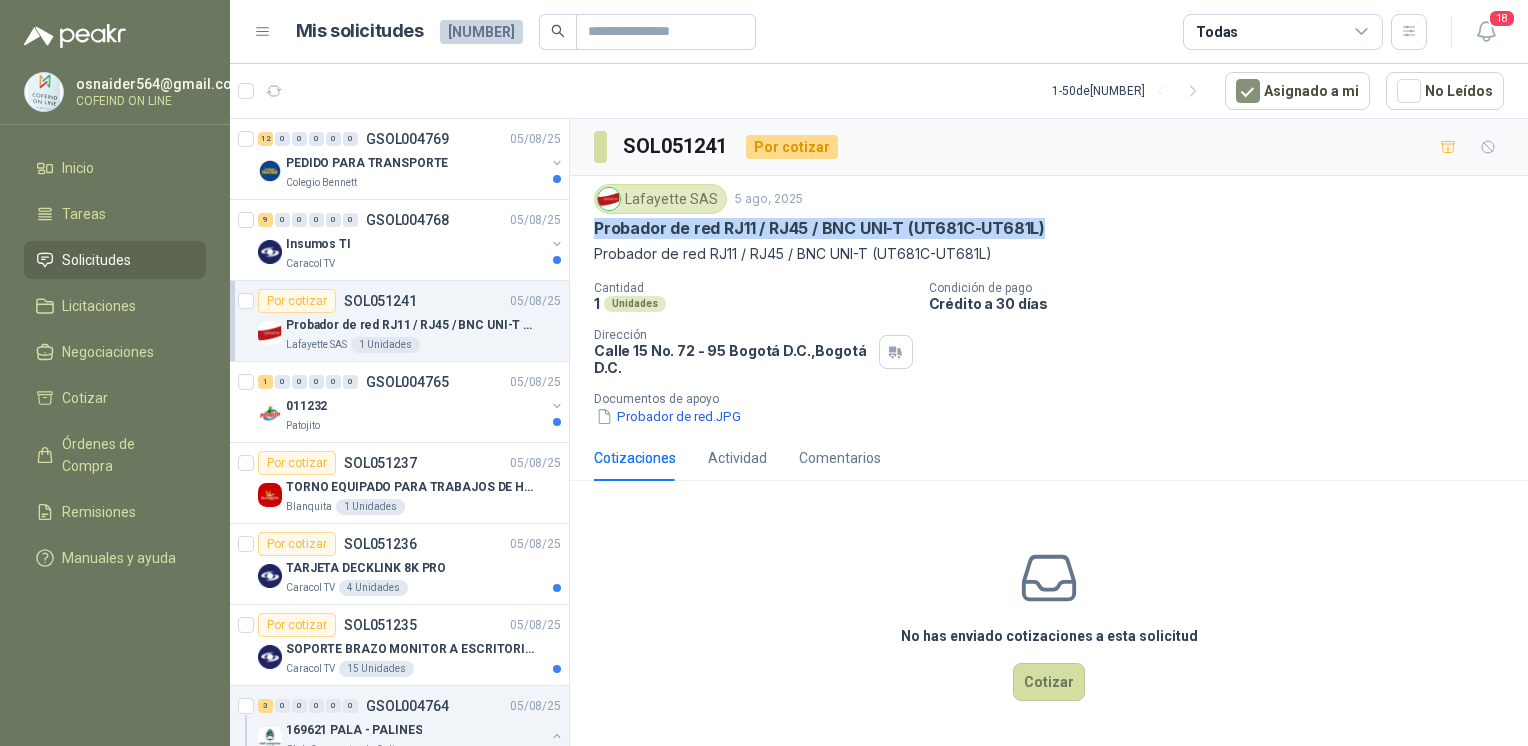 drag, startPoint x: 1036, startPoint y: 223, endPoint x: 598, endPoint y: 221, distance: 438.00458 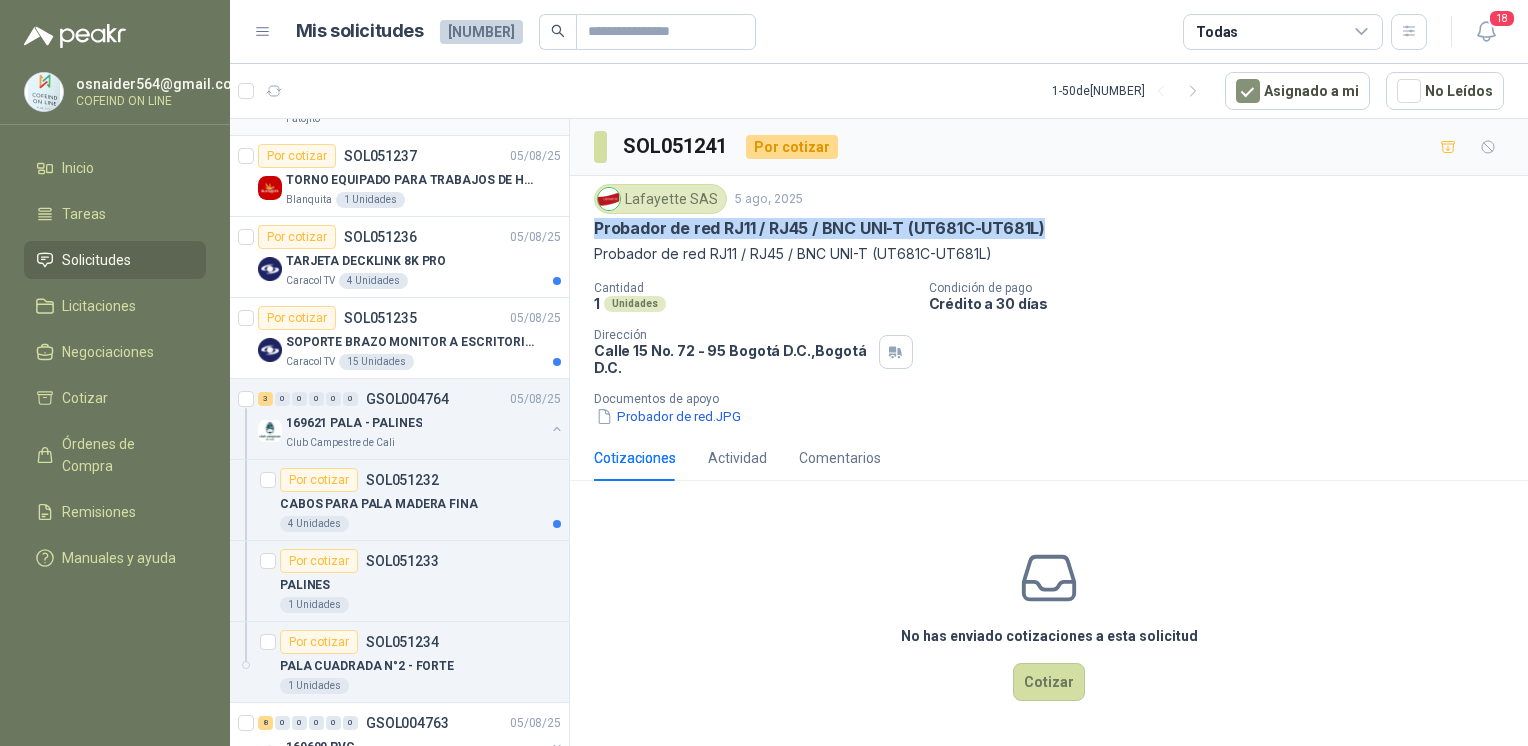 scroll, scrollTop: 308, scrollLeft: 0, axis: vertical 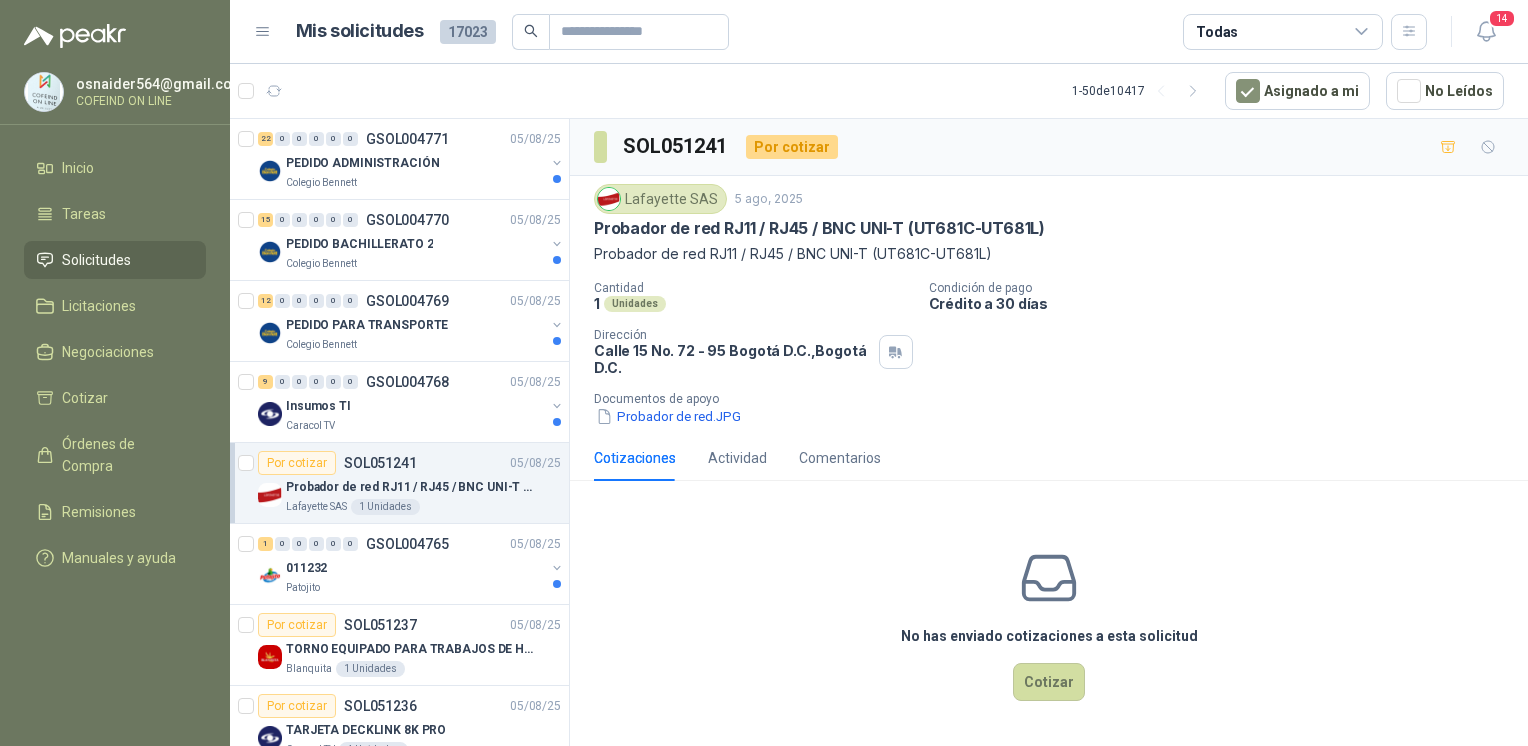 click on "Mis solicitudes 17023 Todas 14" at bounding box center (879, 32) 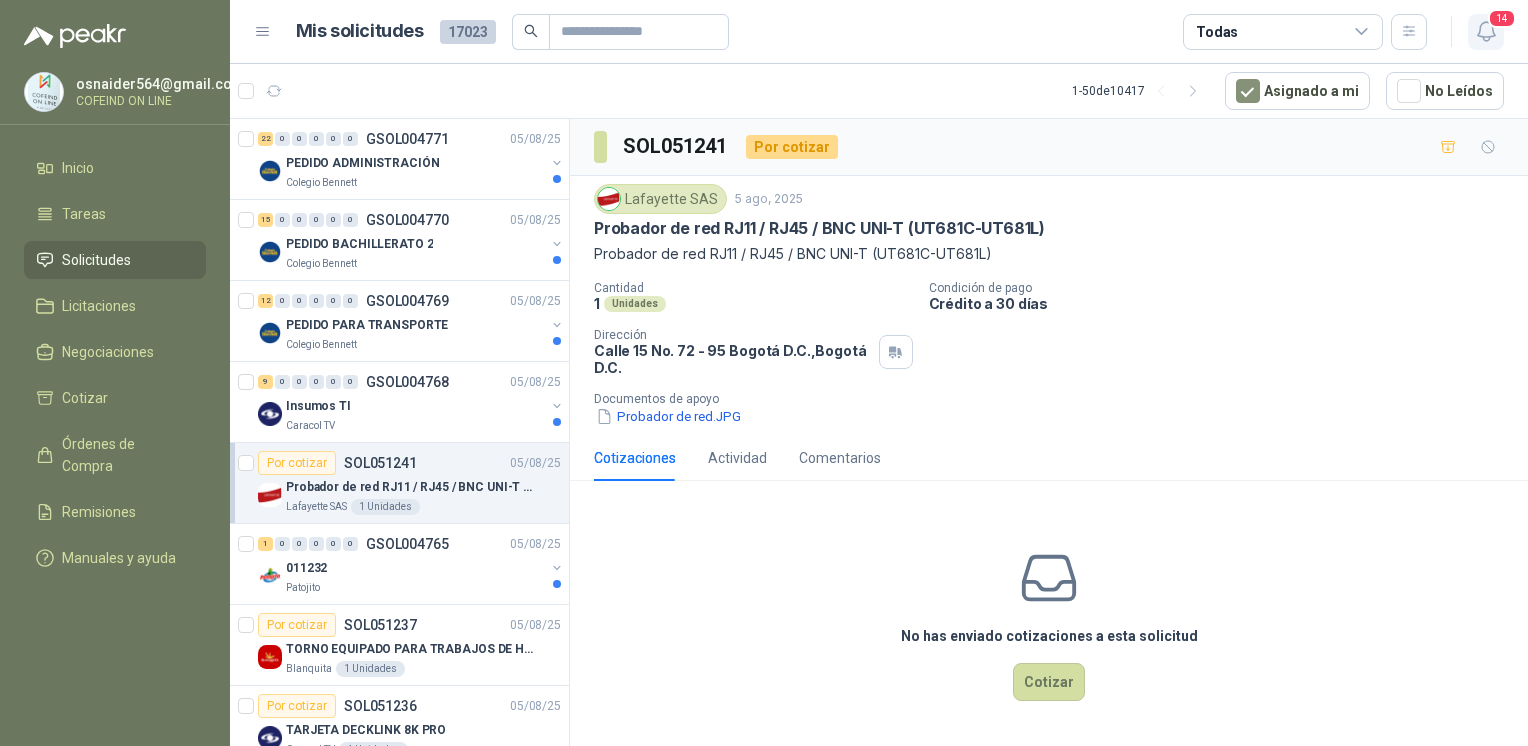 click 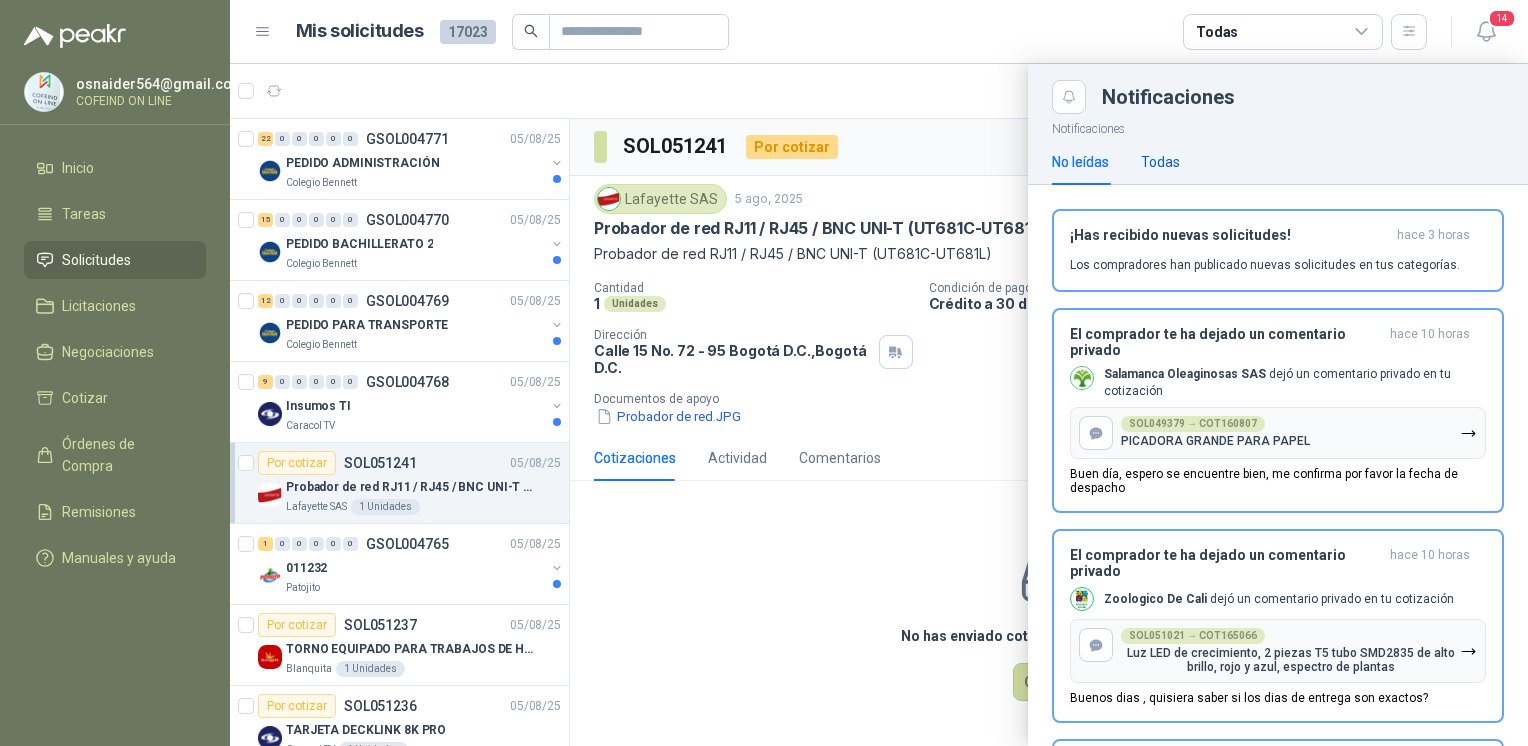 click on "Todas" at bounding box center (1160, 162) 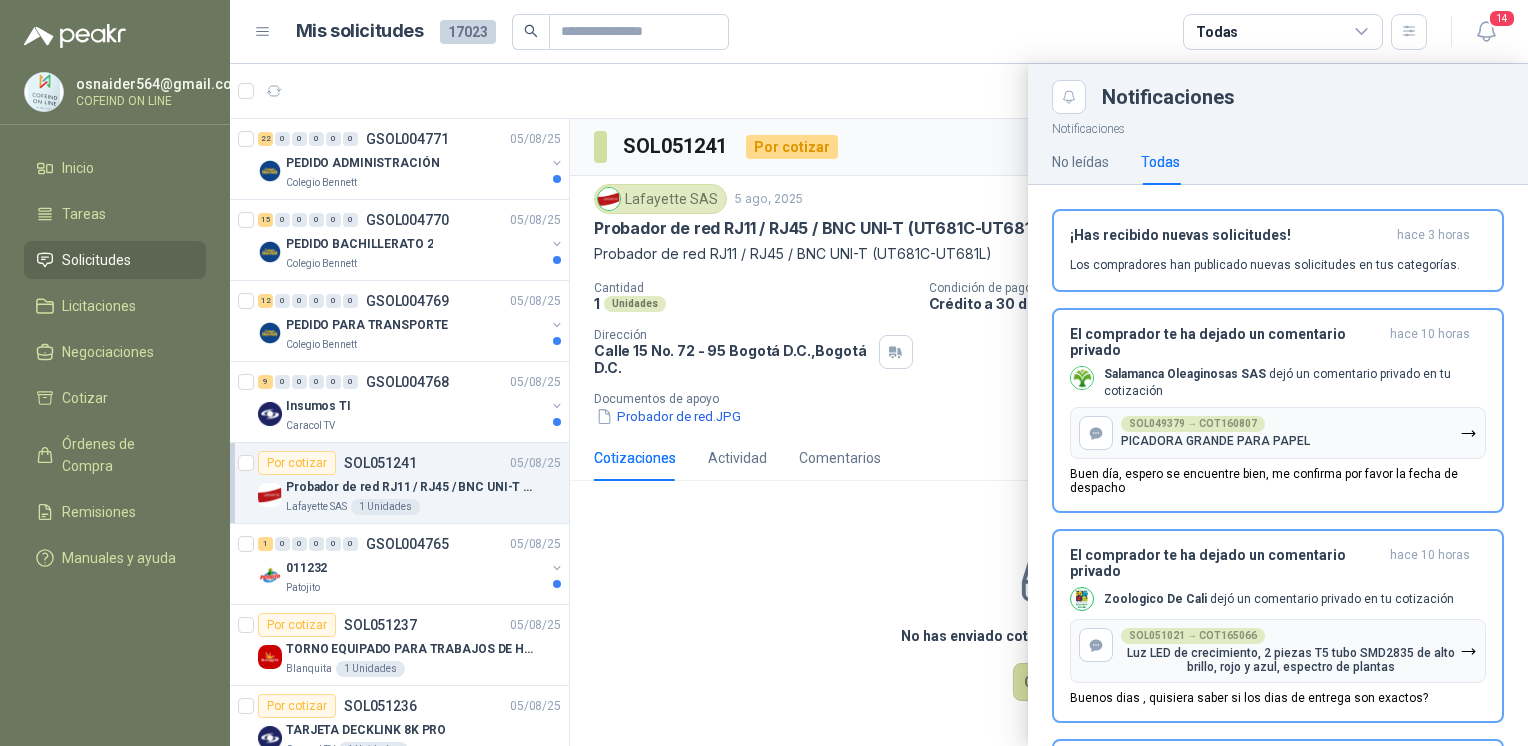 click at bounding box center [879, 405] 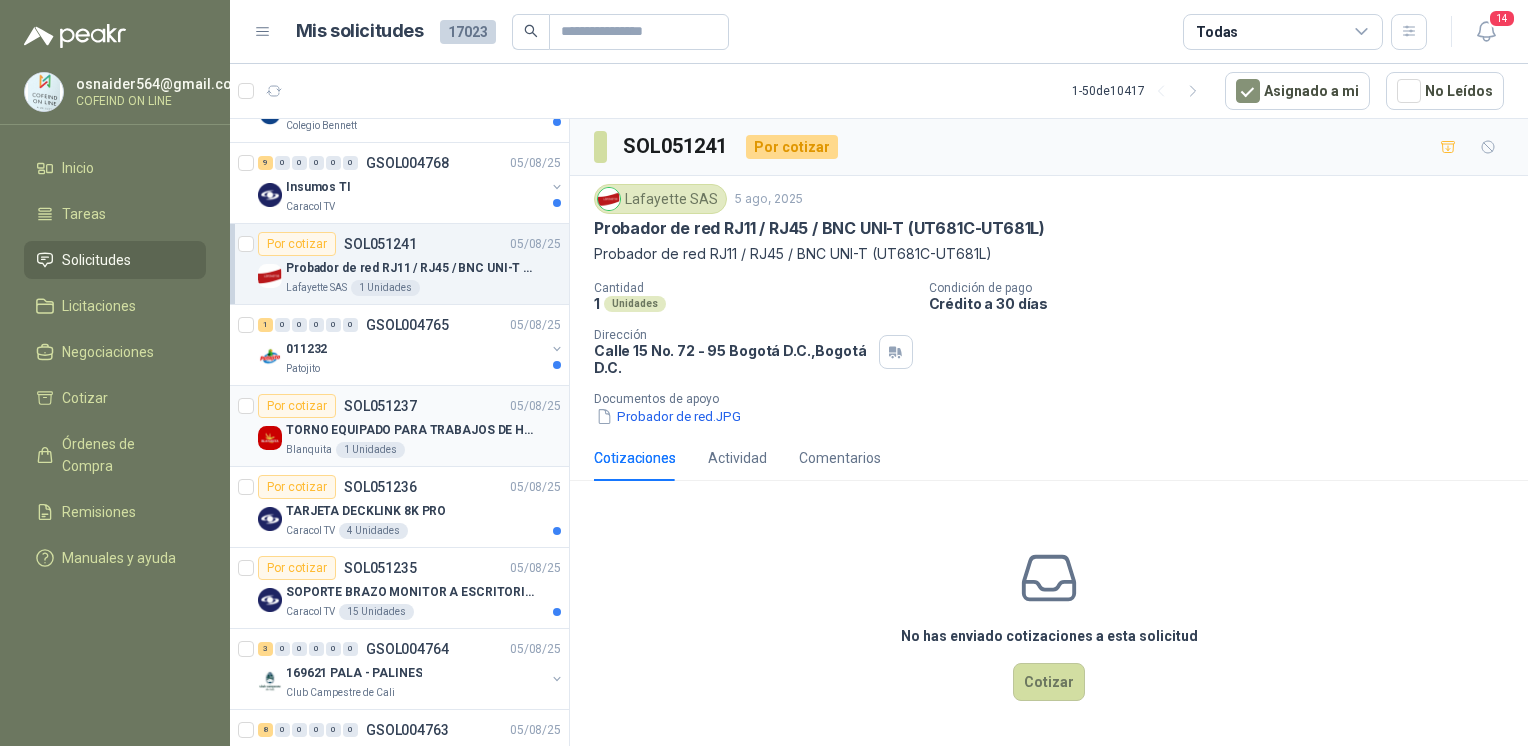 scroll, scrollTop: 200, scrollLeft: 0, axis: vertical 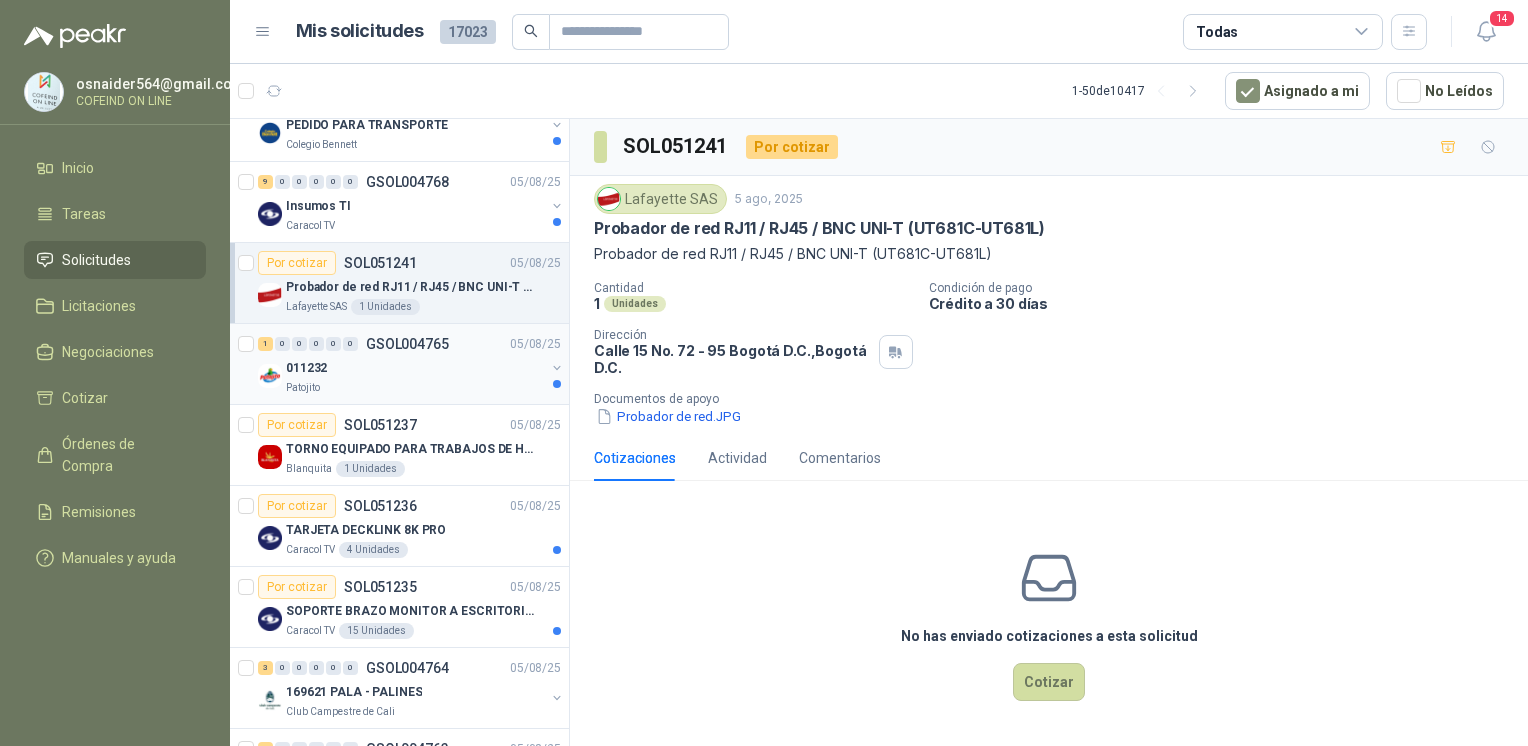click on "011232" at bounding box center [415, 368] 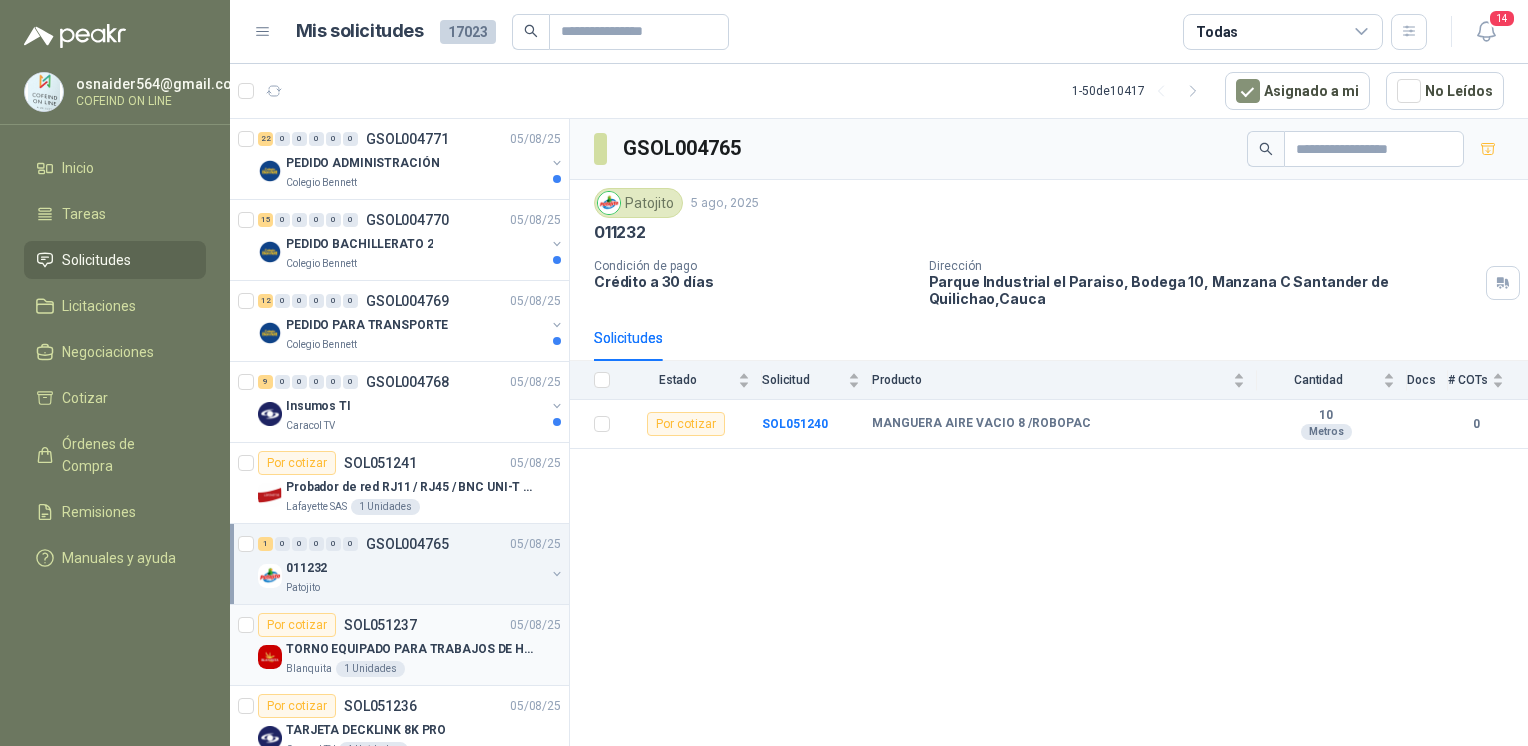 scroll, scrollTop: 0, scrollLeft: 0, axis: both 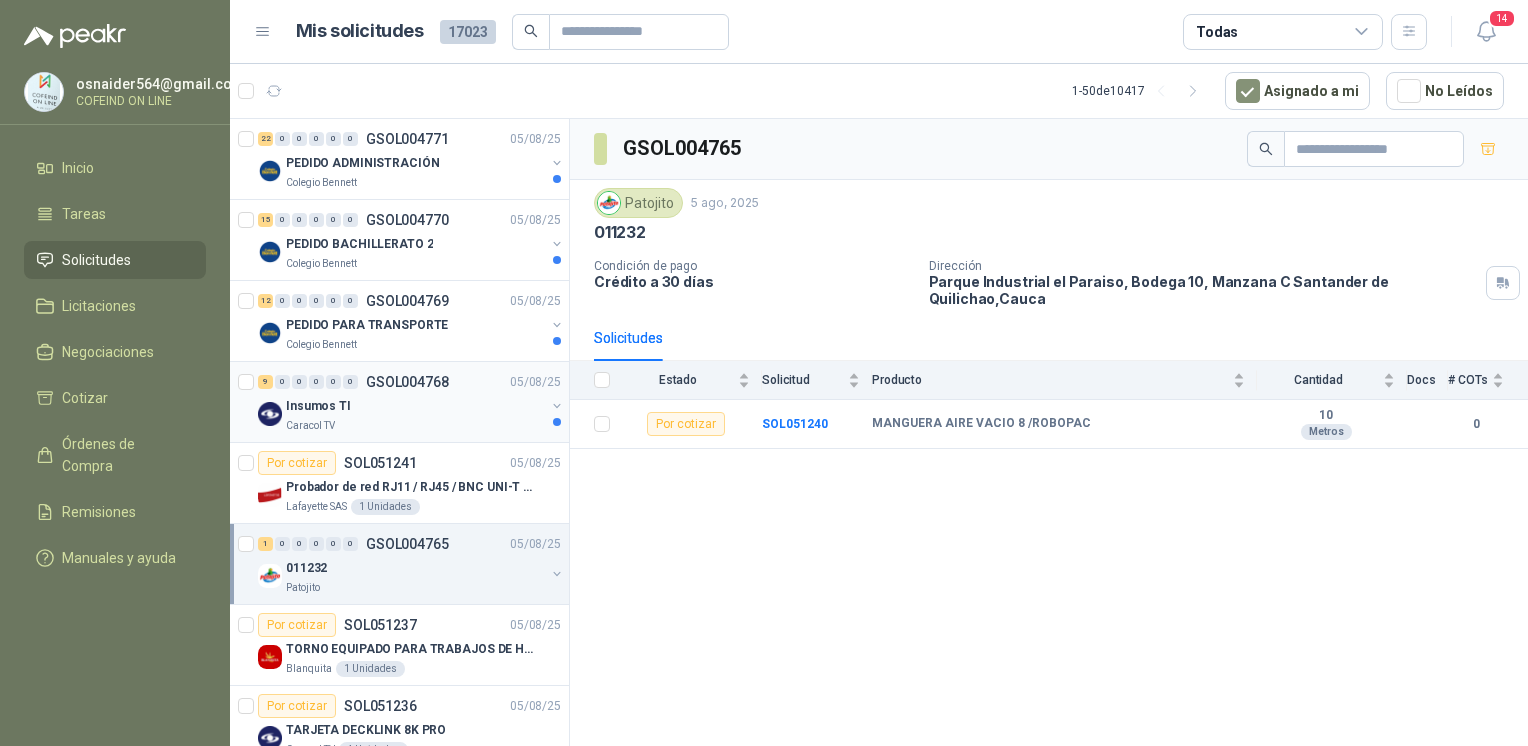click on "Caracol TV" at bounding box center [415, 426] 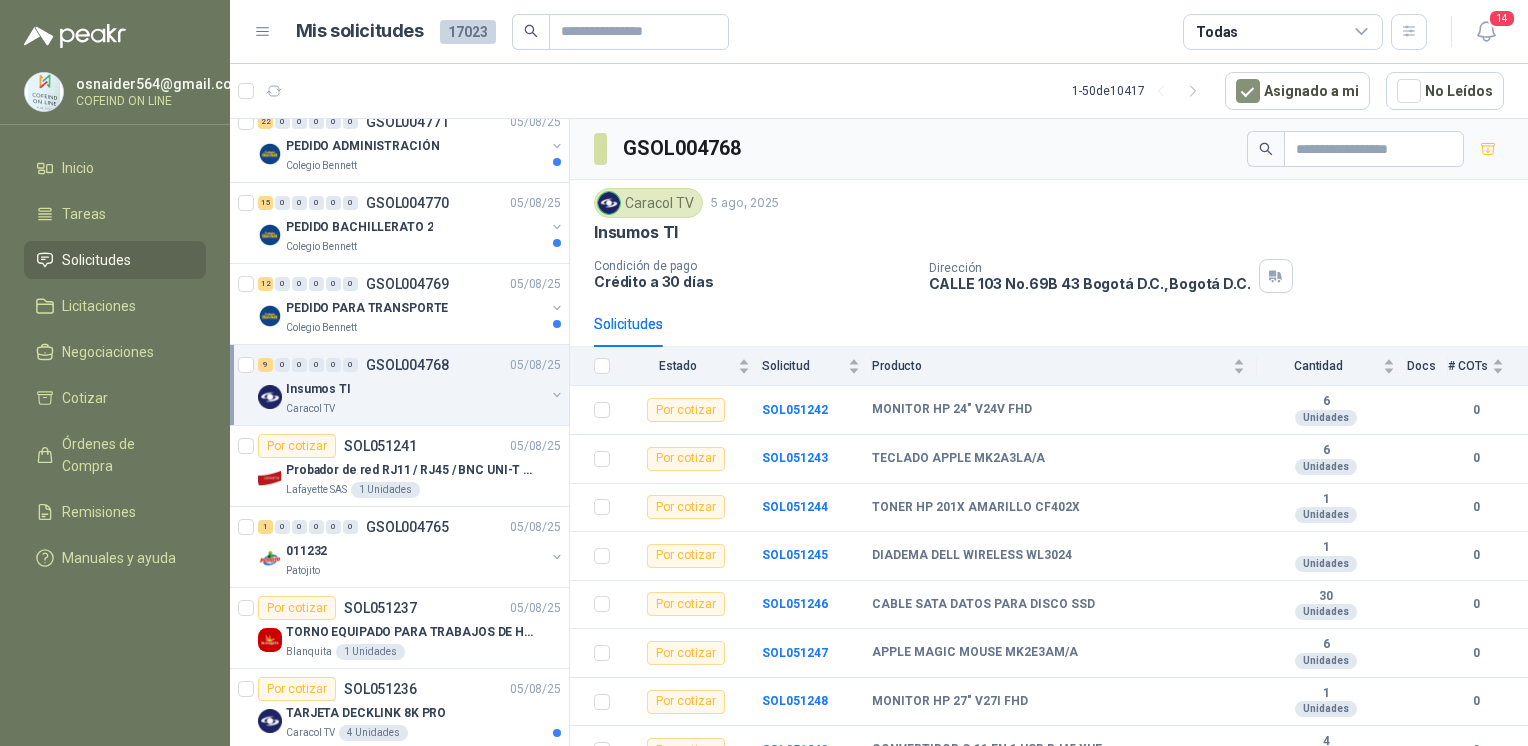 scroll, scrollTop: 0, scrollLeft: 0, axis: both 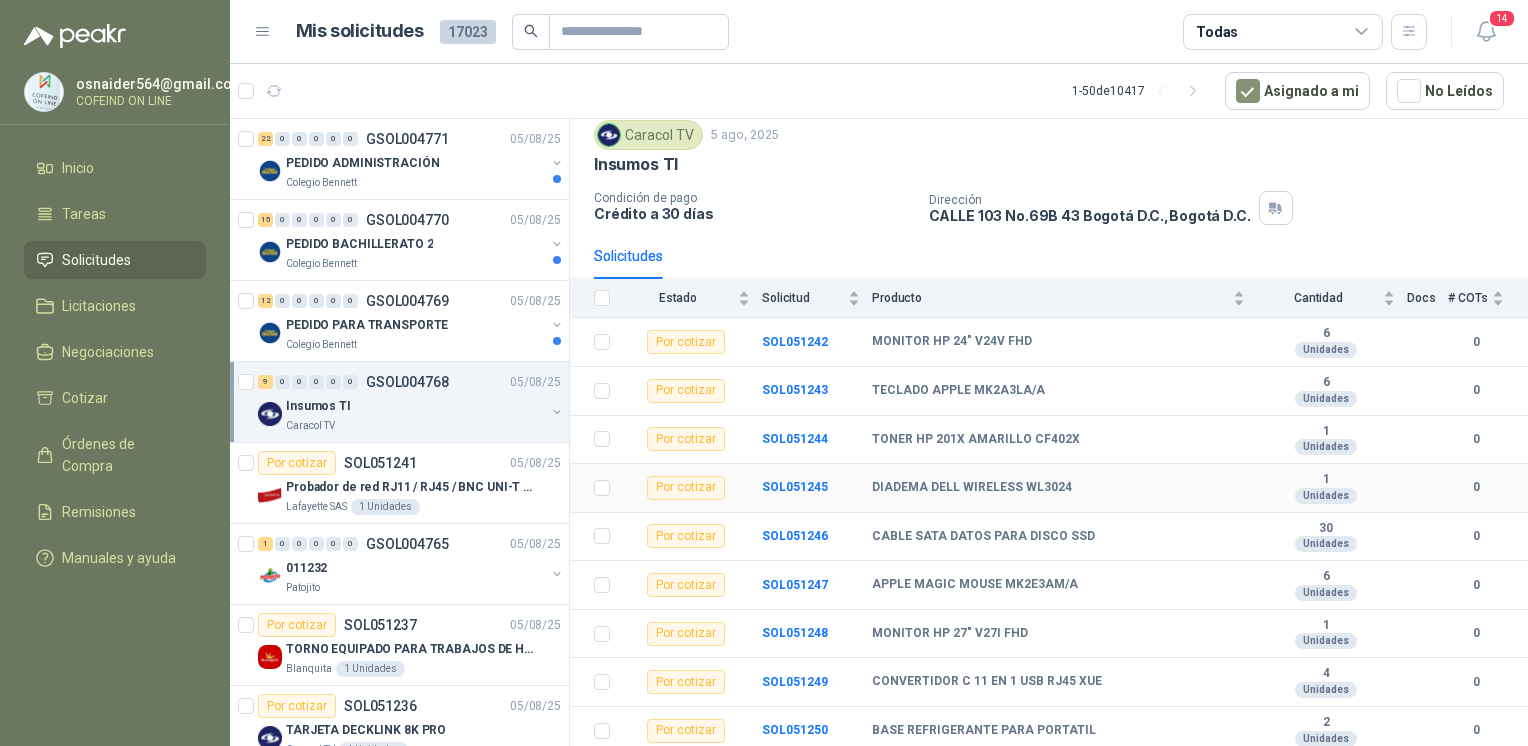 click on "SOL051245" at bounding box center [817, 488] 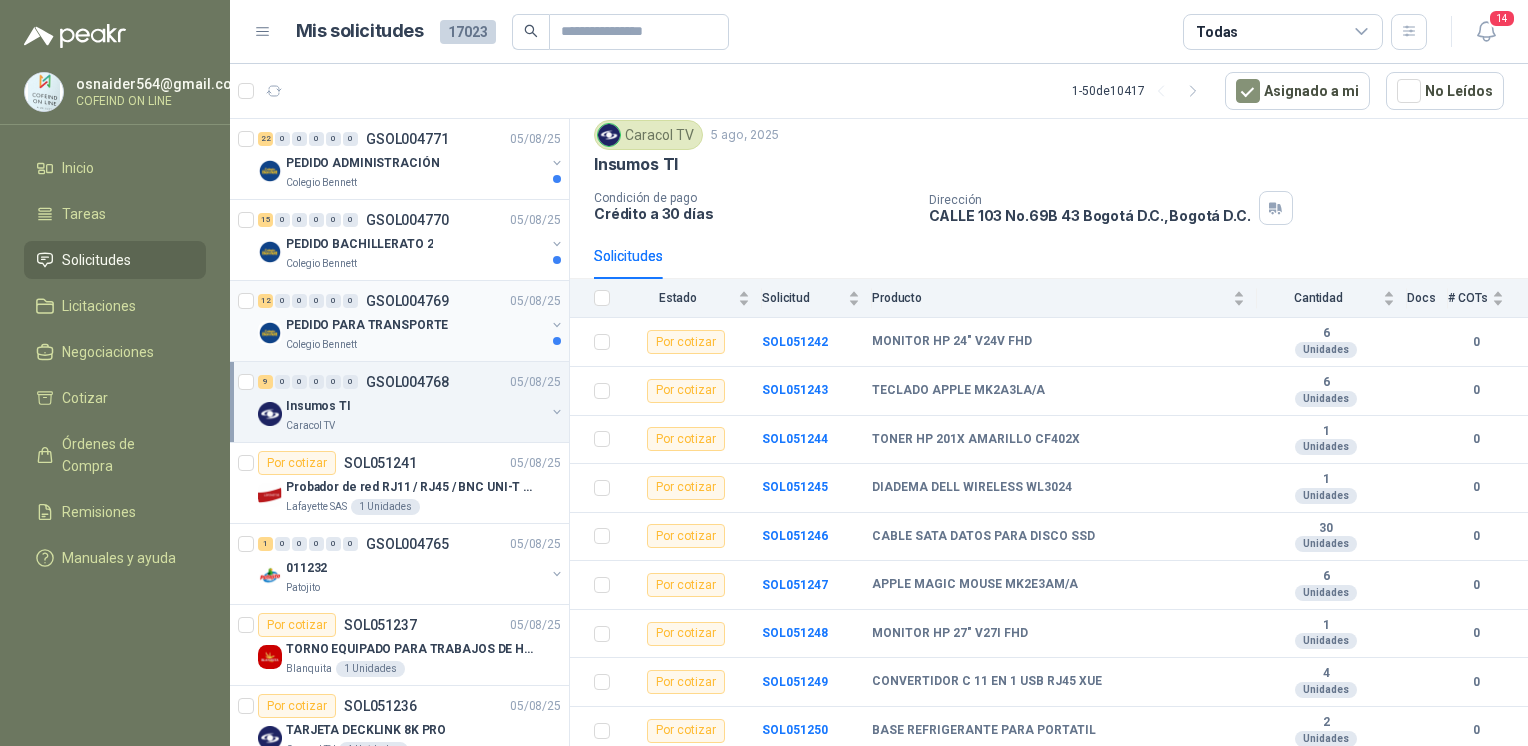 click on "PEDIDO PARA TRANSPORTE" at bounding box center (367, 325) 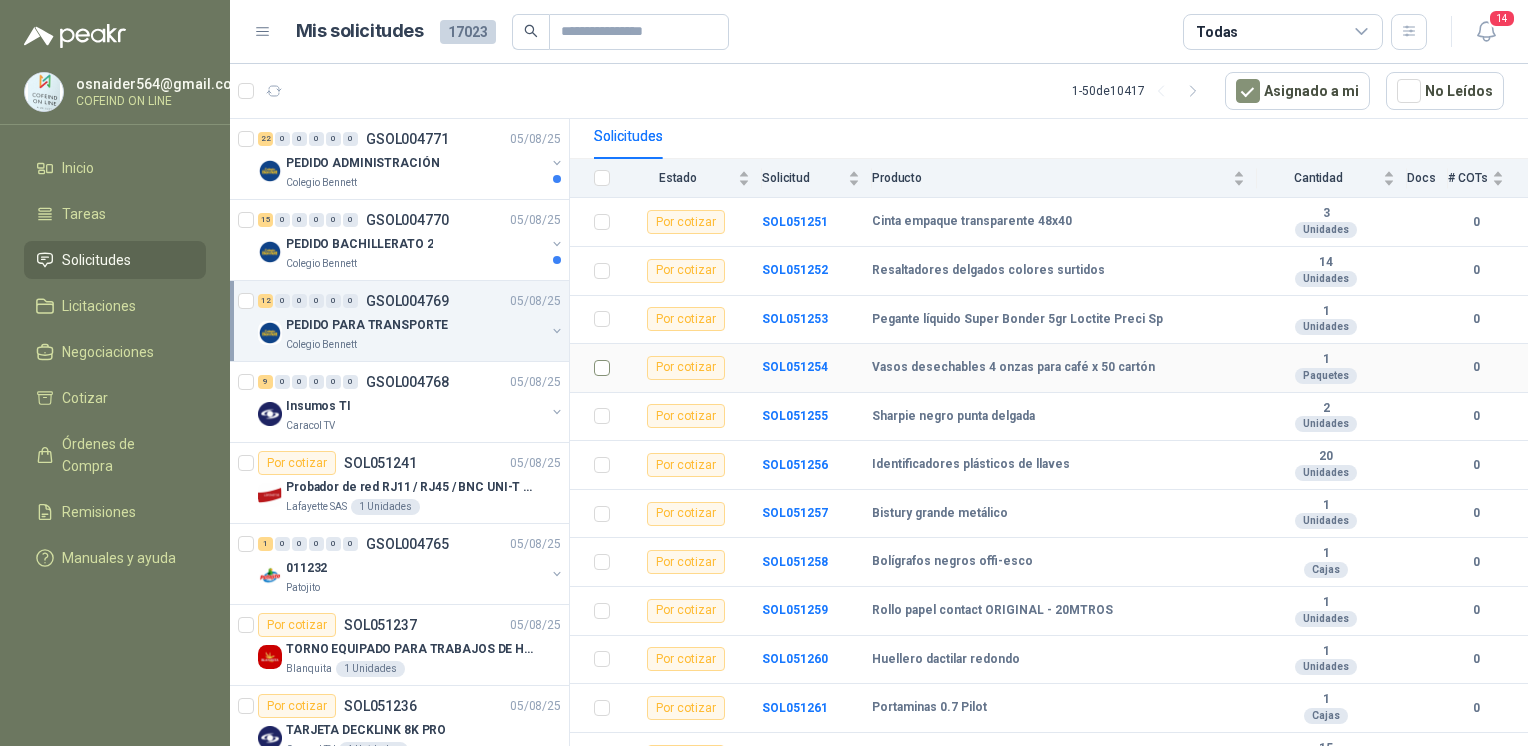 scroll, scrollTop: 214, scrollLeft: 0, axis: vertical 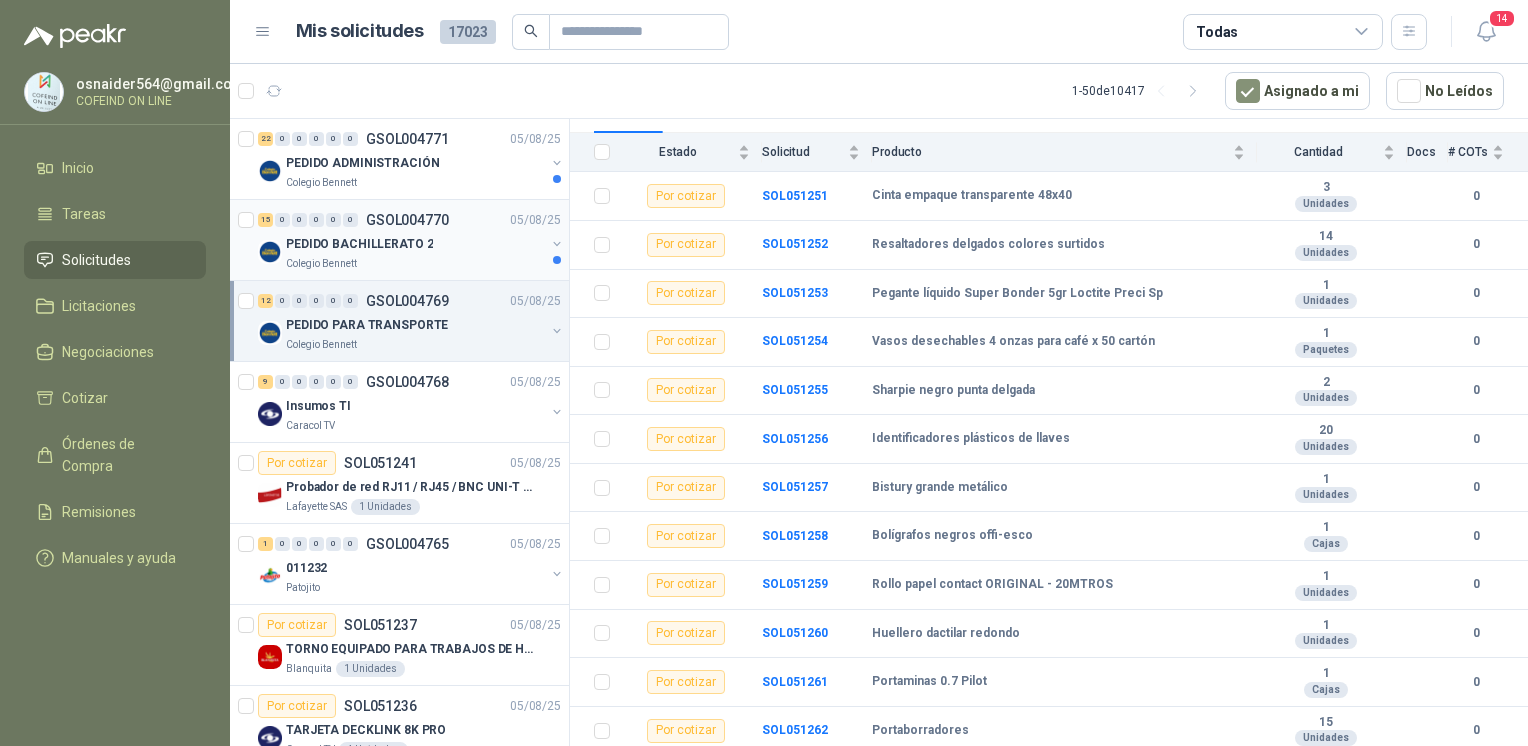 click on "Colegio Bennett" at bounding box center [415, 264] 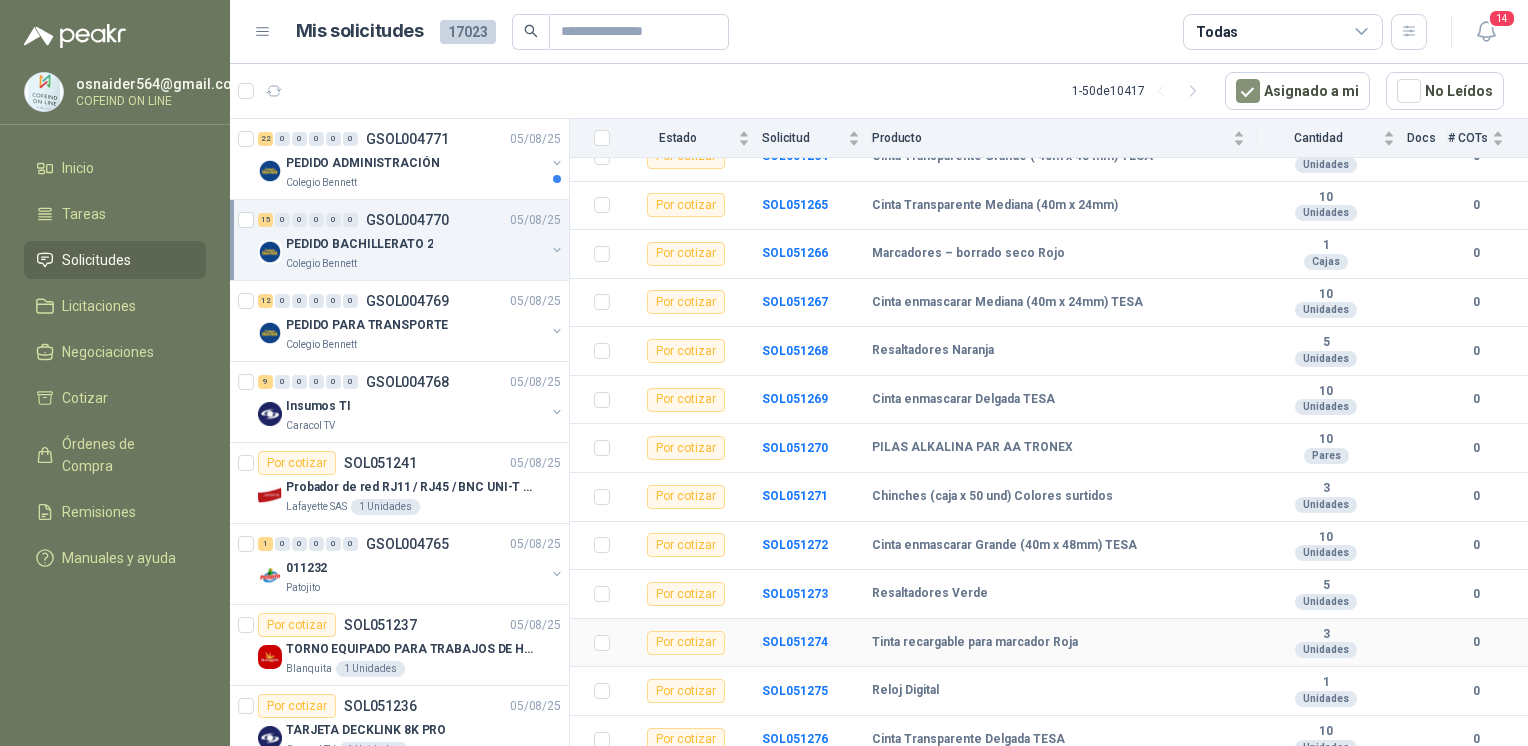 scroll, scrollTop: 360, scrollLeft: 0, axis: vertical 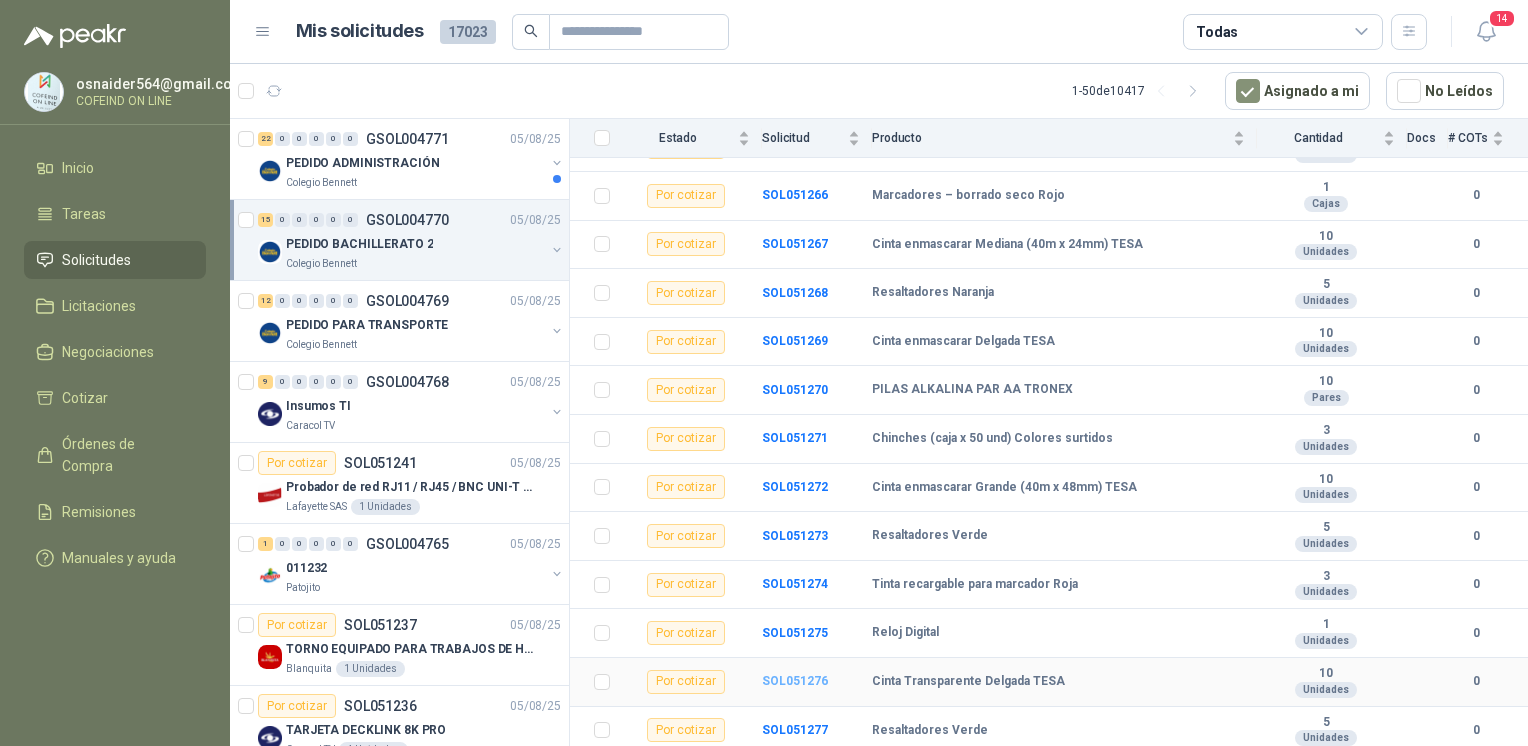 click on "SOL051276" at bounding box center [795, 681] 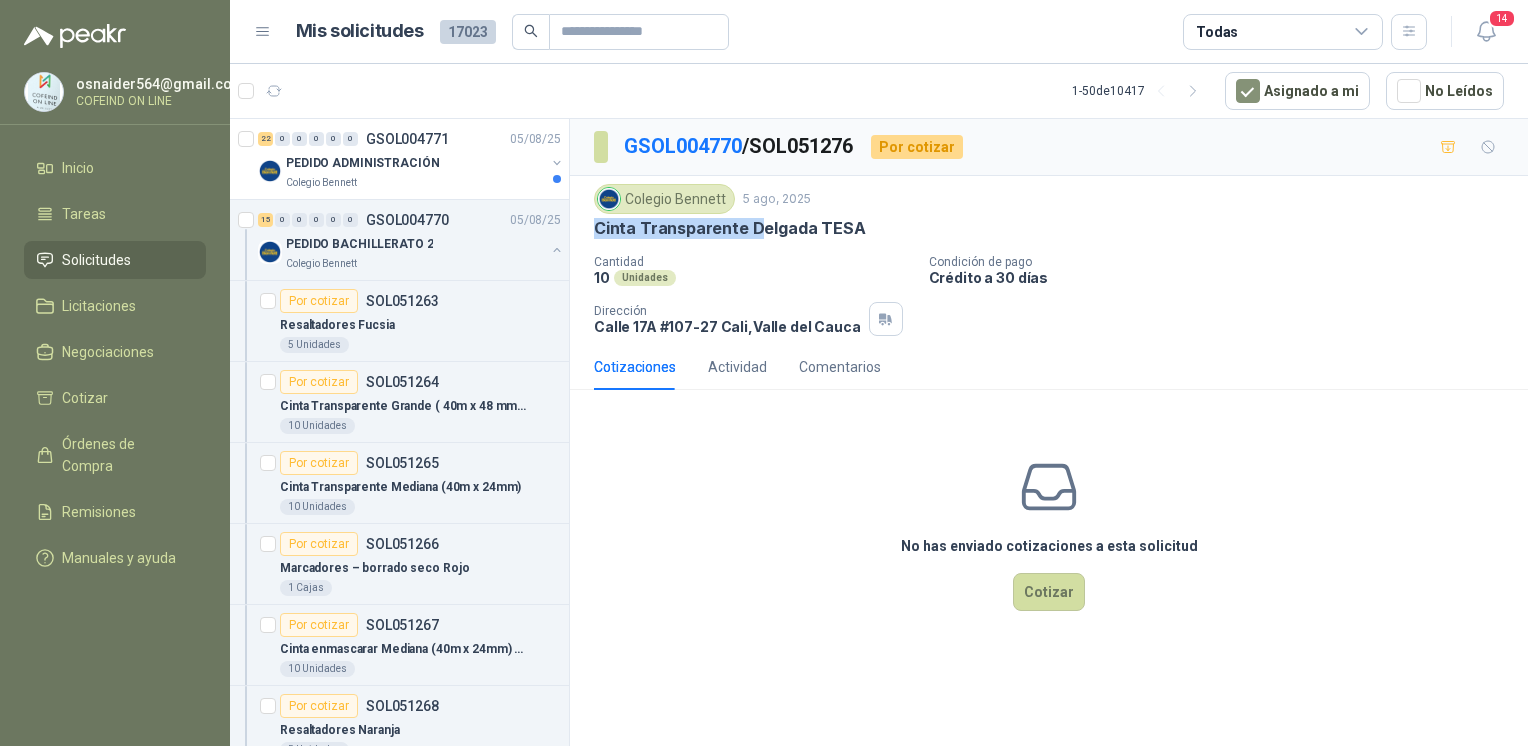 drag, startPoint x: 878, startPoint y: 214, endPoint x: 775, endPoint y: 238, distance: 105.75916 